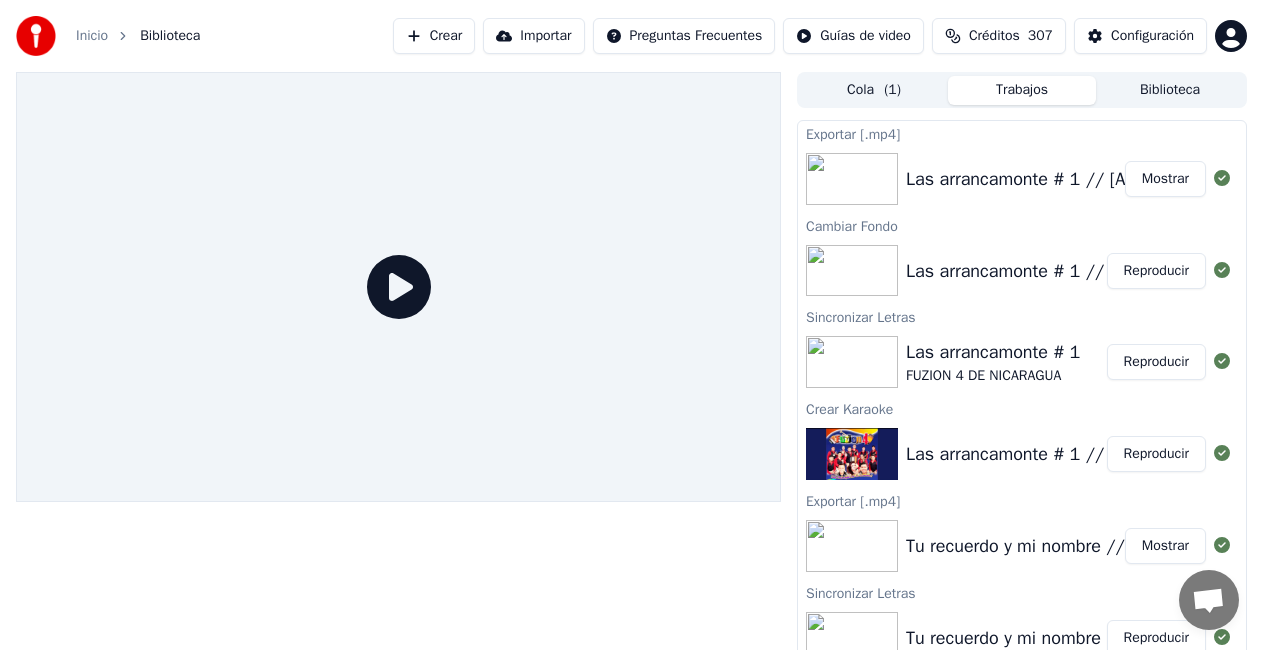 scroll, scrollTop: 0, scrollLeft: 0, axis: both 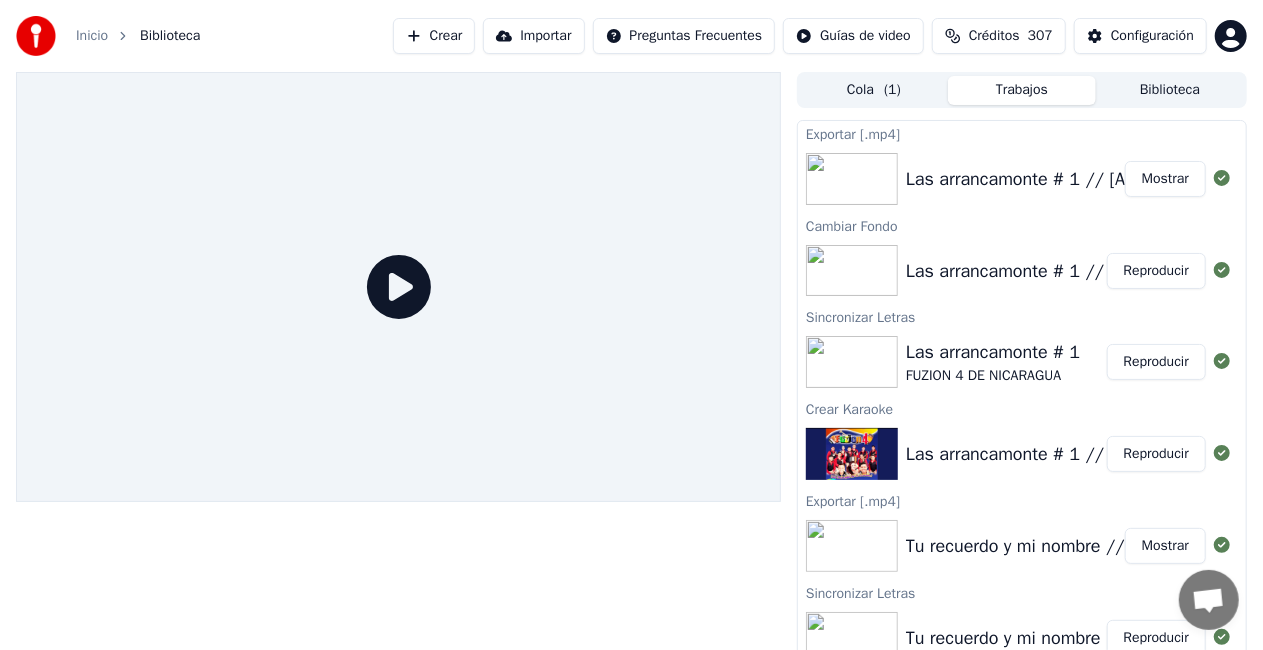 click on "Mostrar" at bounding box center [1165, 179] 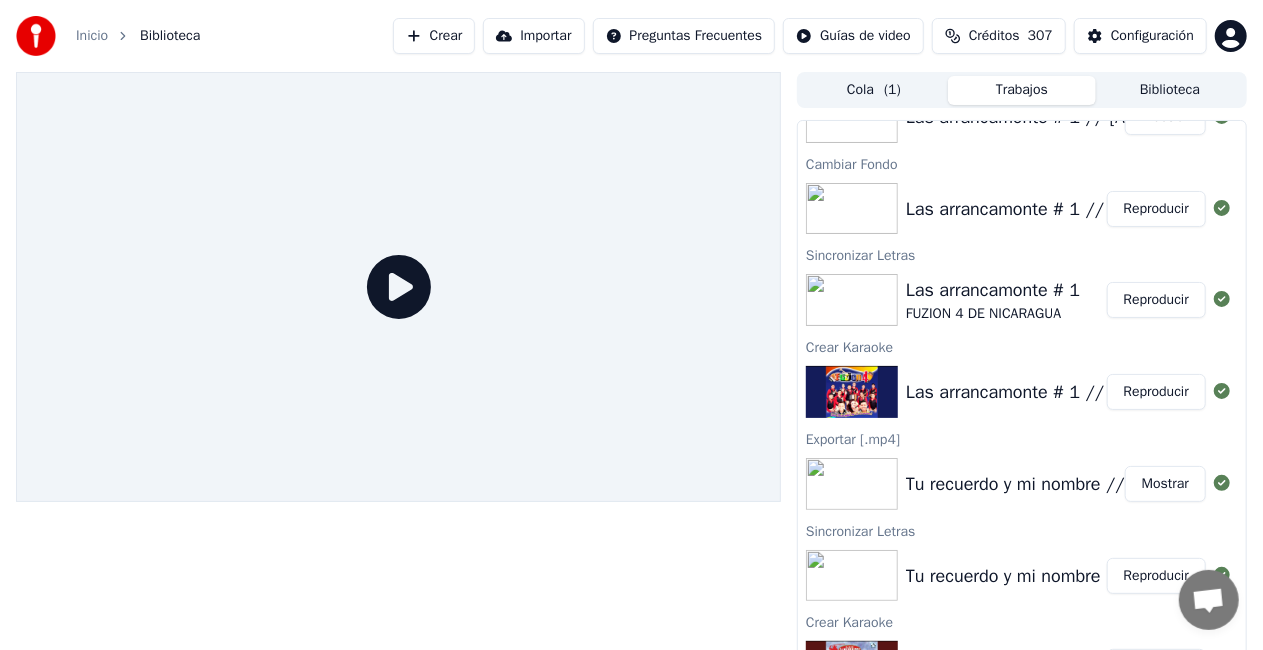 scroll, scrollTop: 92, scrollLeft: 0, axis: vertical 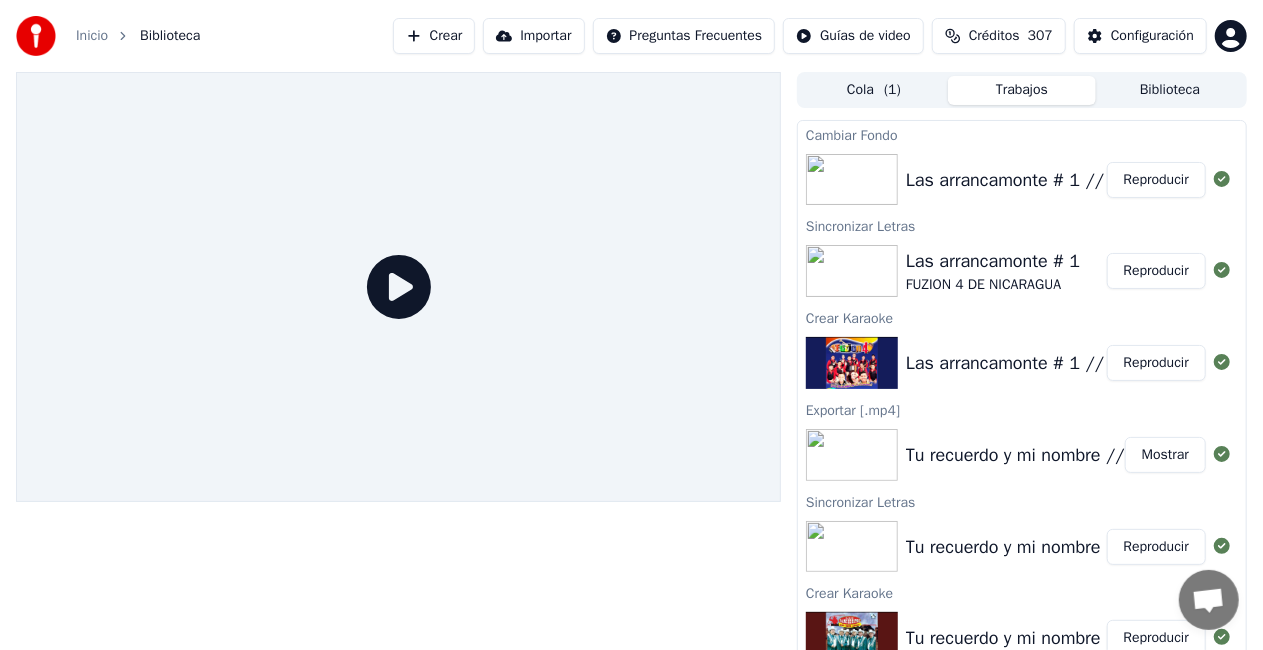 click on "Biblioteca" at bounding box center (1170, 90) 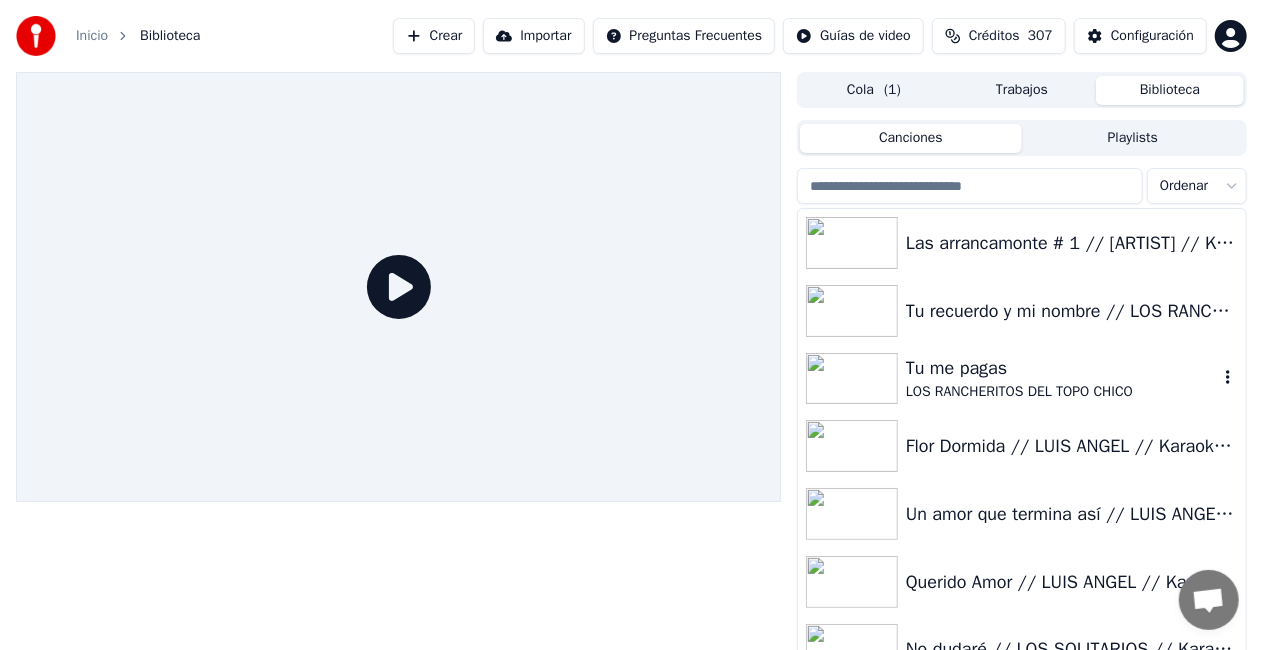 click on "Tu me pagas" at bounding box center [1062, 368] 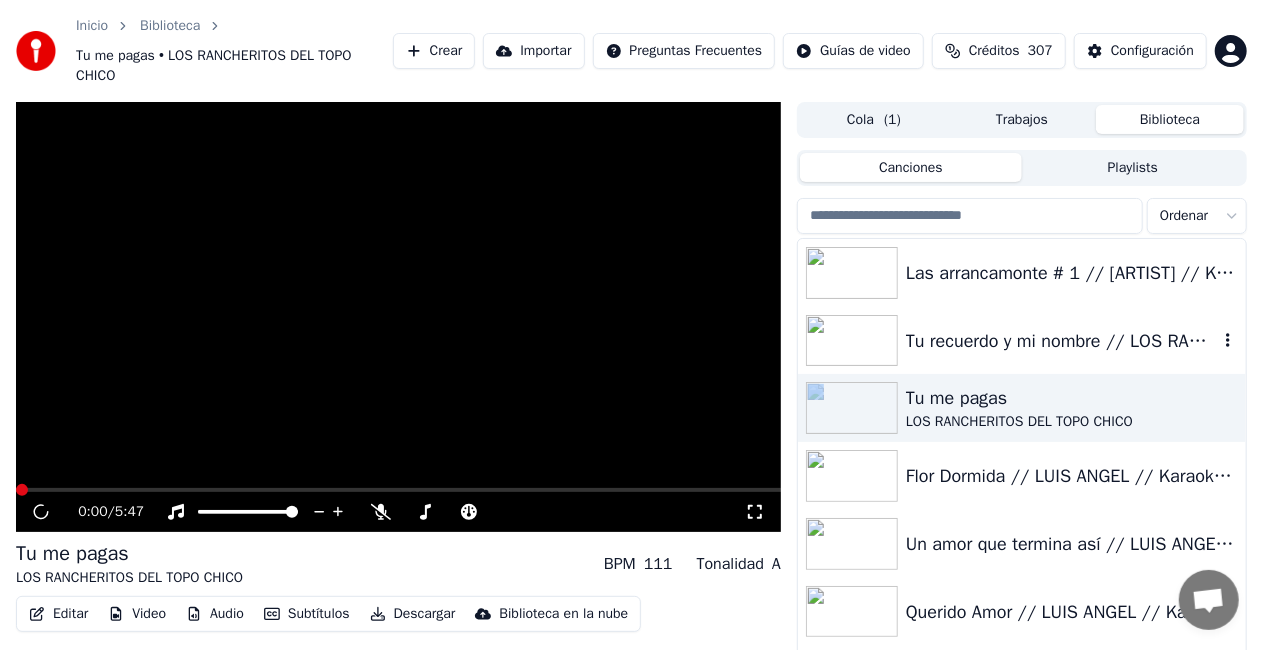 click on "Tu recuerdo y mi nombre // LOS RANCHERITOS DEL TOPO CHICO // Karaoke 🎤" at bounding box center [1022, 341] 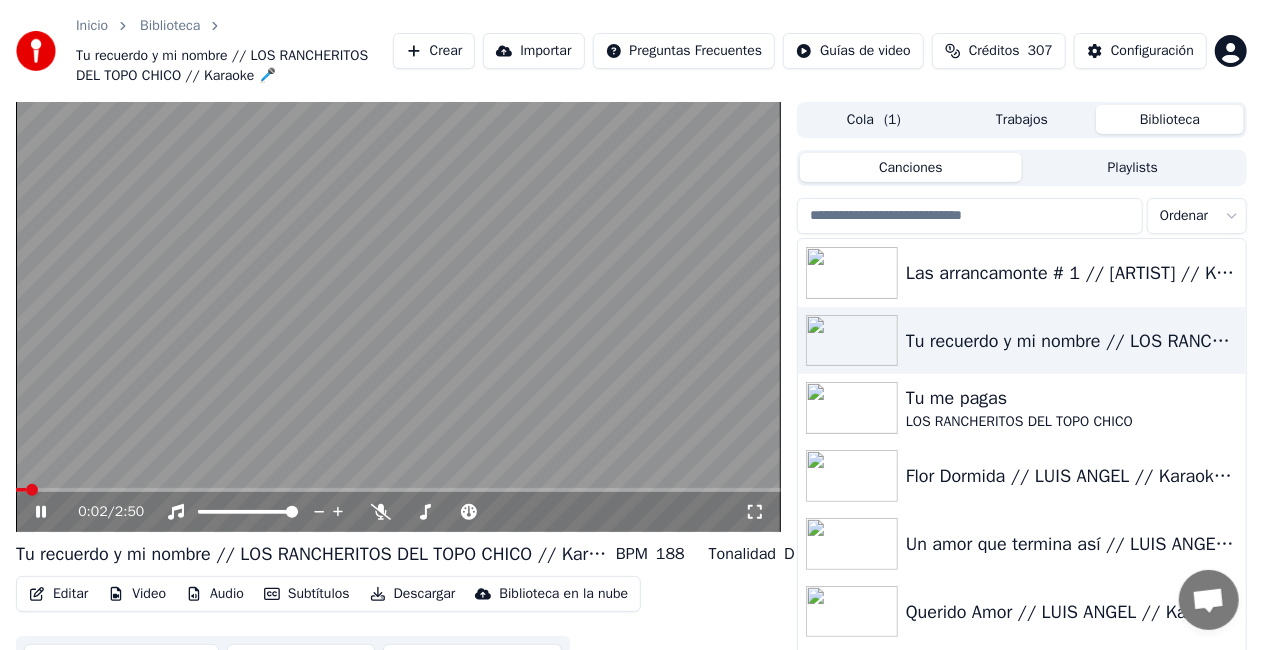 click 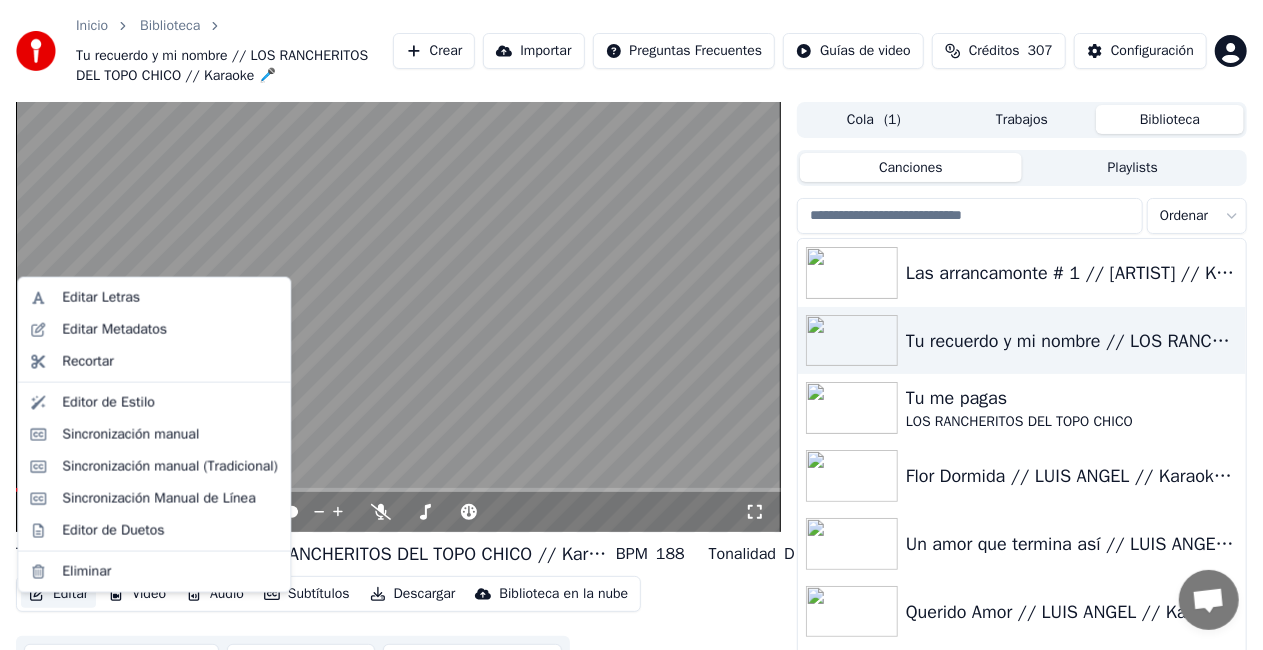 click on "Editar" at bounding box center (58, 594) 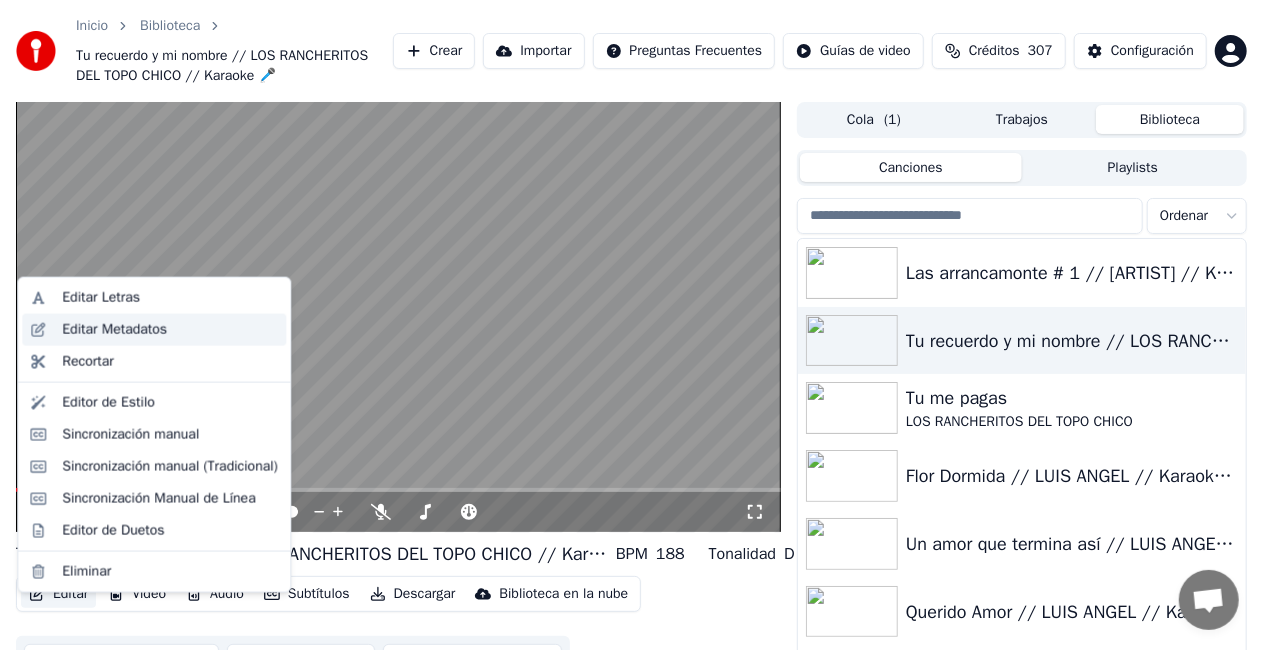 click on "Editar Metadatos" at bounding box center (114, 330) 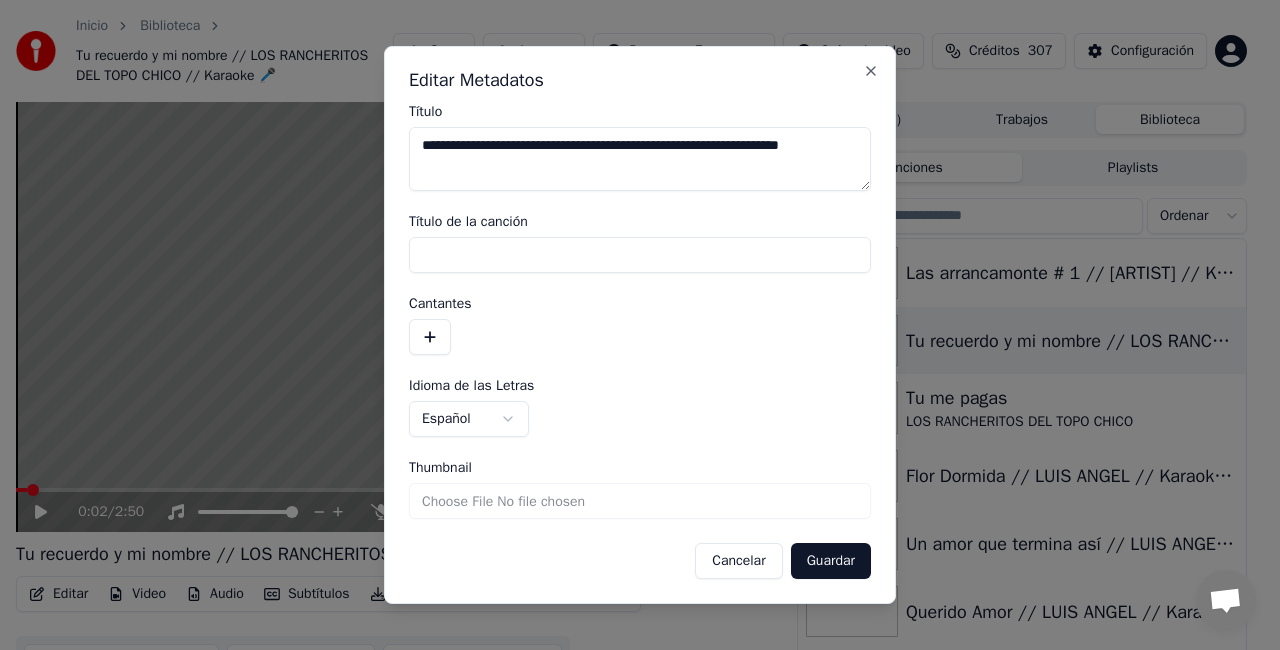 click on "Thumbnail" at bounding box center [640, 501] 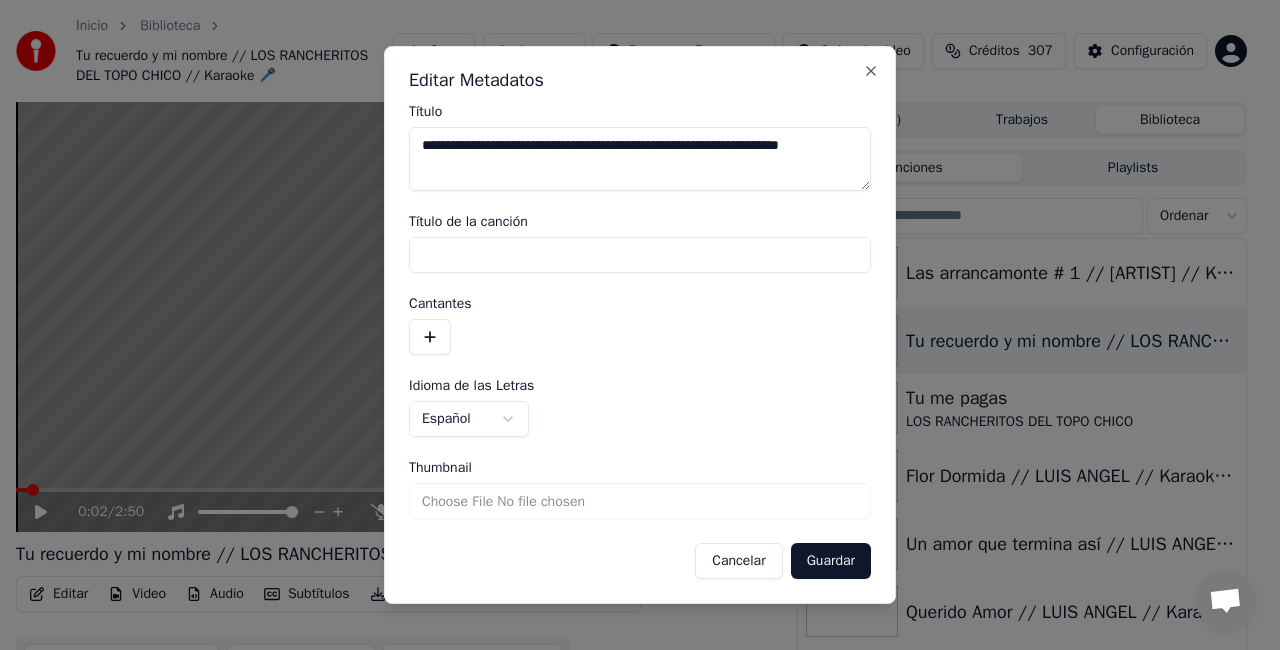 type on "**********" 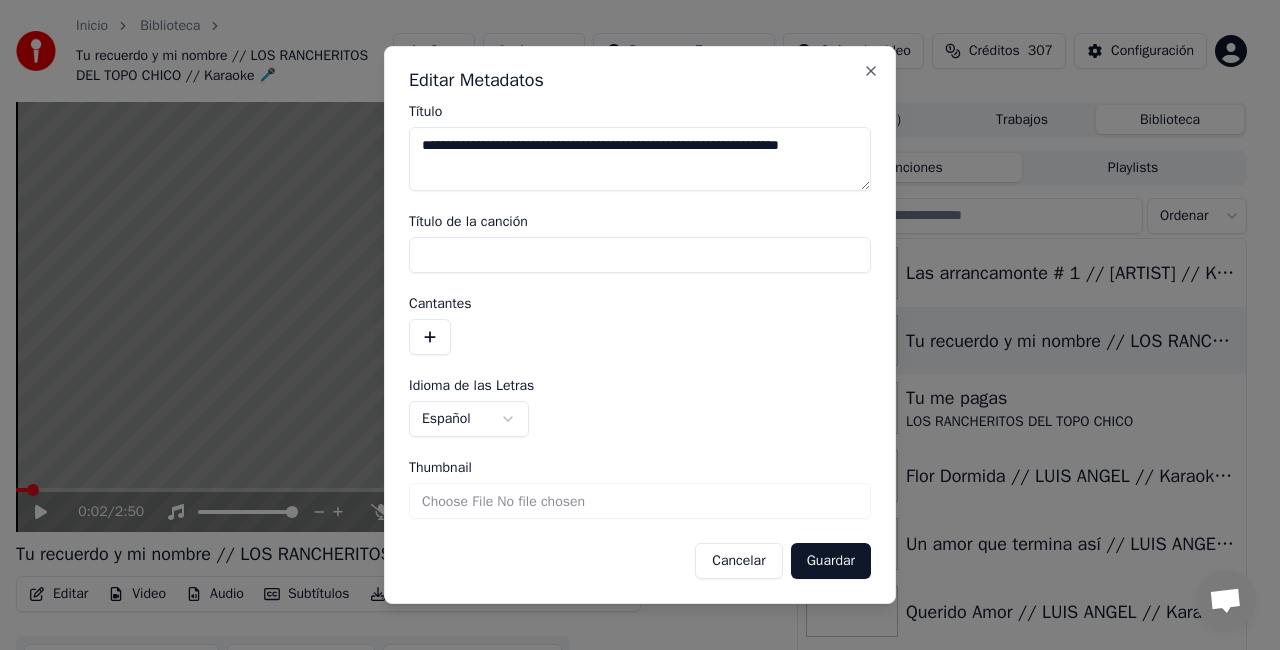 click on "Guardar" at bounding box center (831, 561) 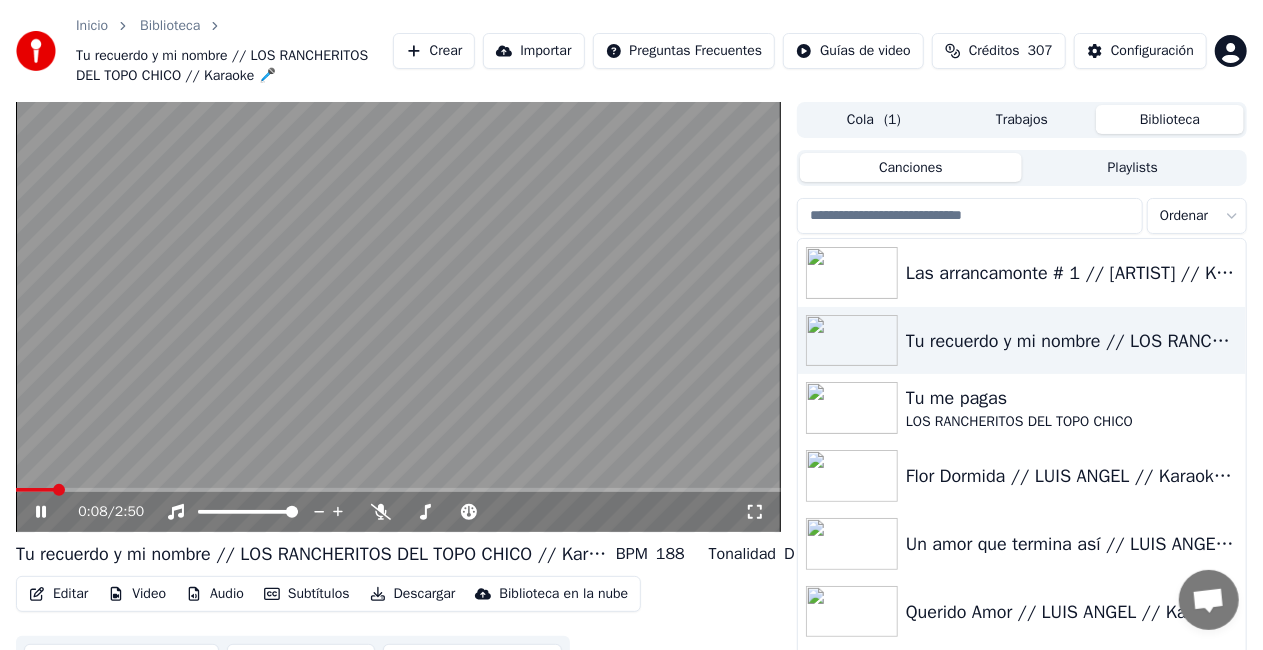 click 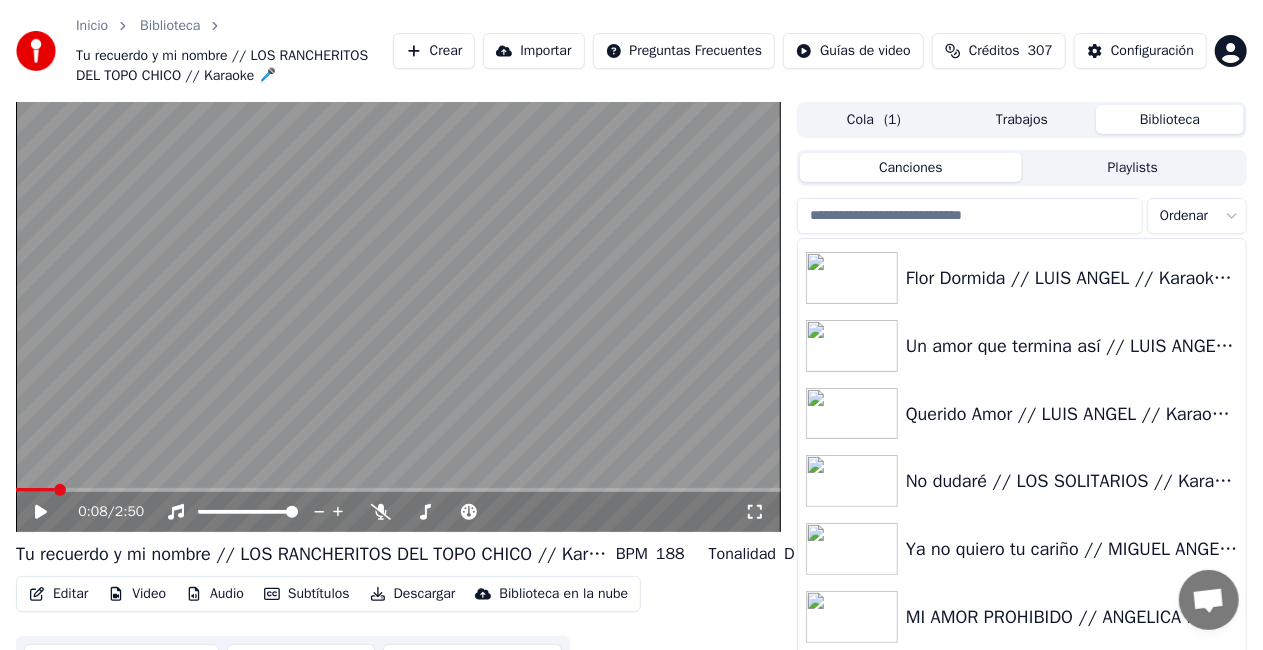 scroll, scrollTop: 300, scrollLeft: 0, axis: vertical 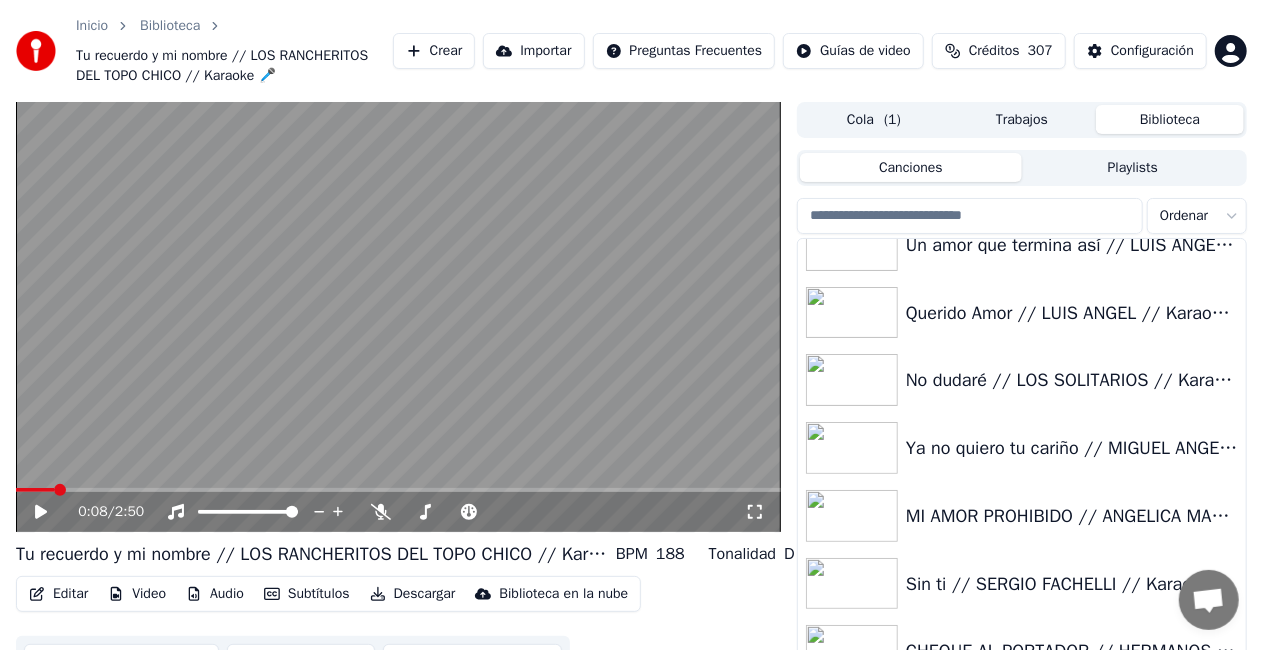 click on "Canciones" at bounding box center (911, 167) 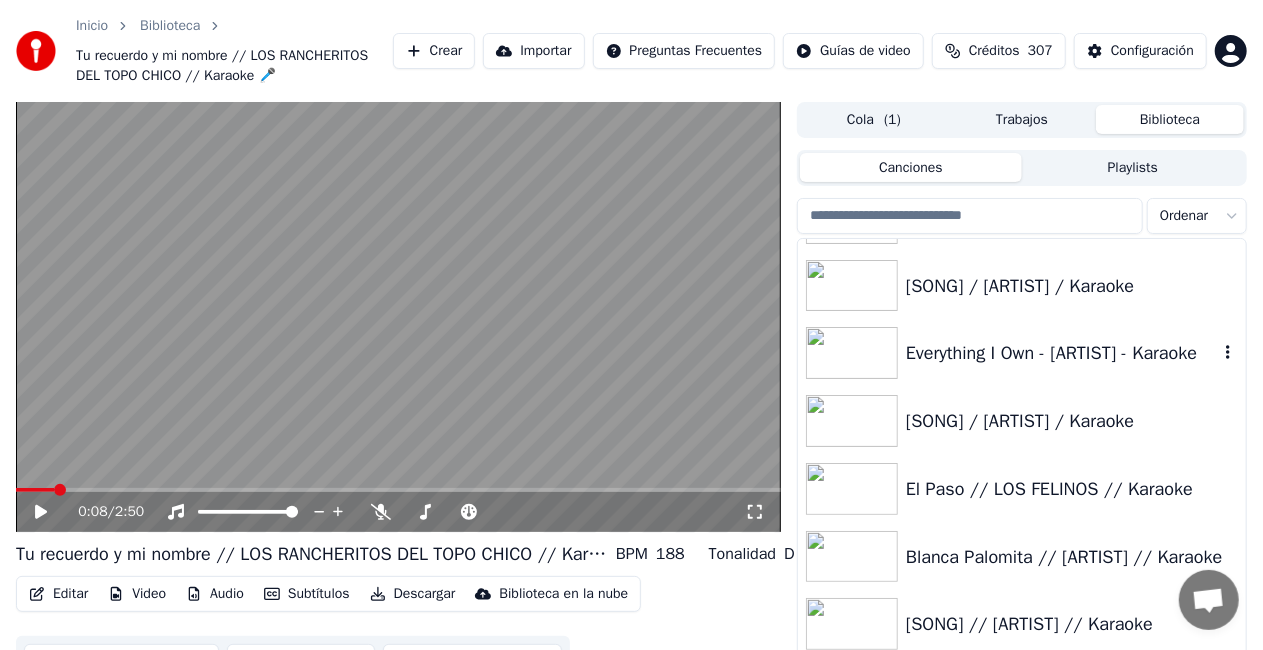 scroll, scrollTop: 67648, scrollLeft: 0, axis: vertical 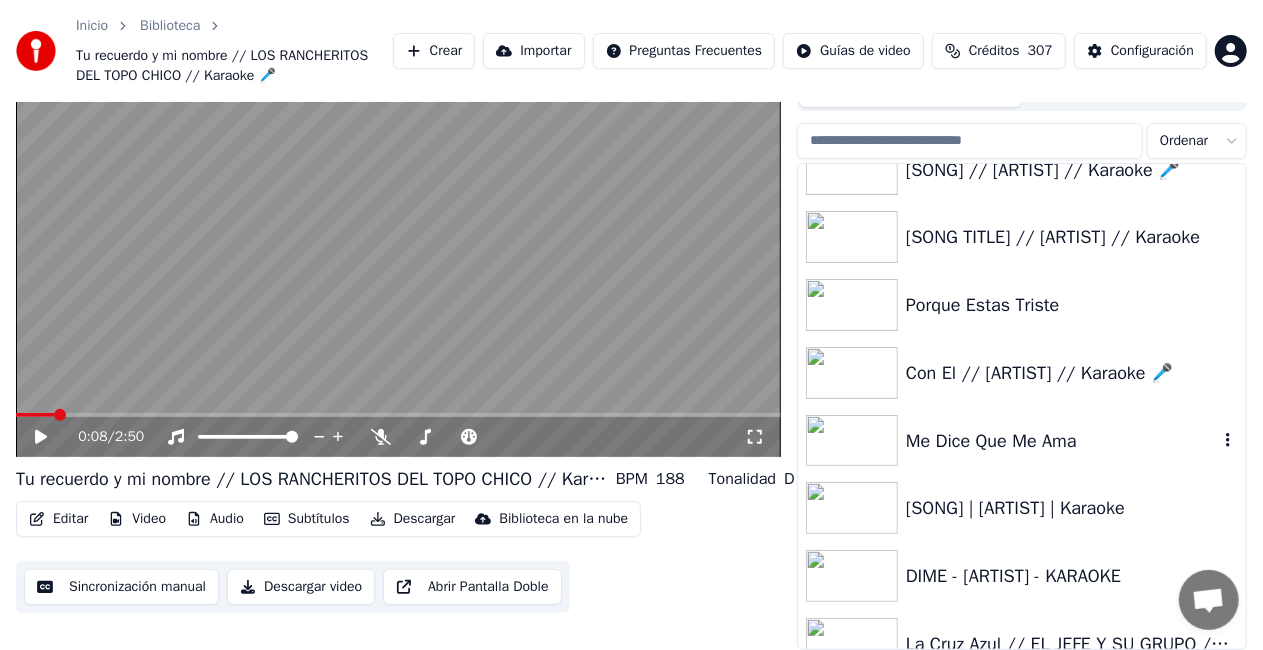 click on "Me Dice Que Me Ama" at bounding box center (1062, 441) 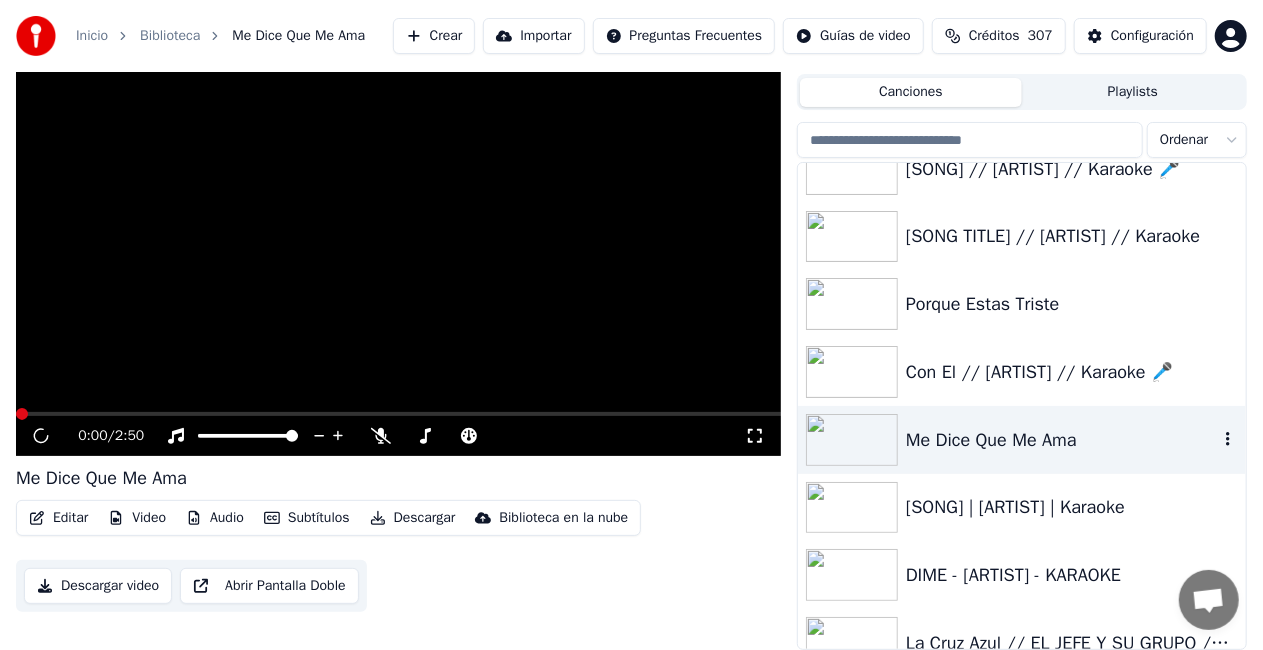 scroll, scrollTop: 55, scrollLeft: 0, axis: vertical 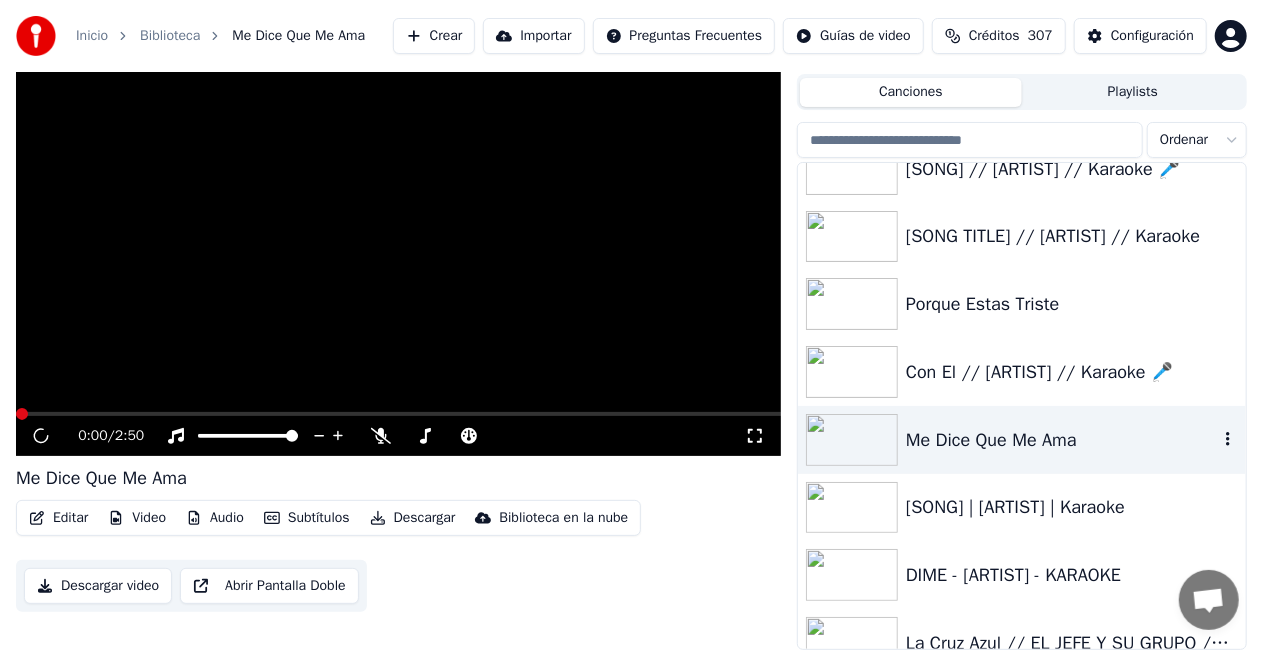 click on "Me Dice Que Me Ama" at bounding box center (1062, 440) 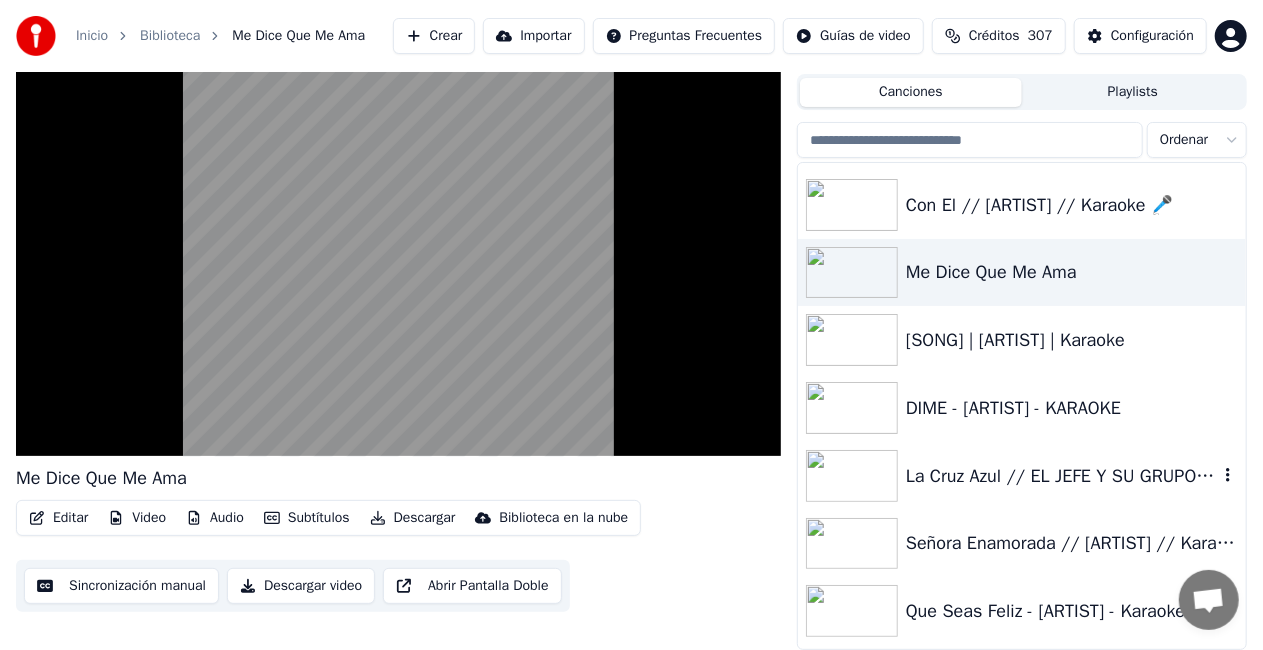 scroll, scrollTop: 65848, scrollLeft: 0, axis: vertical 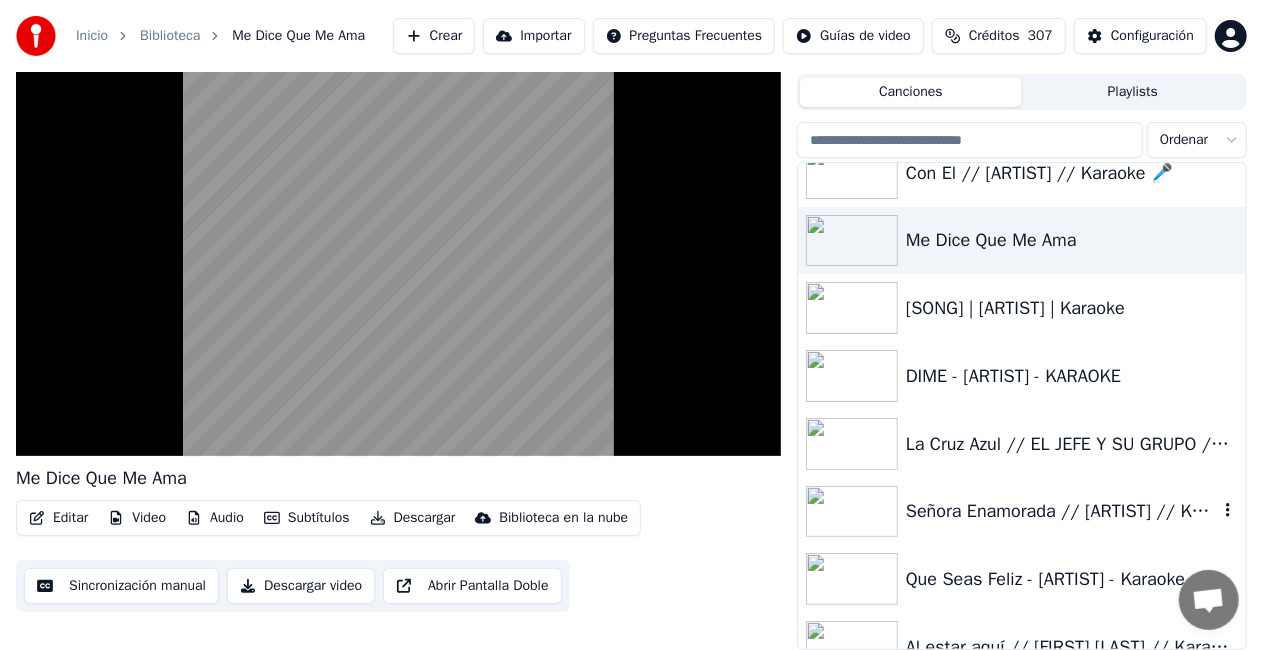 click on "Señora Enamorada // [ARTIST] // Karaoke 🎤" at bounding box center [1062, 511] 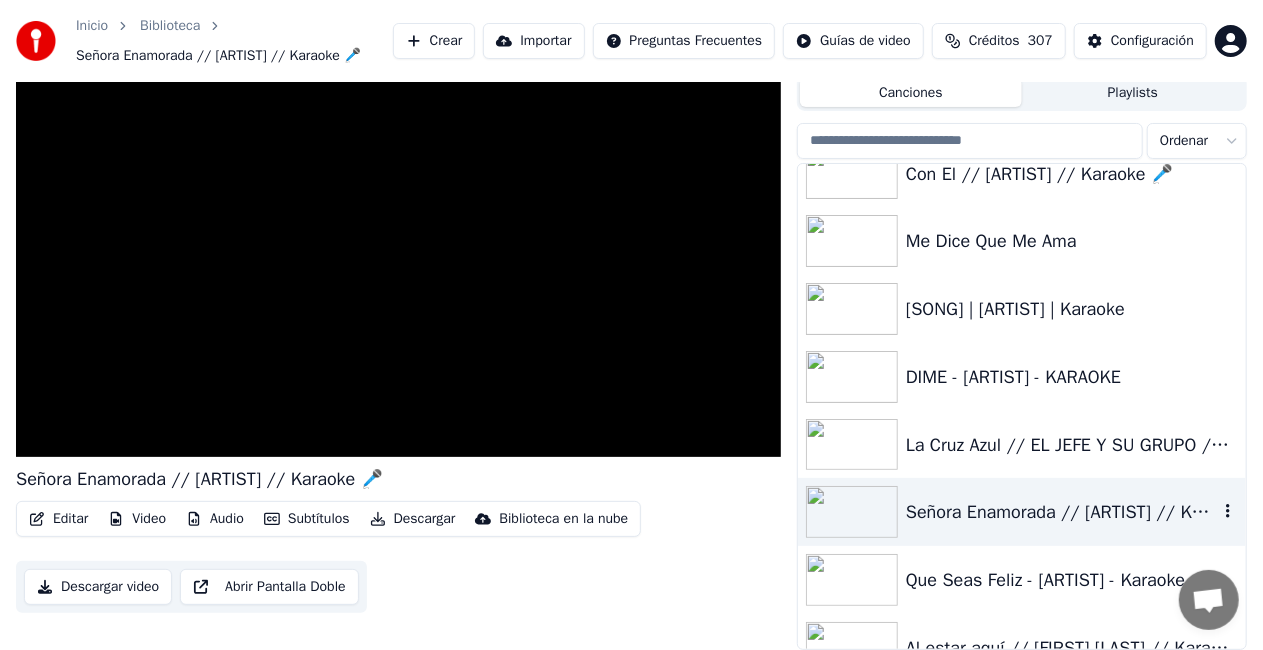 scroll, scrollTop: 75, scrollLeft: 0, axis: vertical 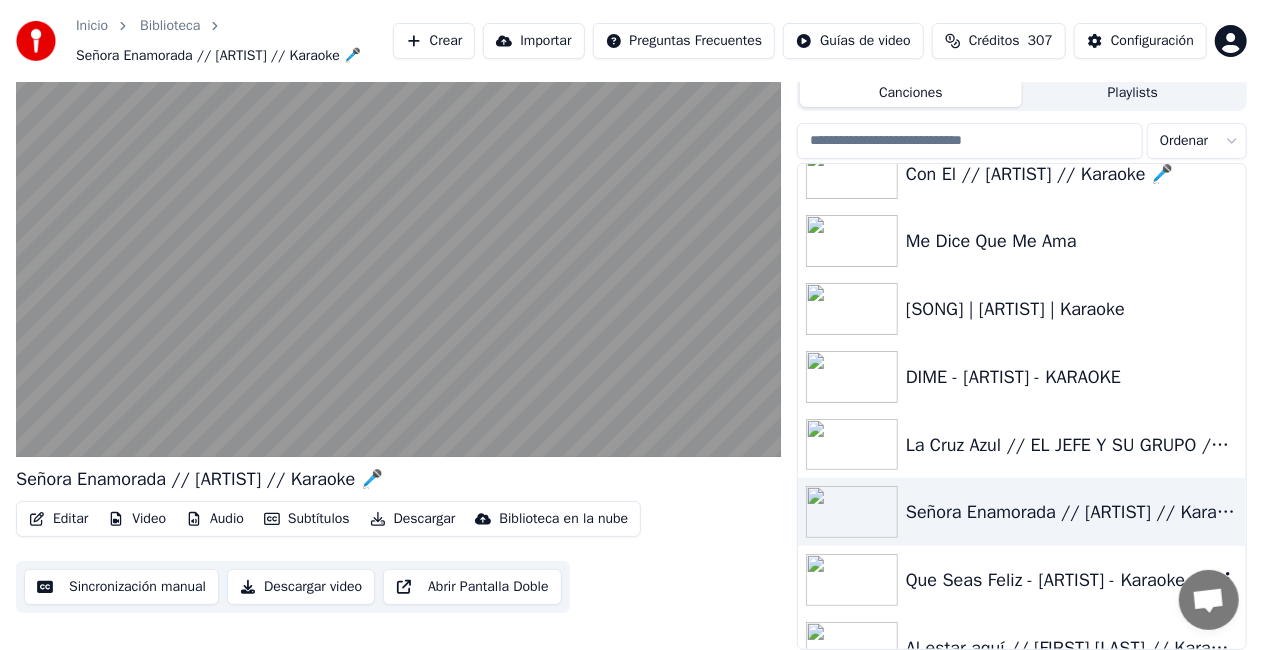 click on "Que Seas Feliz - [ARTIST] - Karaoke" at bounding box center [1062, 580] 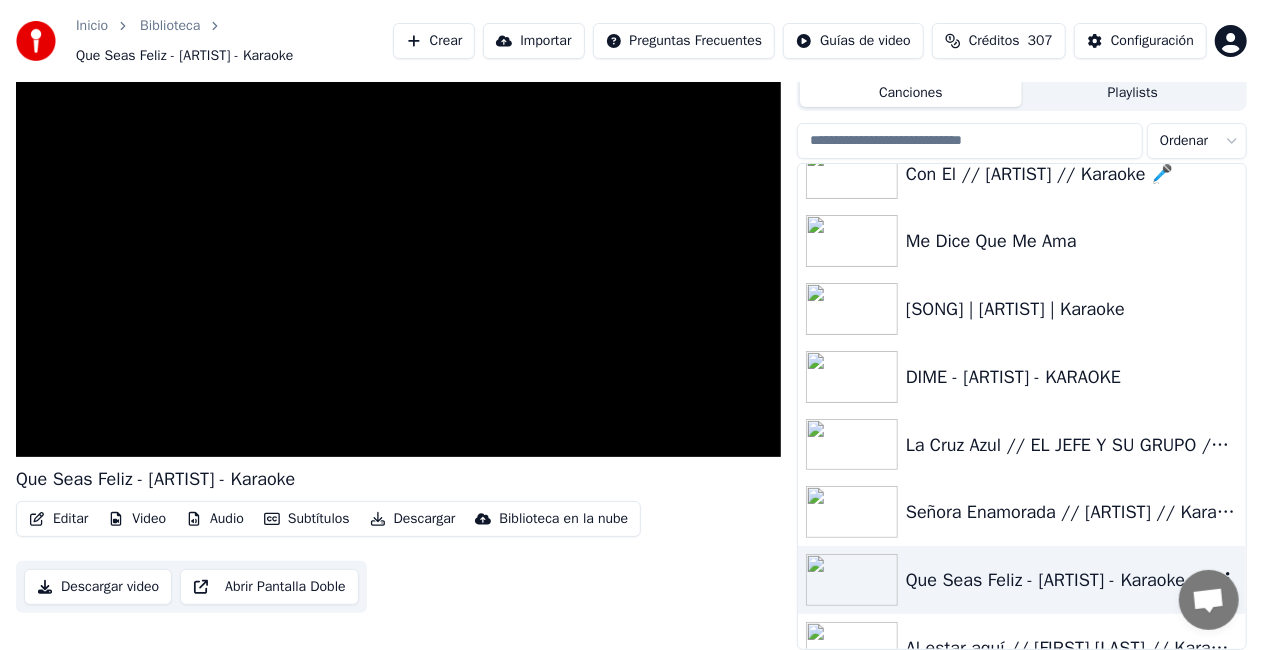 click on "Que Seas Feliz - [ARTIST] - Karaoke" at bounding box center (1062, 580) 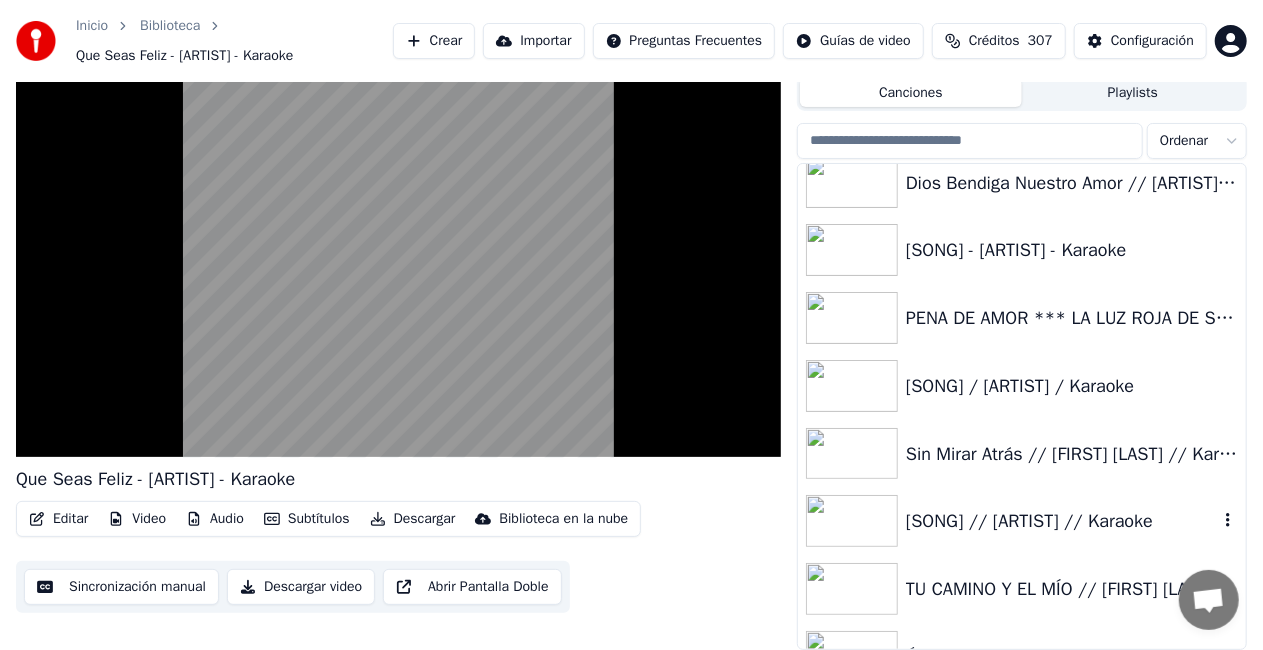 scroll, scrollTop: 64748, scrollLeft: 0, axis: vertical 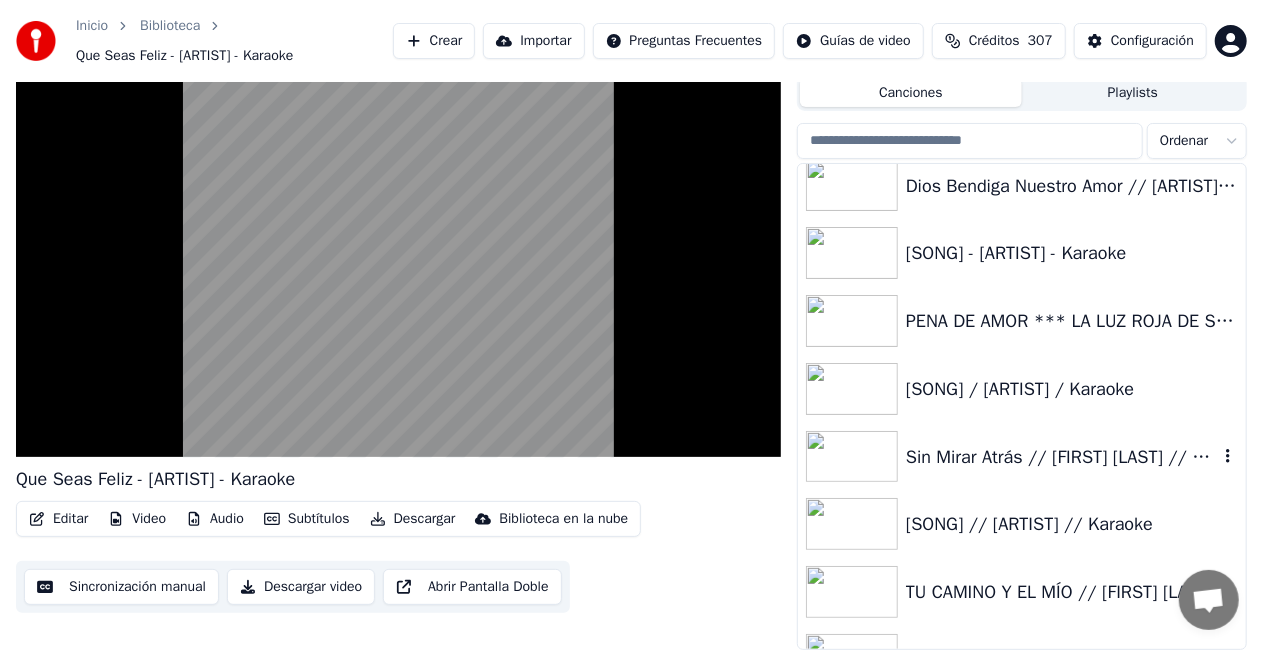 click on "Sin Mirar Atrás // [FIRST] [LAST] // Karaoke 🎤" at bounding box center [1062, 457] 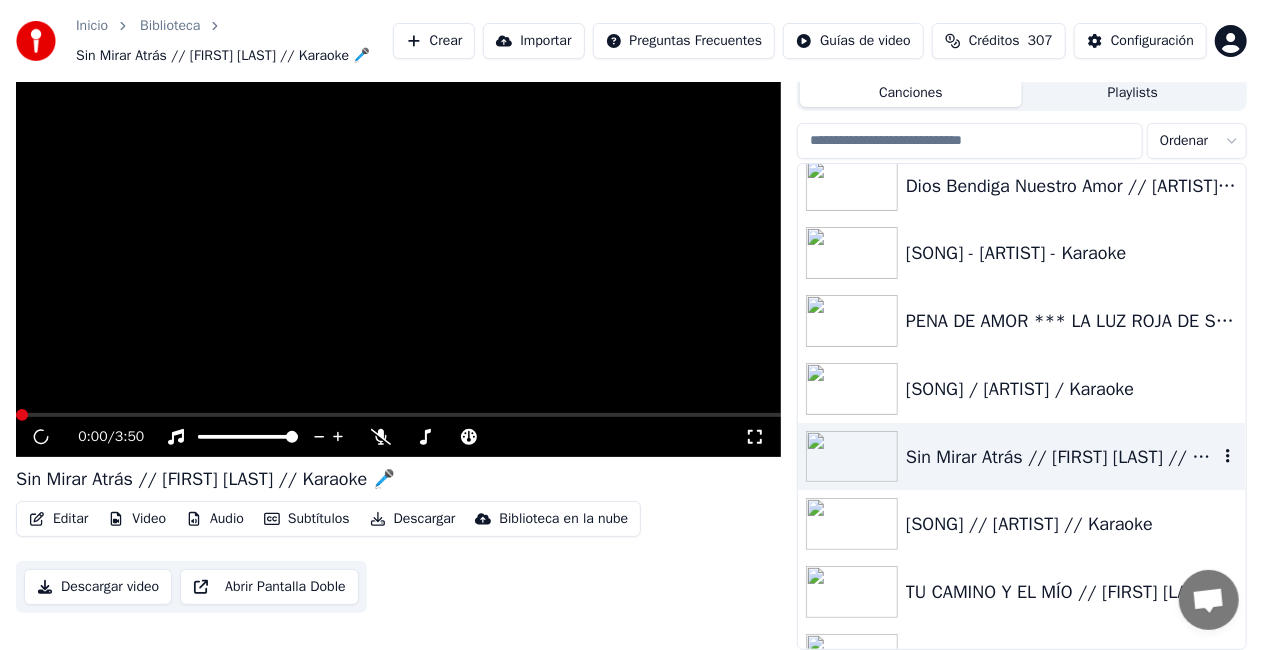click on "Sin Mirar Atrás // [FIRST] [LAST] // Karaoke 🎤" at bounding box center [1062, 457] 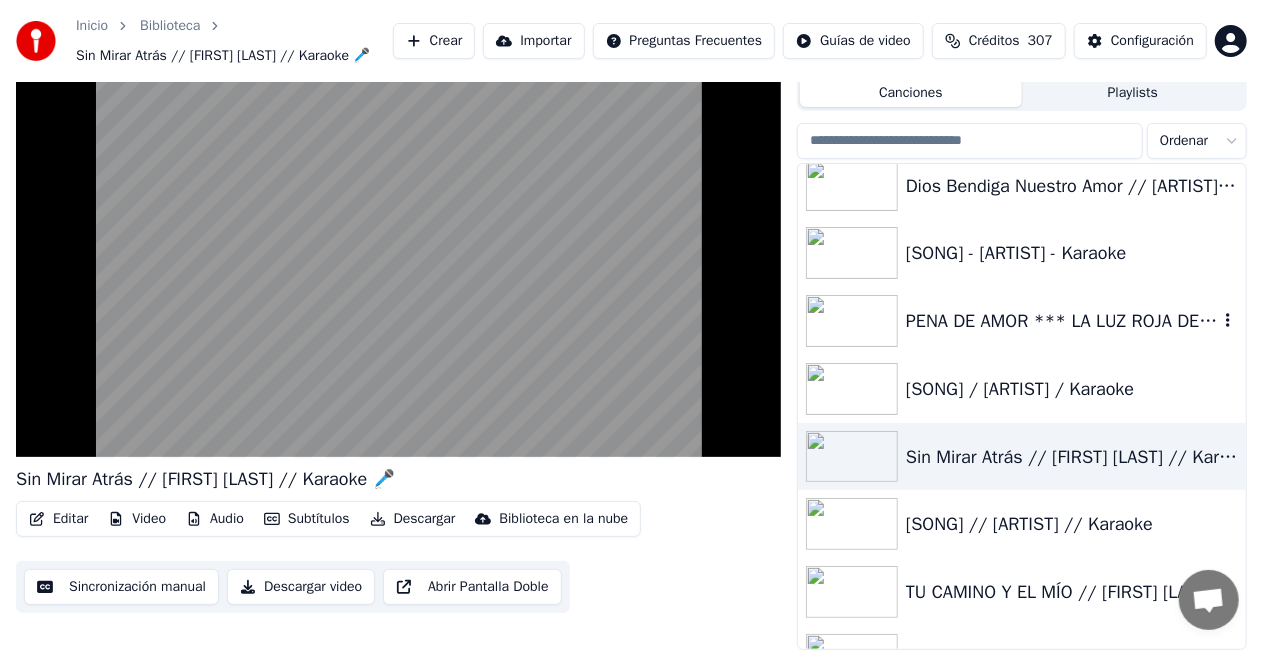 click on "PENA DE AMOR *** LA LUZ ROJA DE SAN MARCOS *** KARAOKE" at bounding box center (1062, 321) 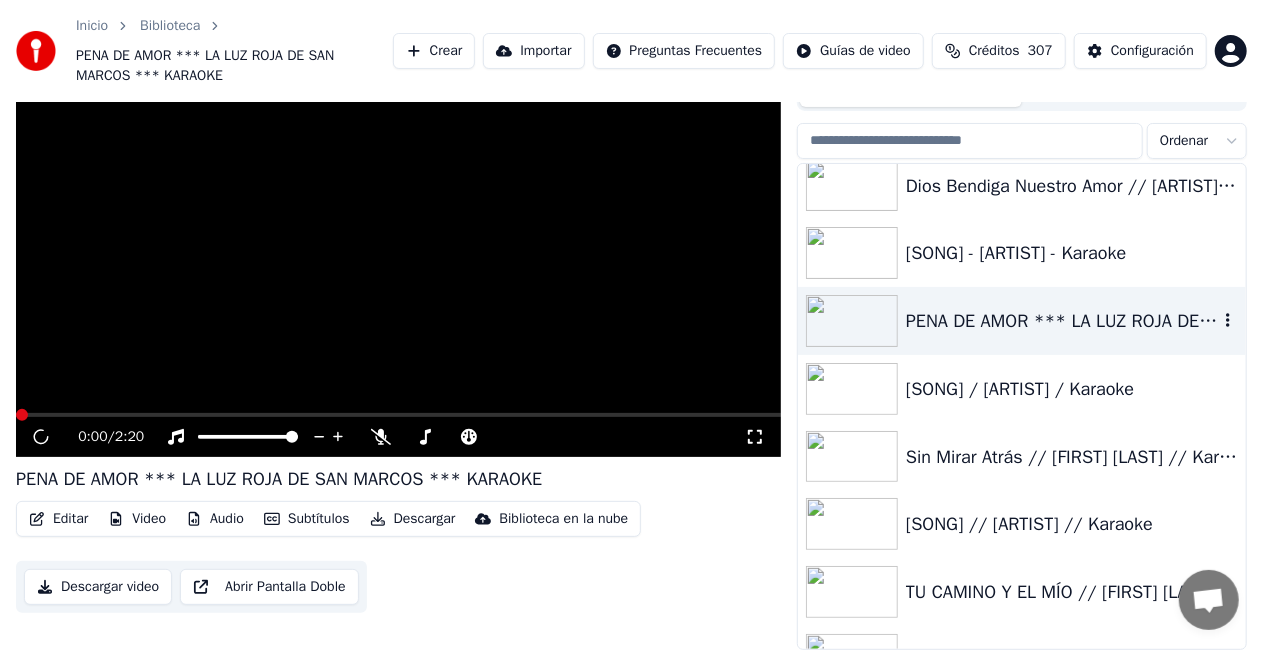click on "PENA DE AMOR *** LA LUZ ROJA DE SAN MARCOS *** KARAOKE" at bounding box center (1062, 321) 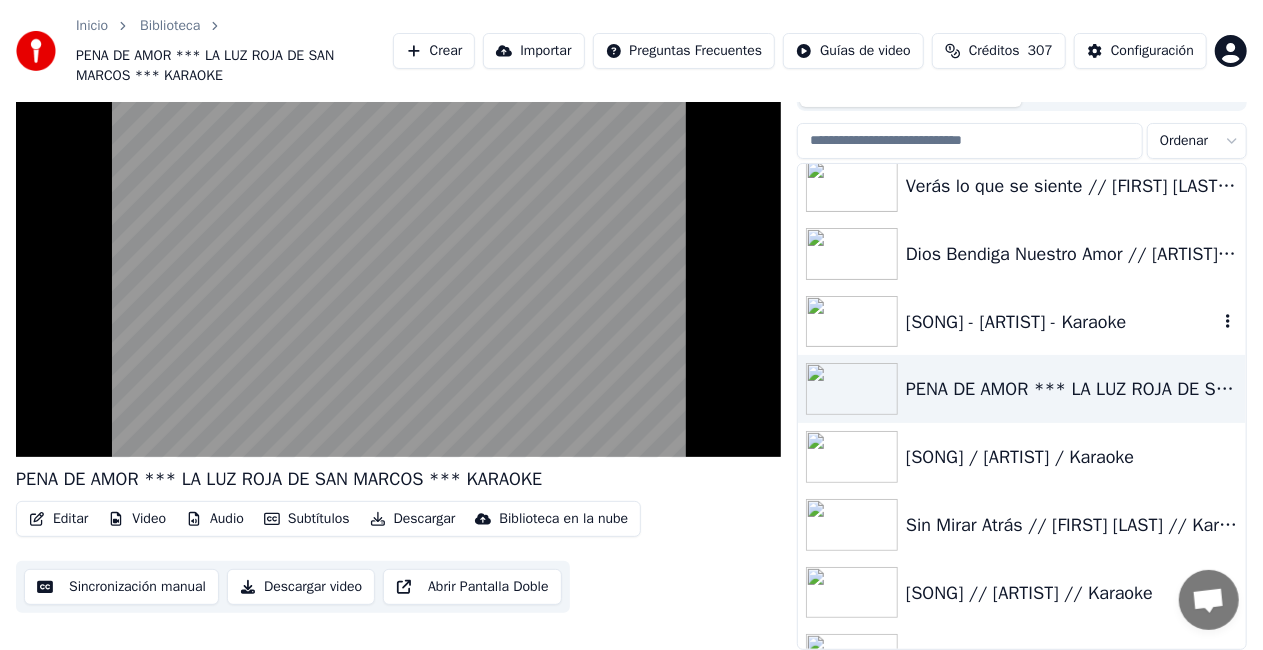 scroll, scrollTop: 64648, scrollLeft: 0, axis: vertical 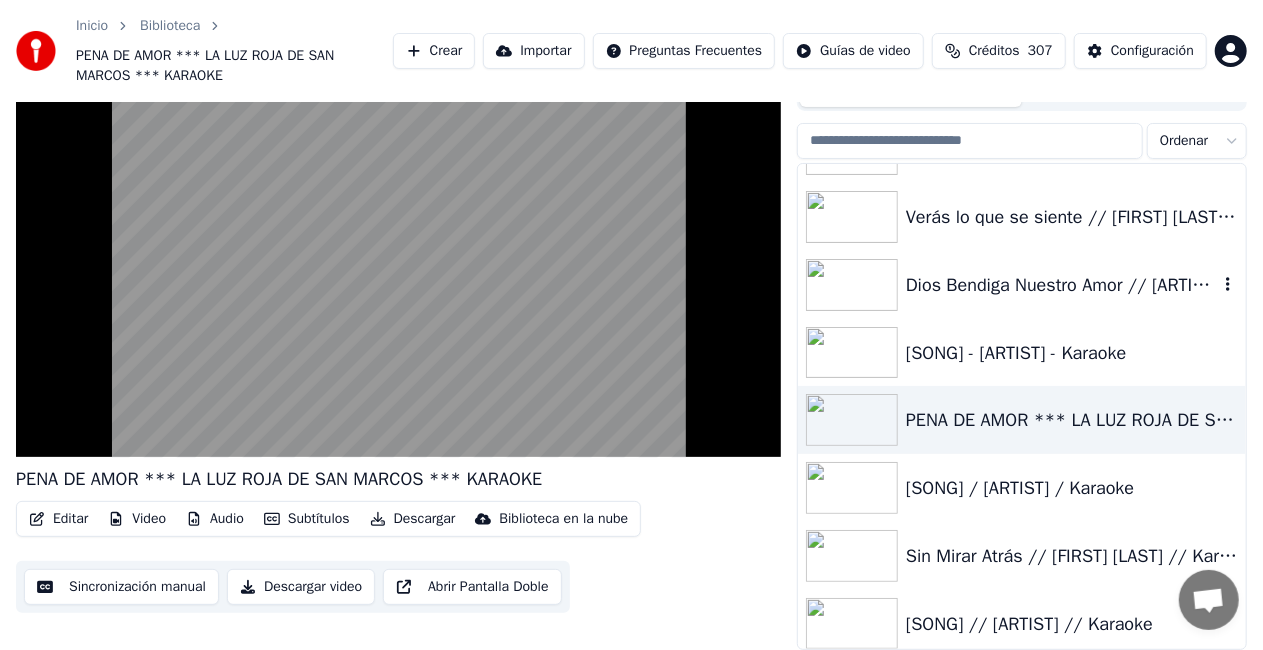 click on "Dios Bendiga Nuestro Amor // [ARTIST] // Karaoke 🎤" at bounding box center [1062, 285] 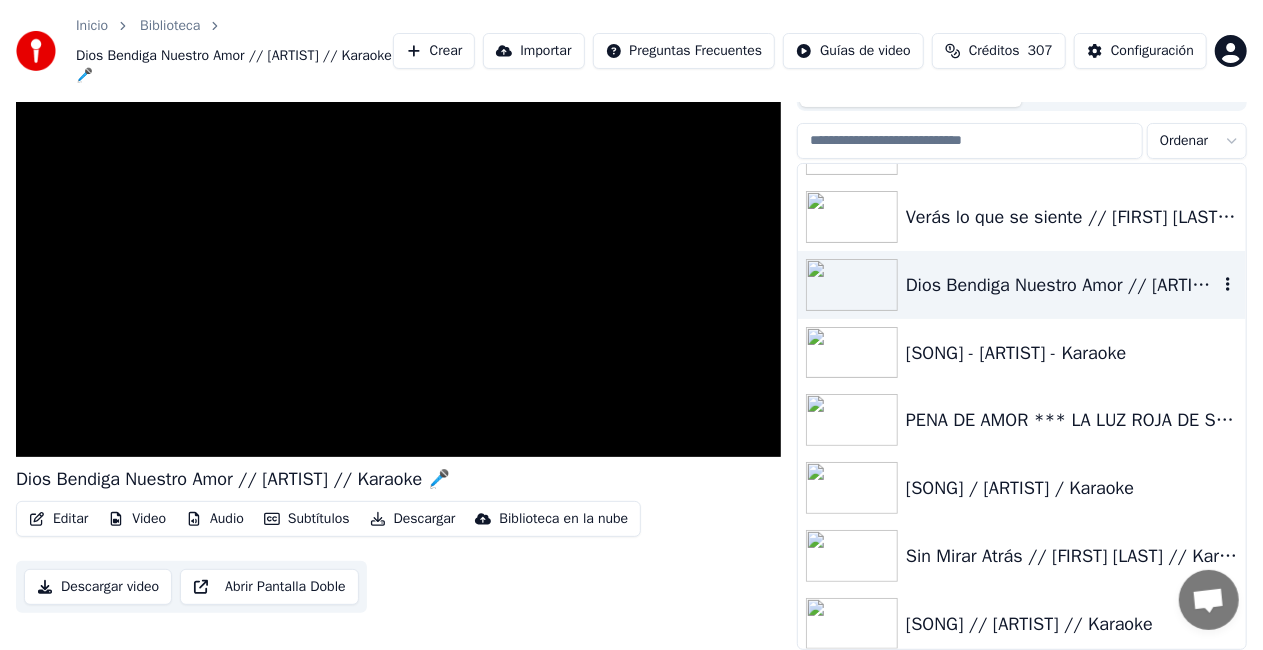 click on "Dios Bendiga Nuestro Amor // [ARTIST] // Karaoke 🎤" at bounding box center (1062, 285) 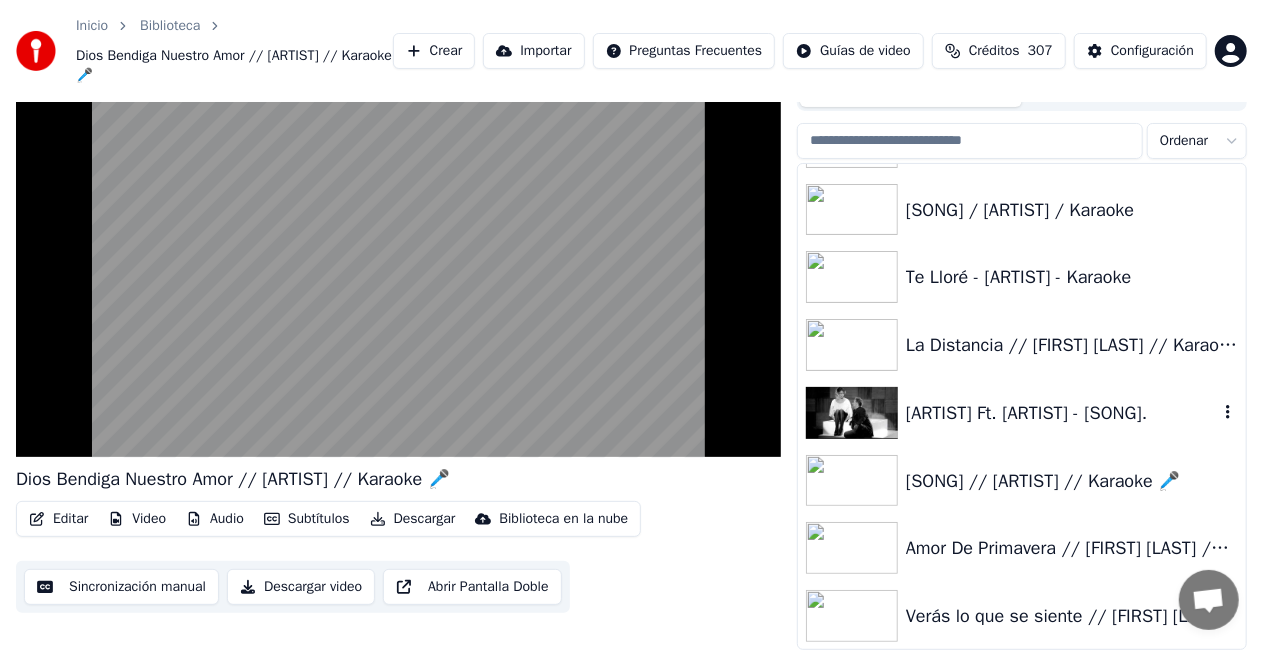 scroll, scrollTop: 64148, scrollLeft: 0, axis: vertical 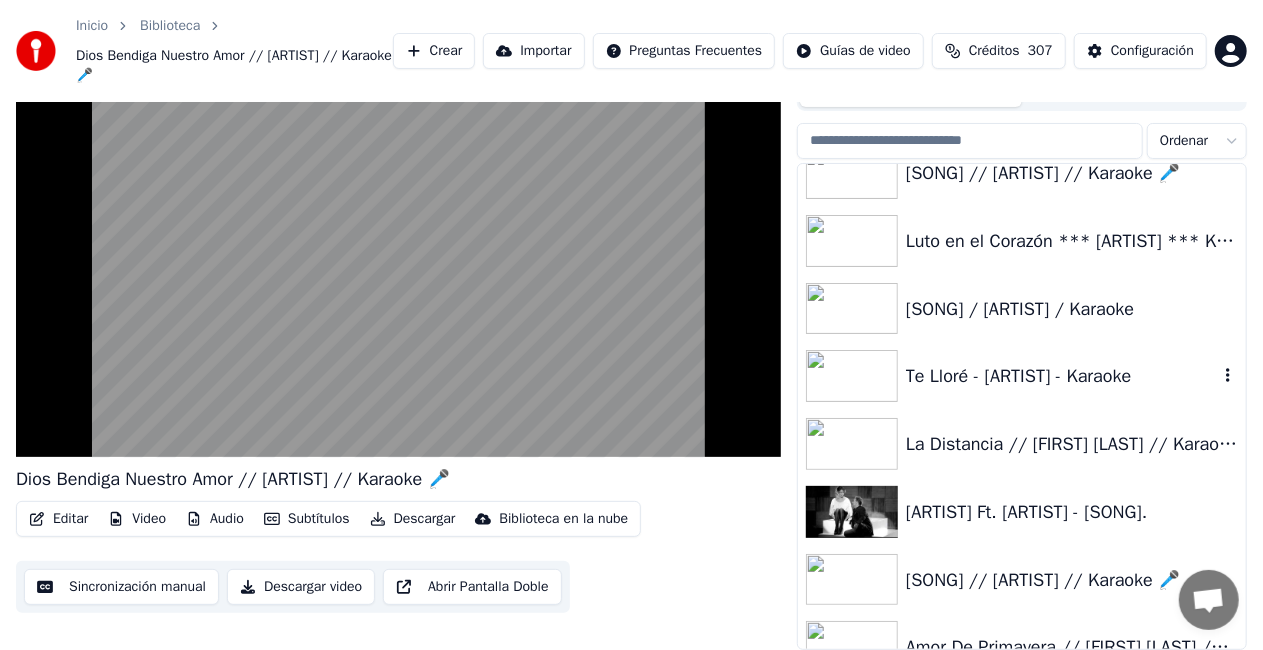 click on "Te Lloré - [ARTIST] - Karaoke" at bounding box center [1062, 376] 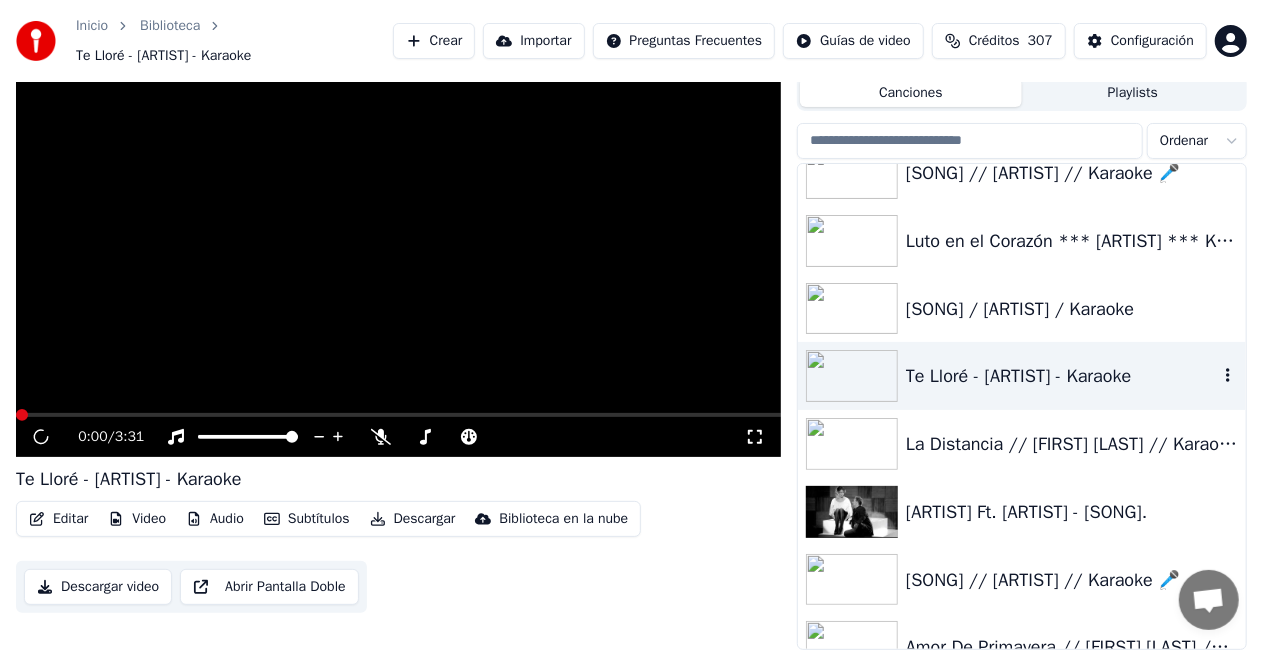 click on "Te Lloré - [ARTIST] - Karaoke" at bounding box center [1062, 376] 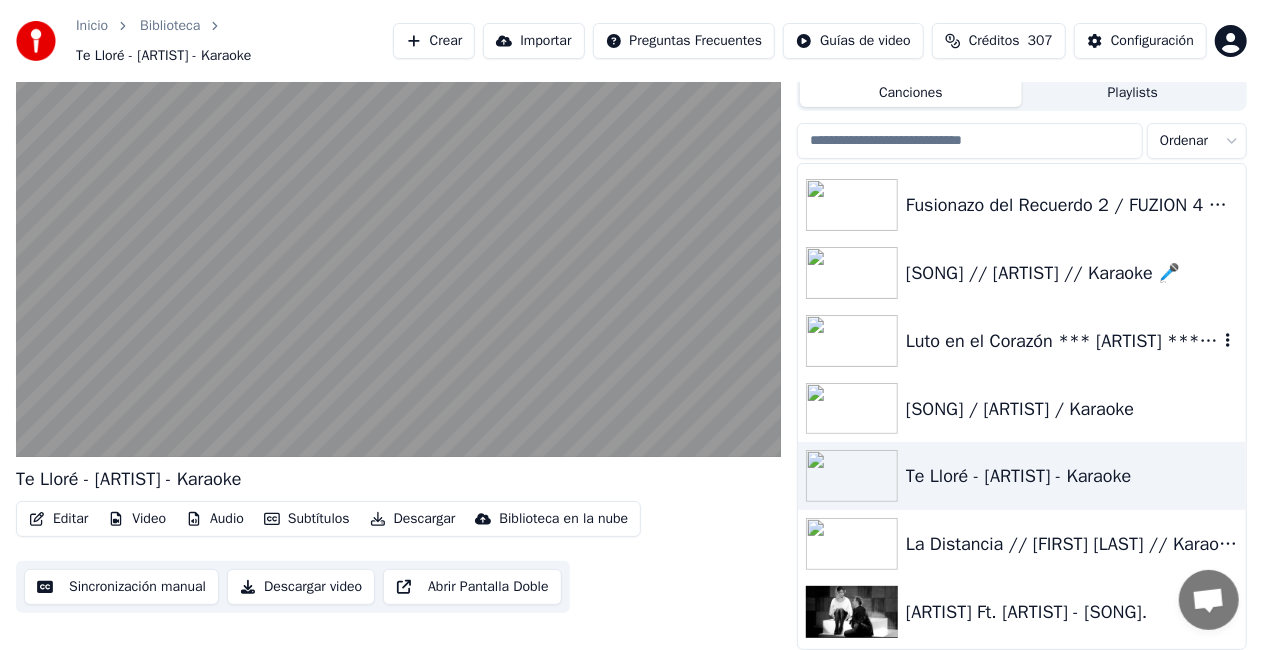 scroll, scrollTop: 63948, scrollLeft: 0, axis: vertical 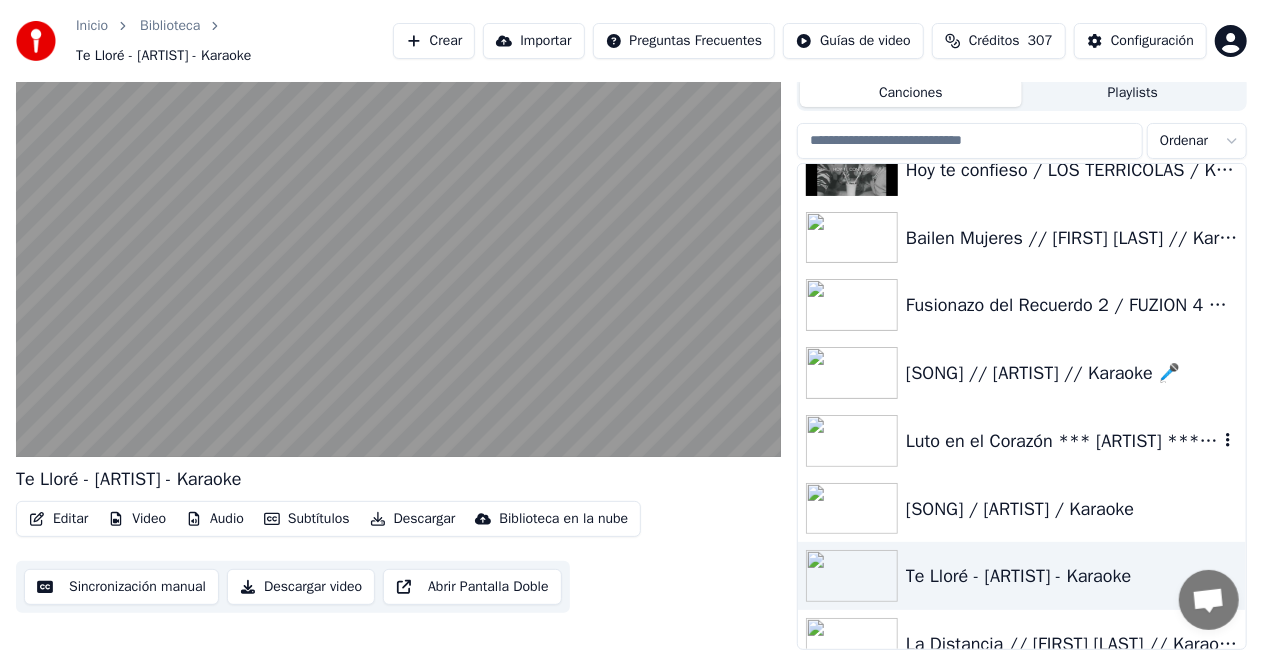 click on "Luto en el Corazón *** [ARTIST] *** Karaoke" at bounding box center (1062, 441) 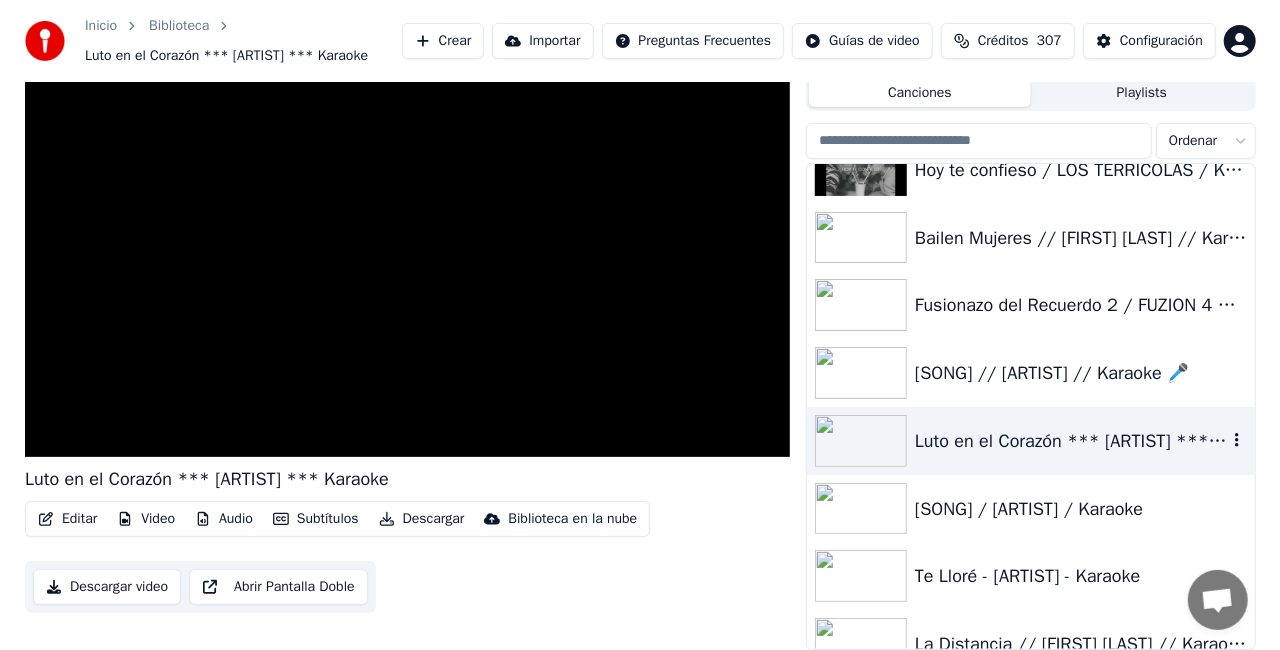 scroll, scrollTop: 75, scrollLeft: 0, axis: vertical 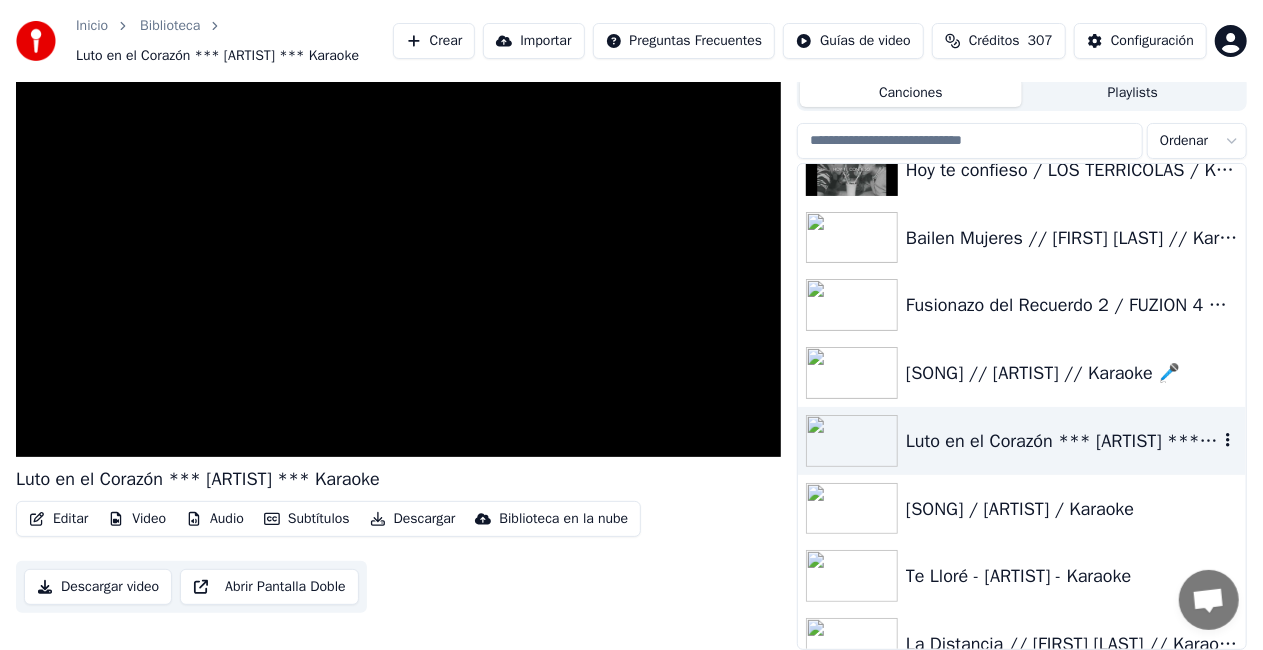 click on "Luto en el Corazón *** [ARTIST] *** Karaoke" at bounding box center (1062, 441) 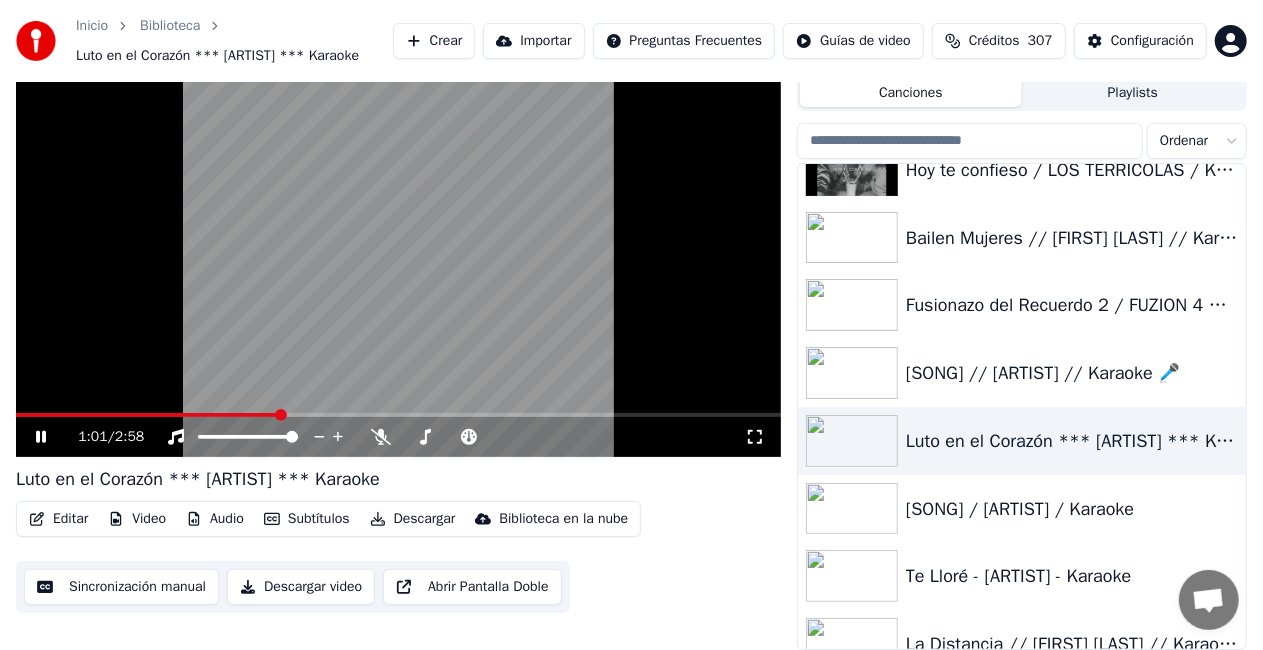 click 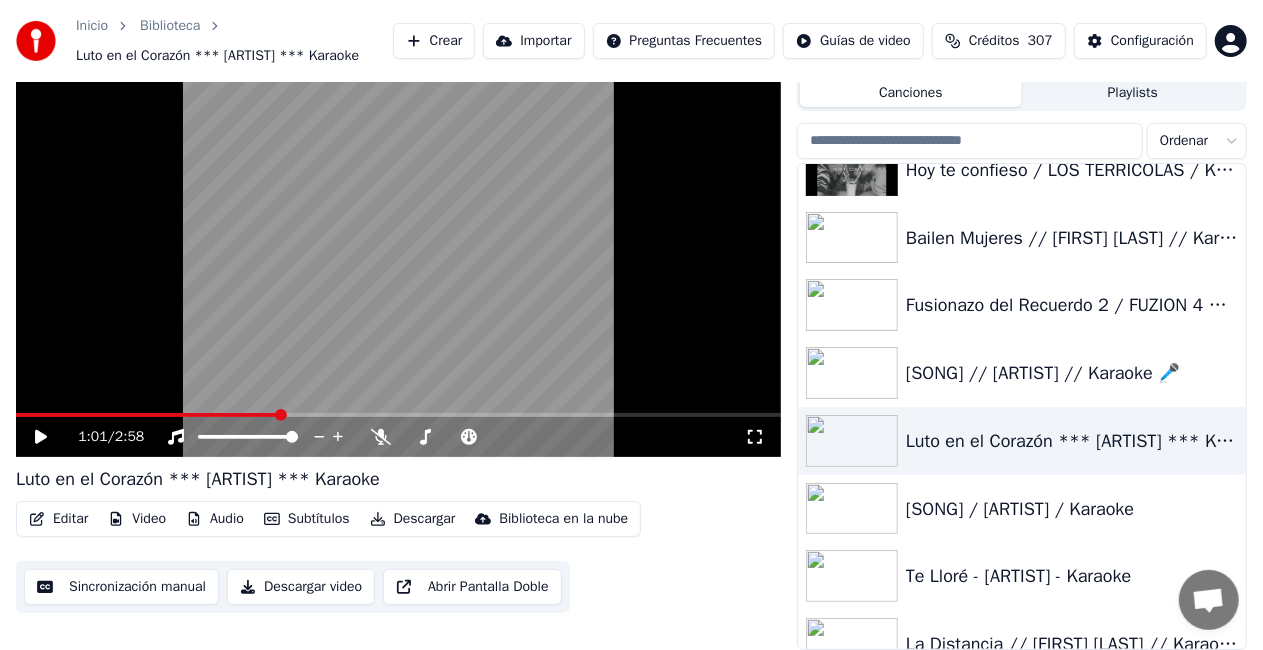click on "Editar" at bounding box center [58, 519] 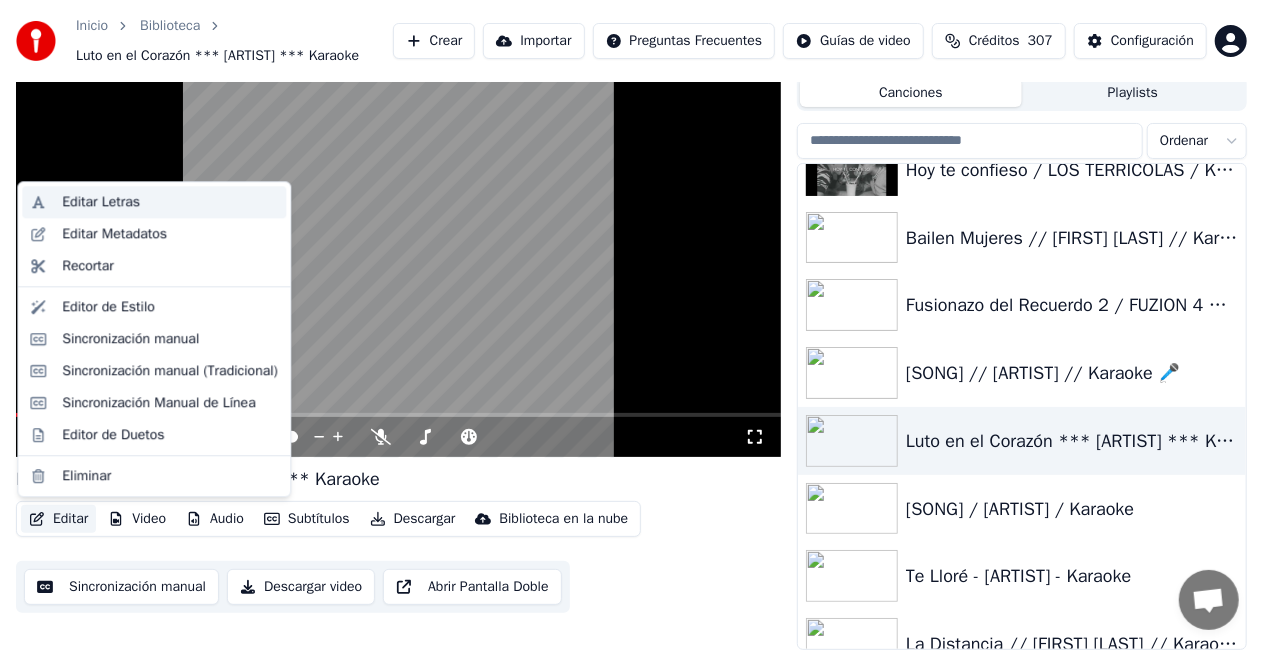 click on "Editar Letras" at bounding box center [154, 202] 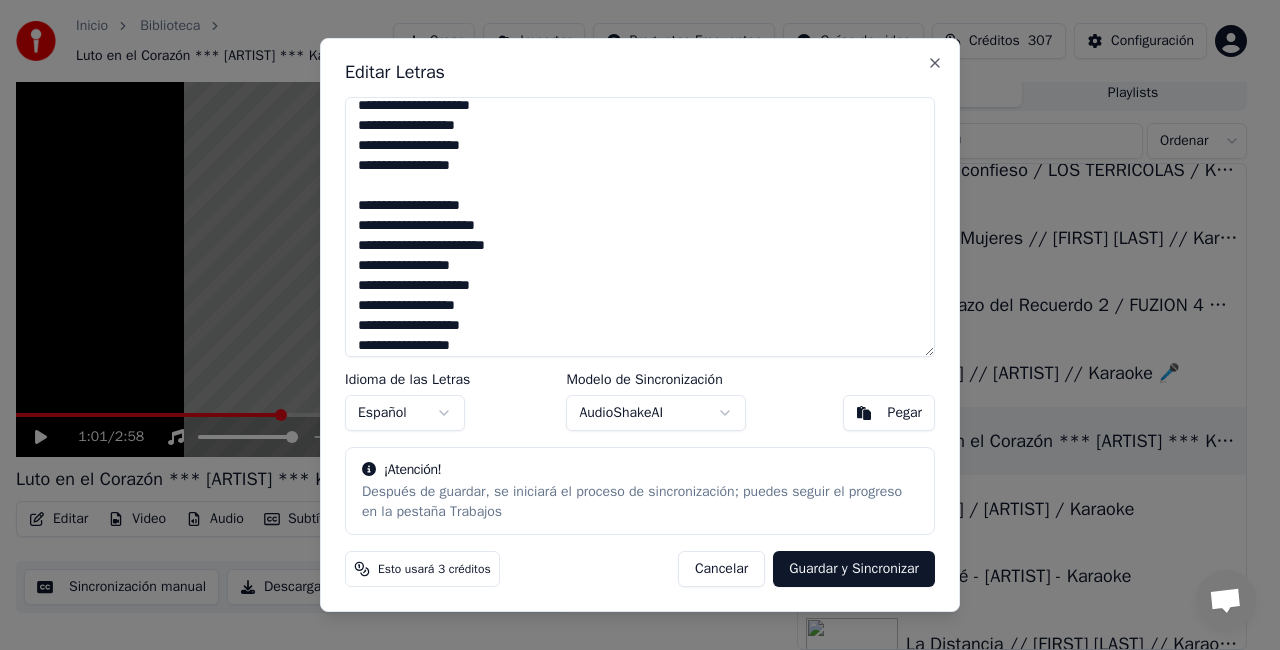 scroll, scrollTop: 337, scrollLeft: 0, axis: vertical 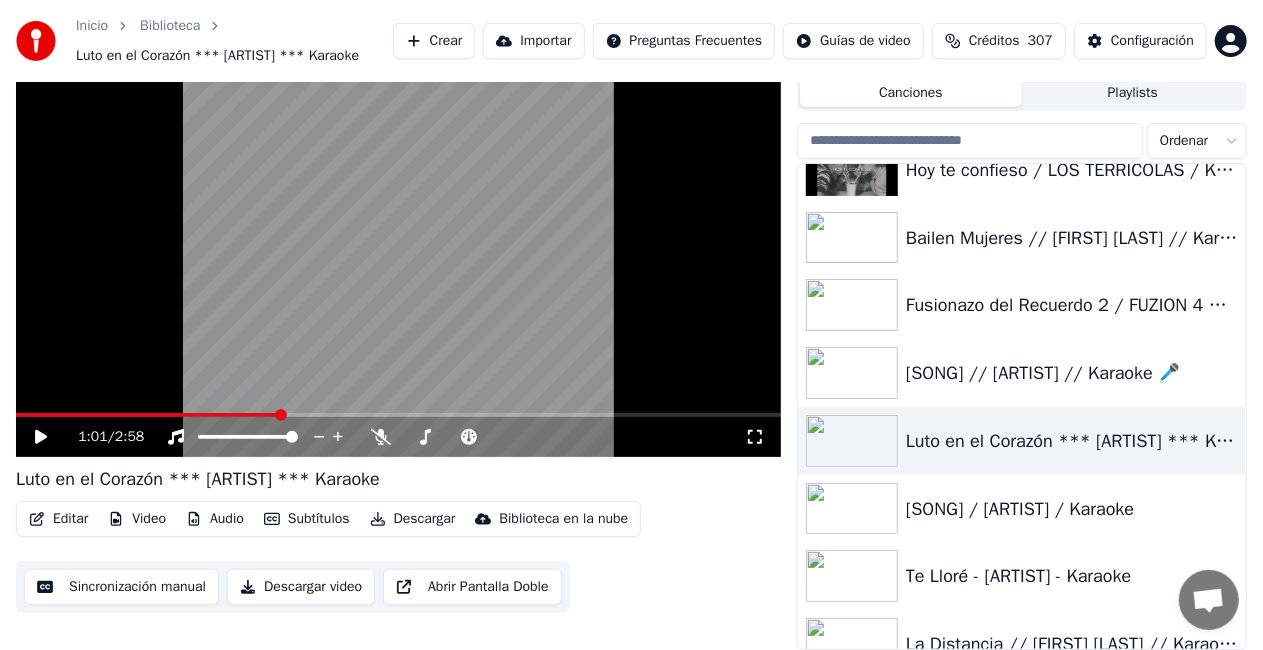 click on "Video" at bounding box center [137, 519] 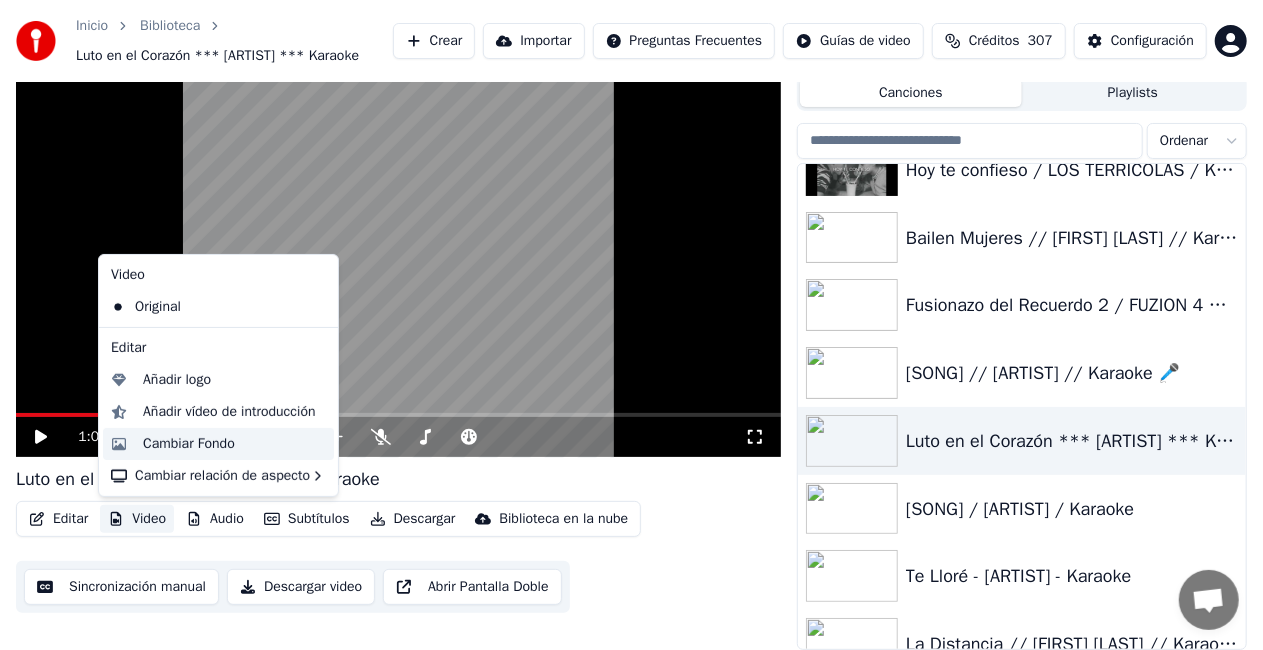 click on "Cambiar Fondo" at bounding box center [189, 444] 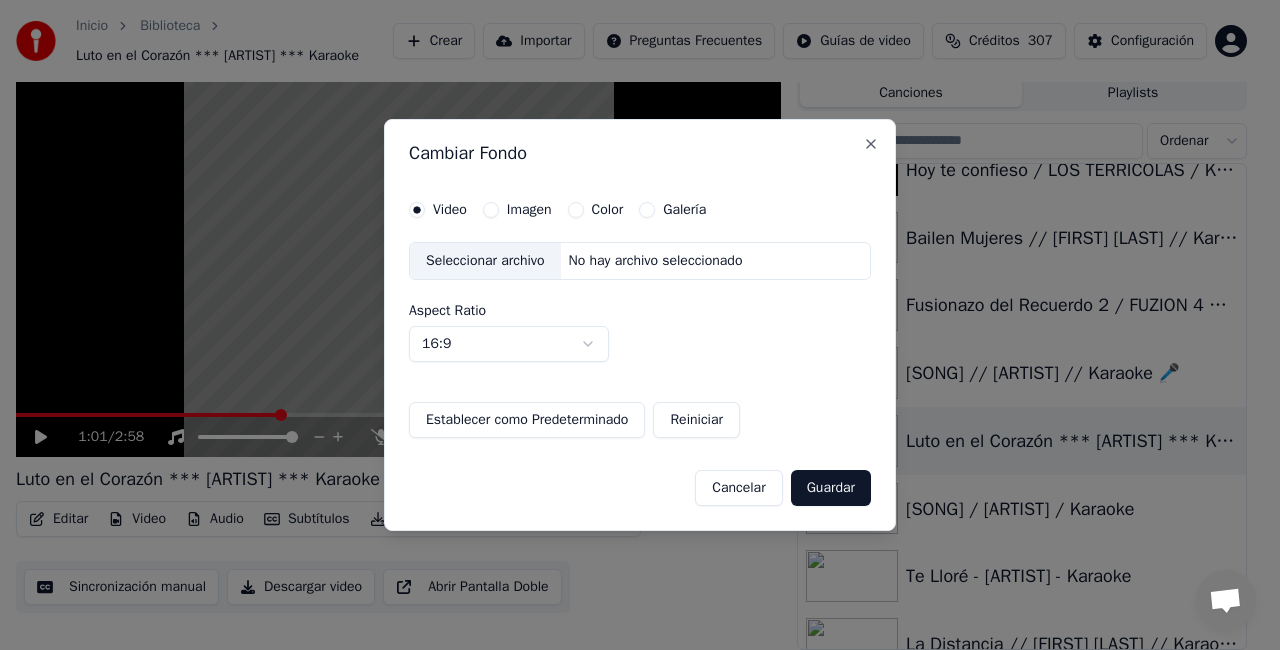click on "Seleccionar archivo" at bounding box center (485, 261) 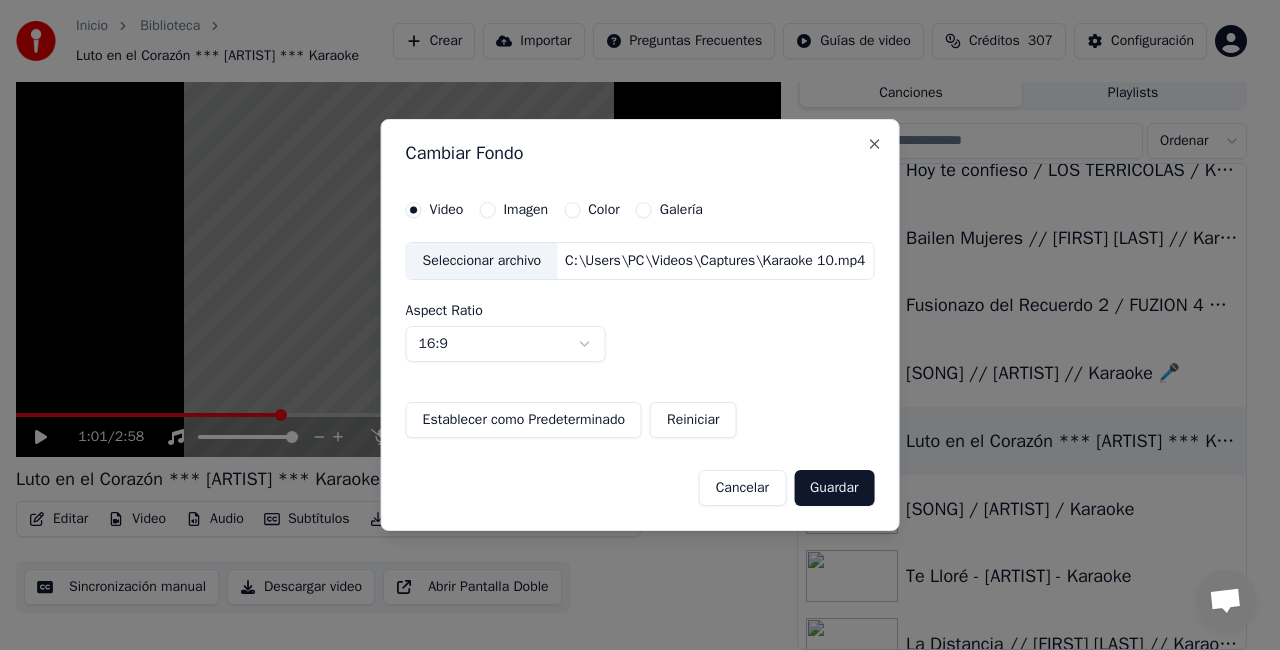 click on "Guardar" at bounding box center (834, 488) 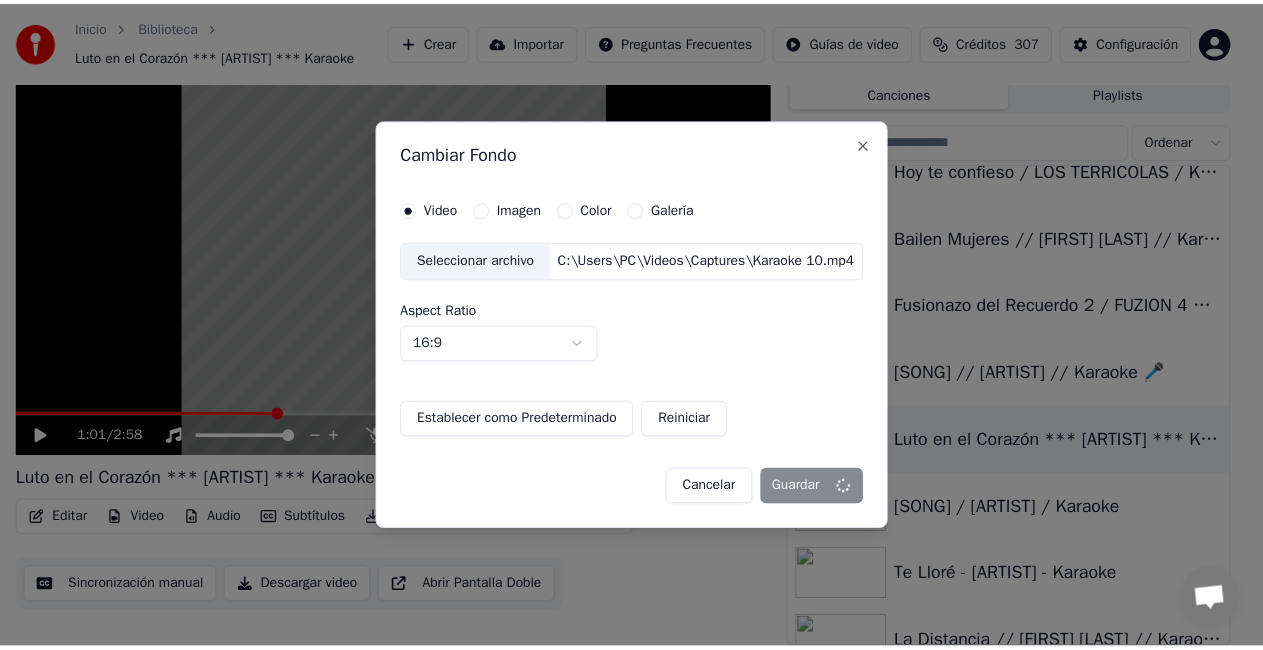 scroll, scrollTop: 52, scrollLeft: 0, axis: vertical 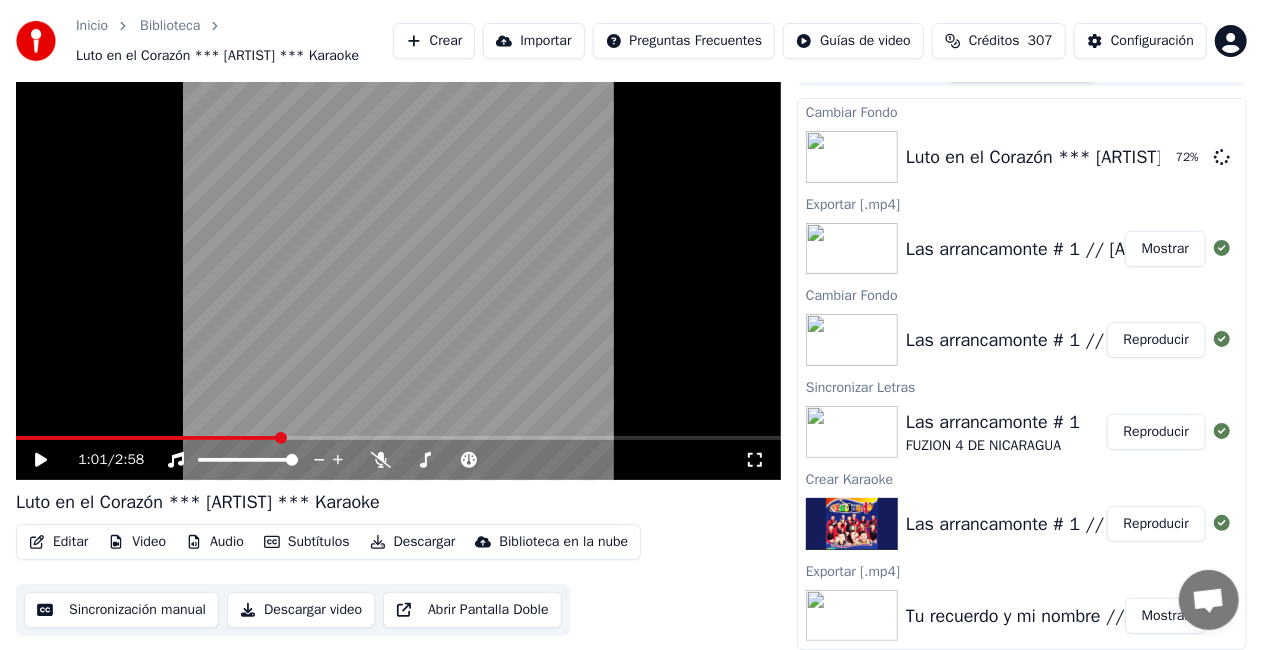 click on "Editar" at bounding box center (58, 542) 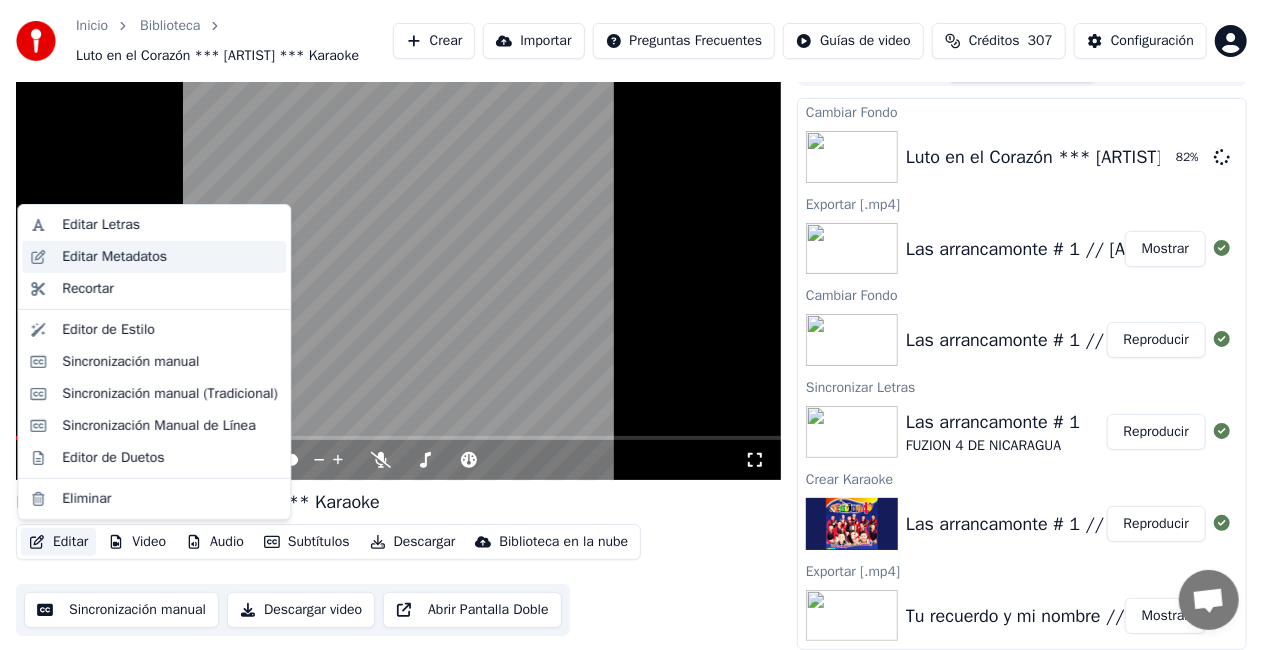 click on "Editar Metadatos" at bounding box center (114, 257) 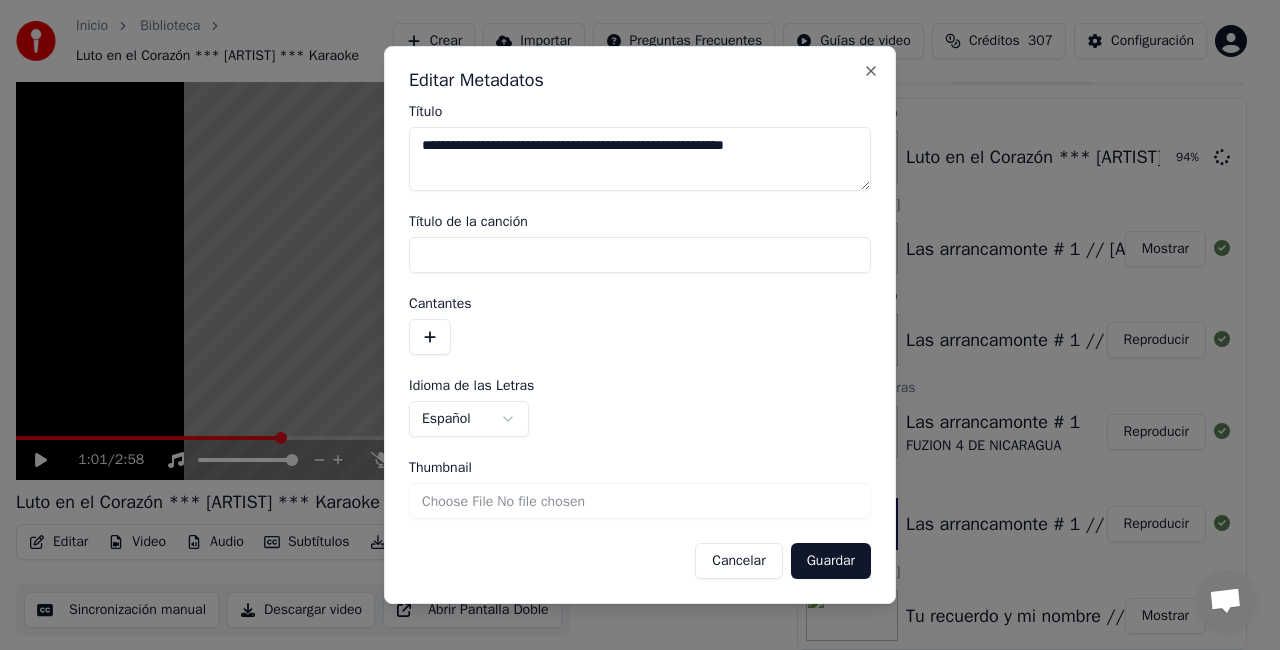 click on "Thumbnail" at bounding box center [640, 501] 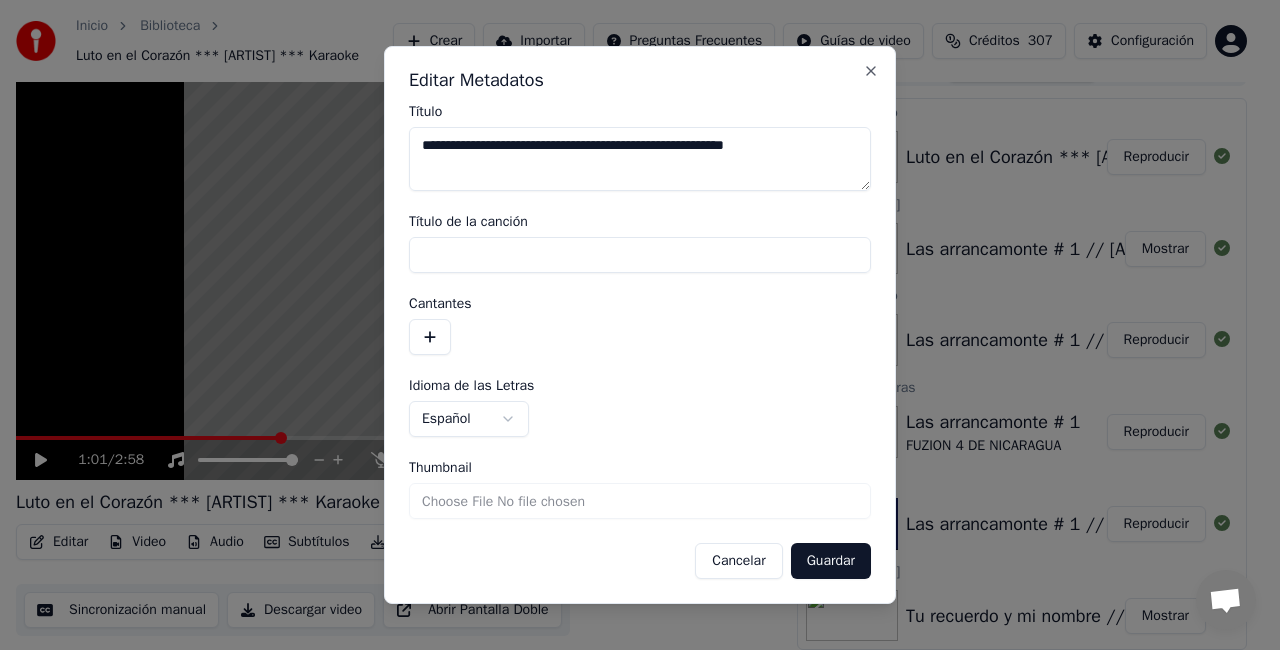 type on "**********" 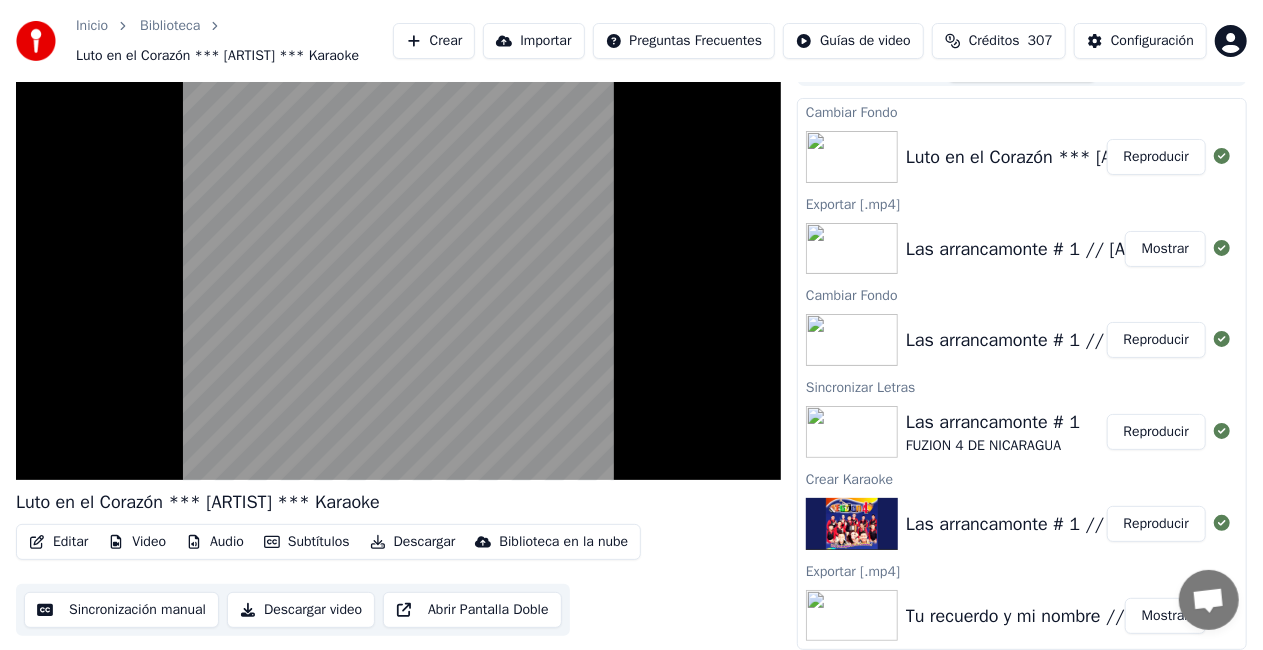 scroll, scrollTop: 0, scrollLeft: 0, axis: both 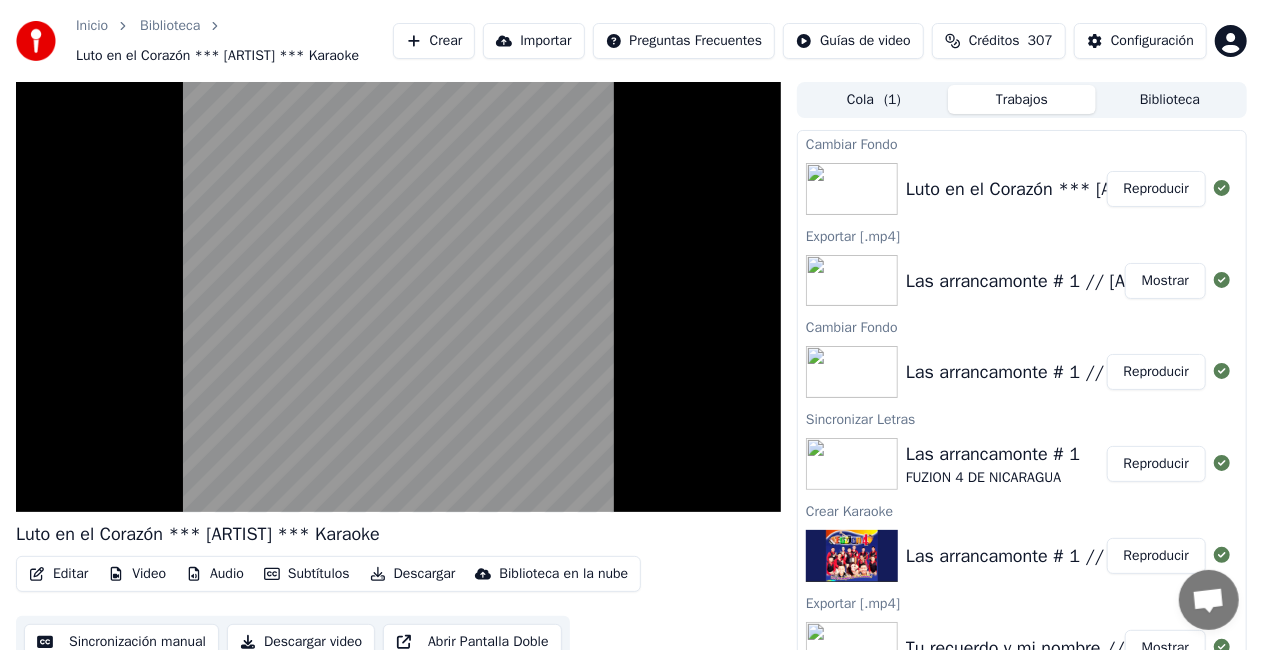 click on "Reproducir" at bounding box center [1156, 189] 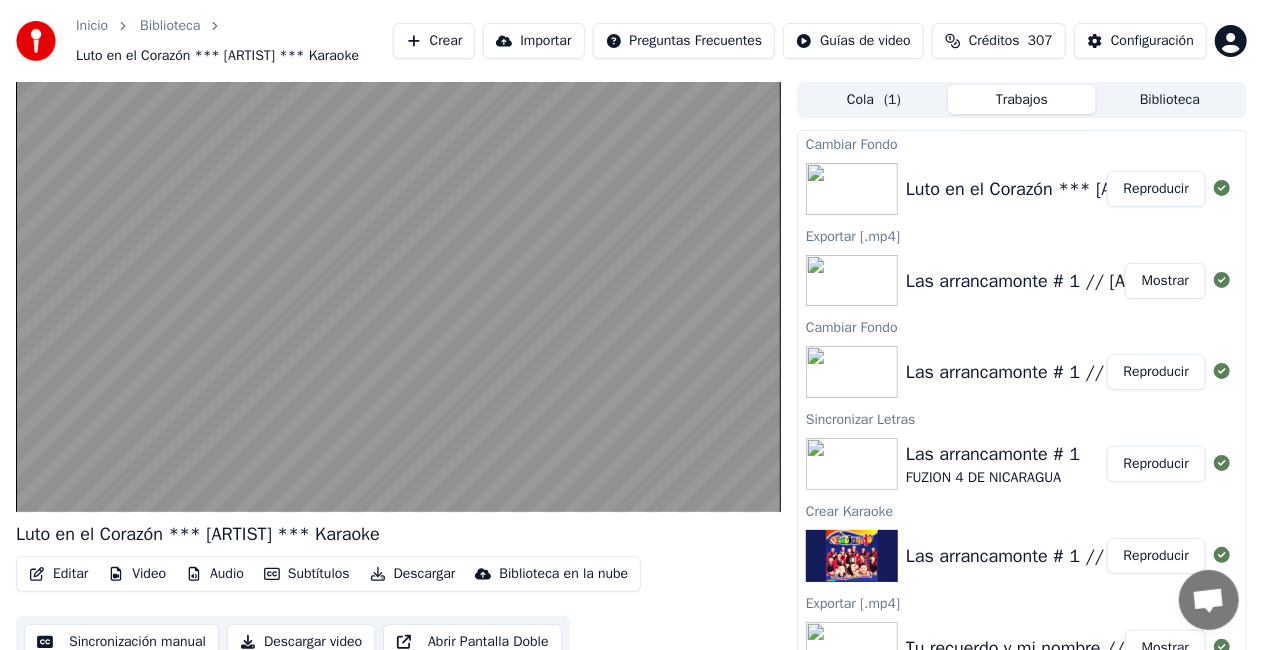 click on "Audio" at bounding box center (215, 574) 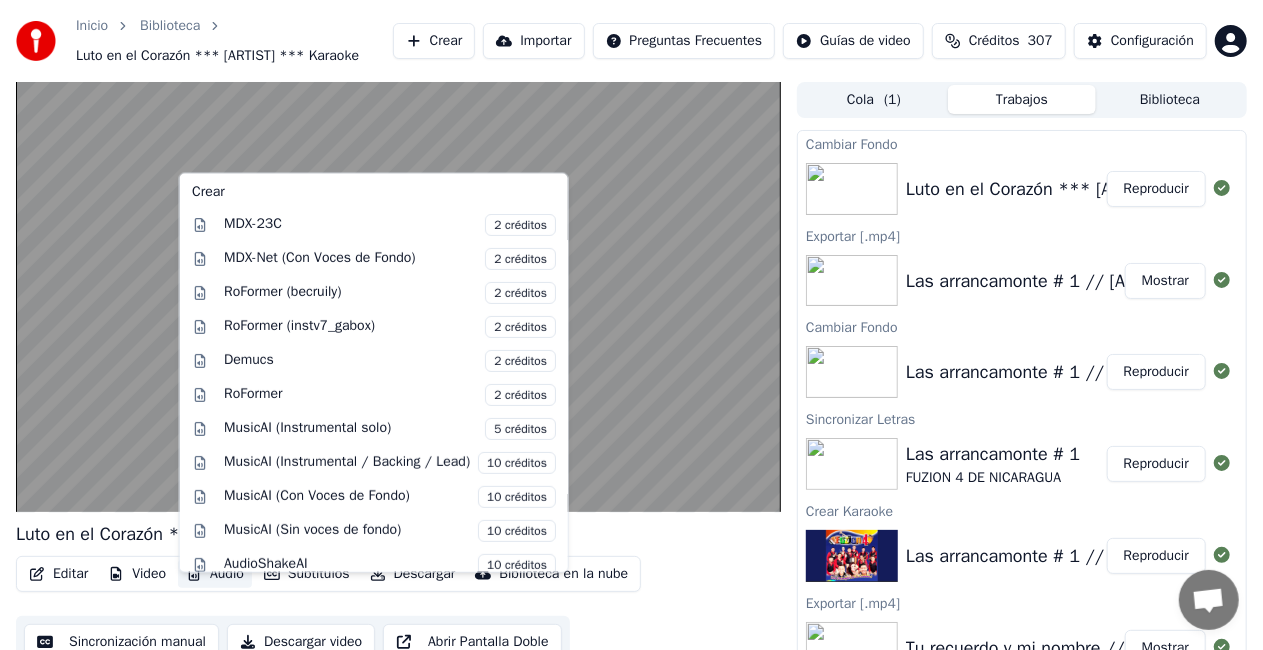 scroll, scrollTop: 197, scrollLeft: 0, axis: vertical 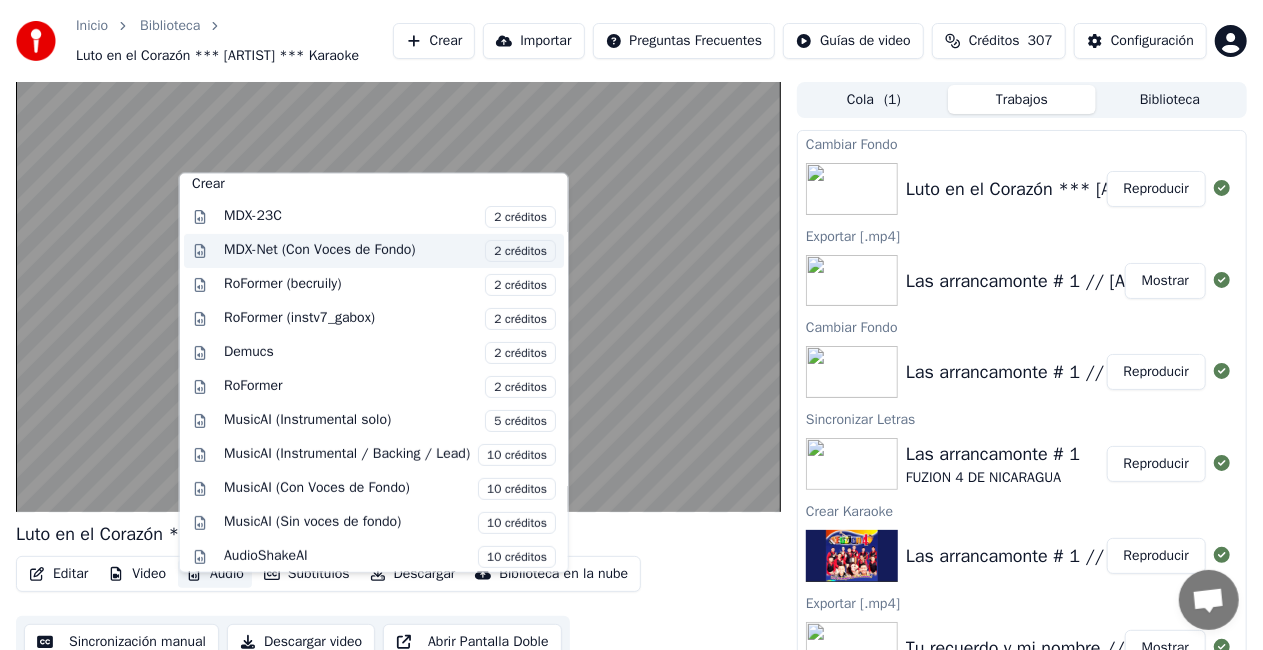 click on "MDX-Net (Con Voces de Fondo) 2 créditos" at bounding box center (390, 251) 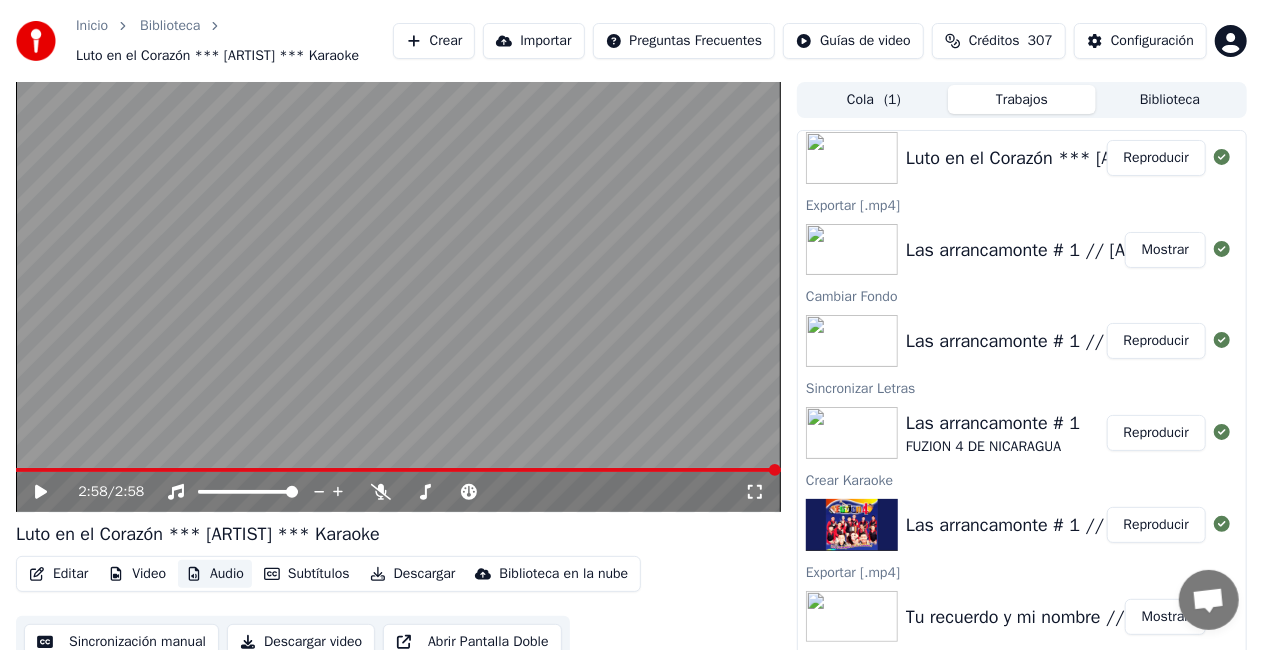 scroll, scrollTop: 0, scrollLeft: 0, axis: both 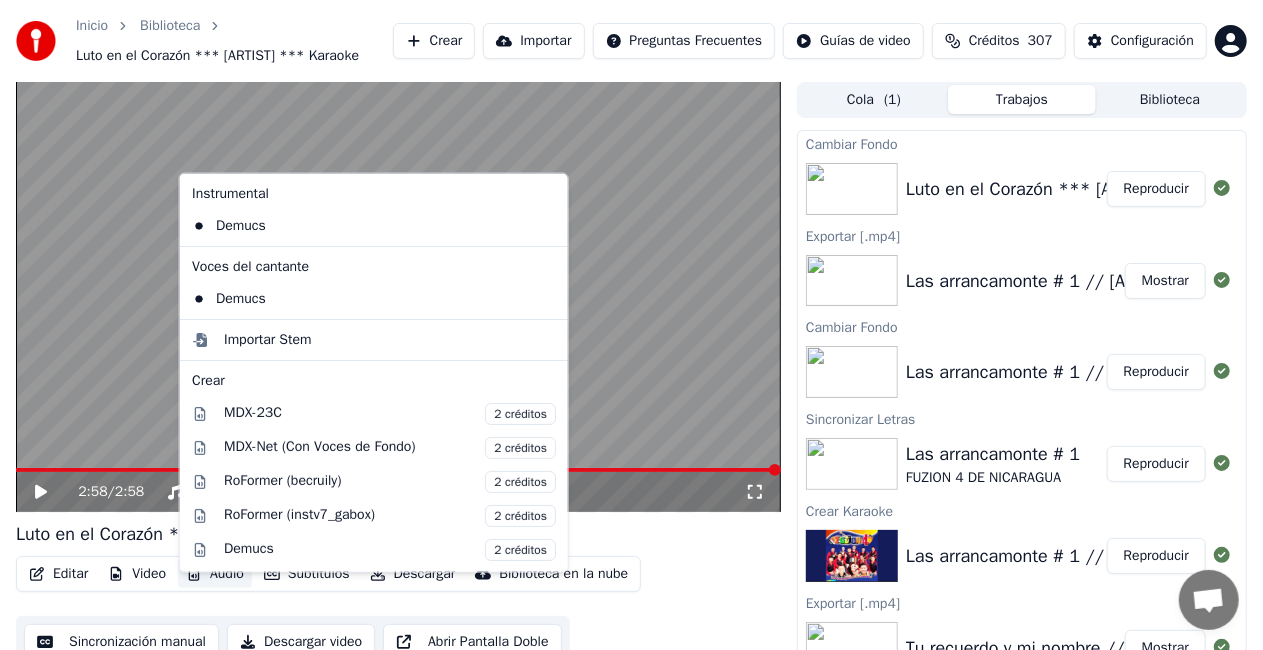 click on "Audio" at bounding box center [215, 574] 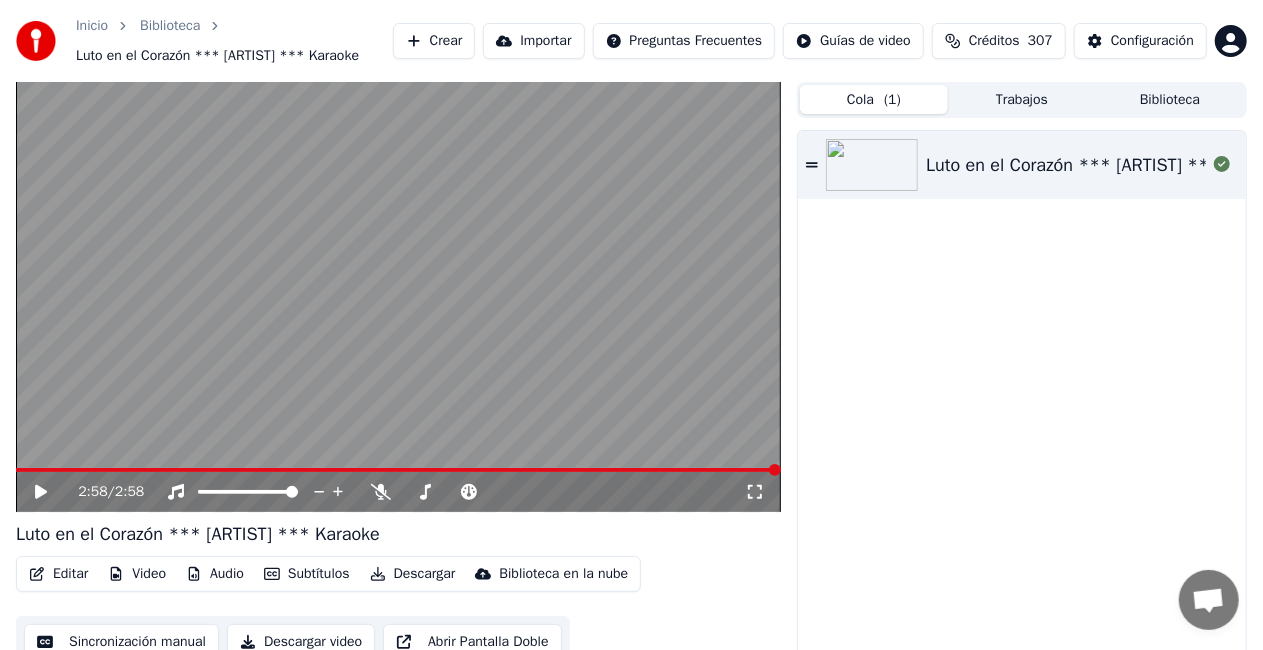 click on "Cola ( 1 )" at bounding box center (874, 99) 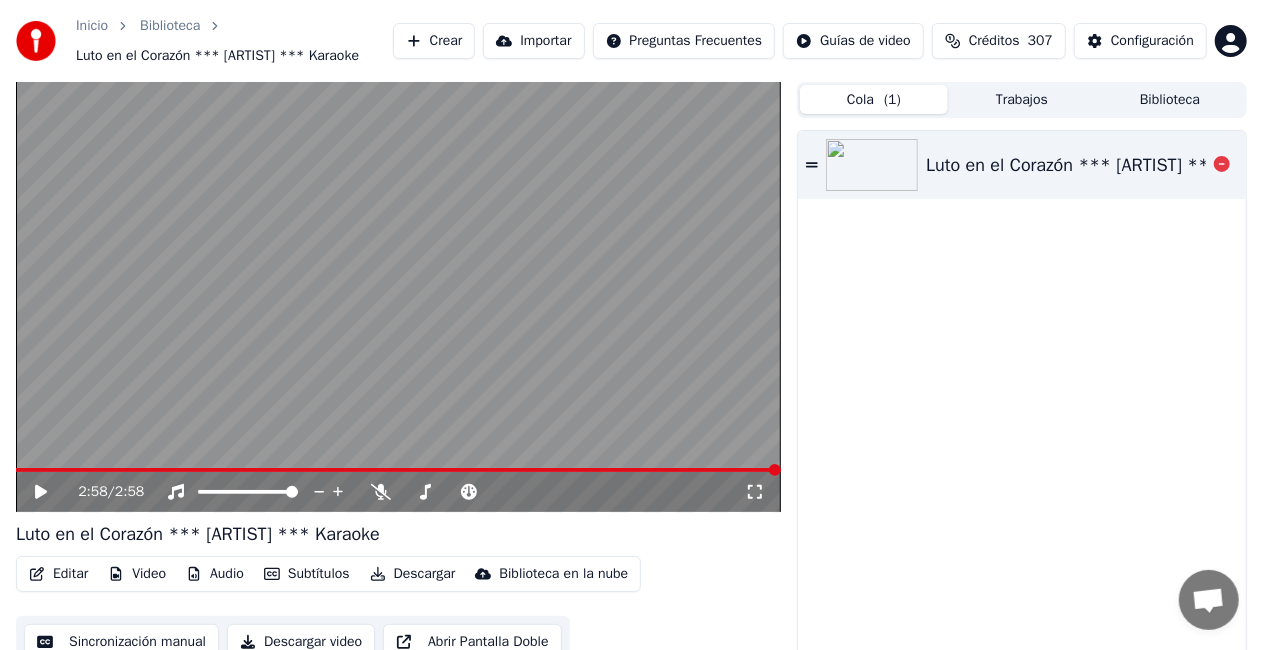 click on "Luto en el Corazón *** [ARTIST] *** Karaoke" at bounding box center [1108, 165] 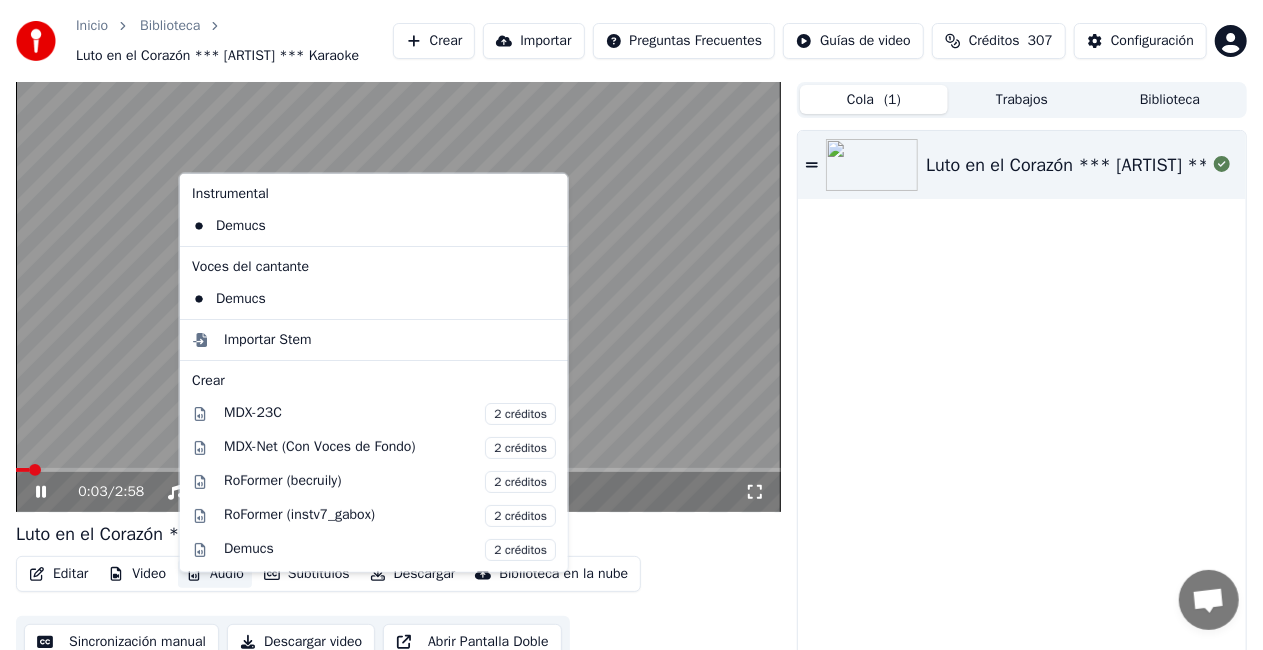 click on "Audio" at bounding box center (215, 574) 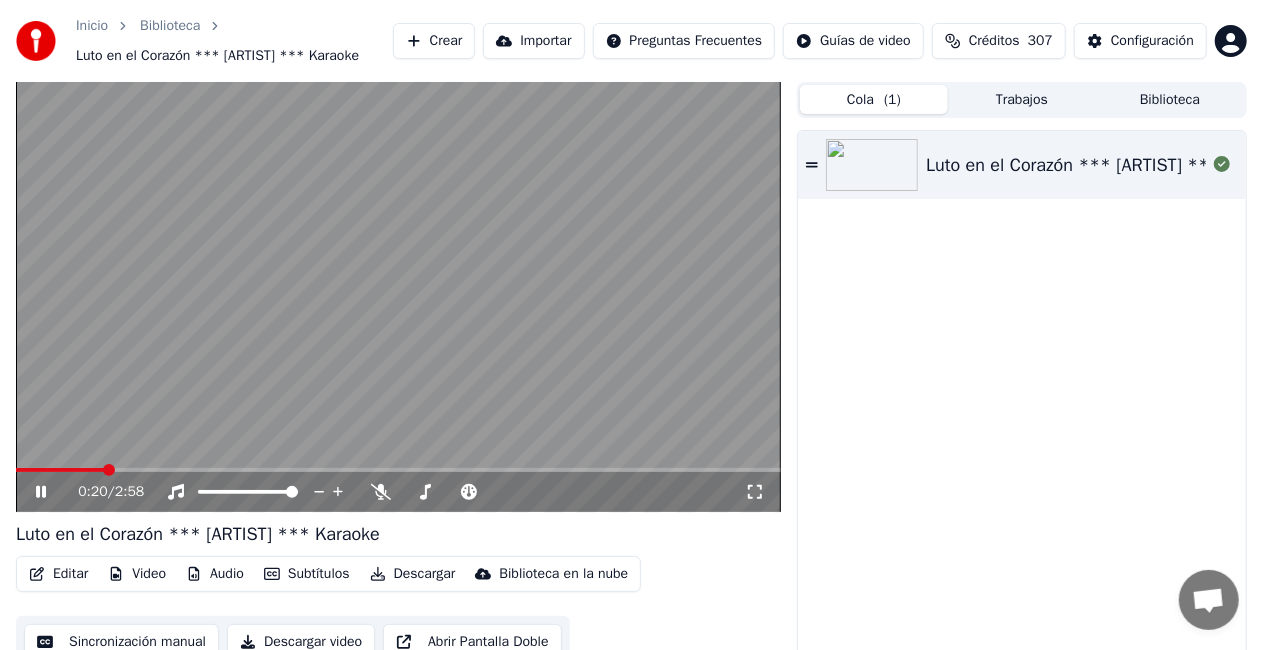 click at bounding box center [398, 297] 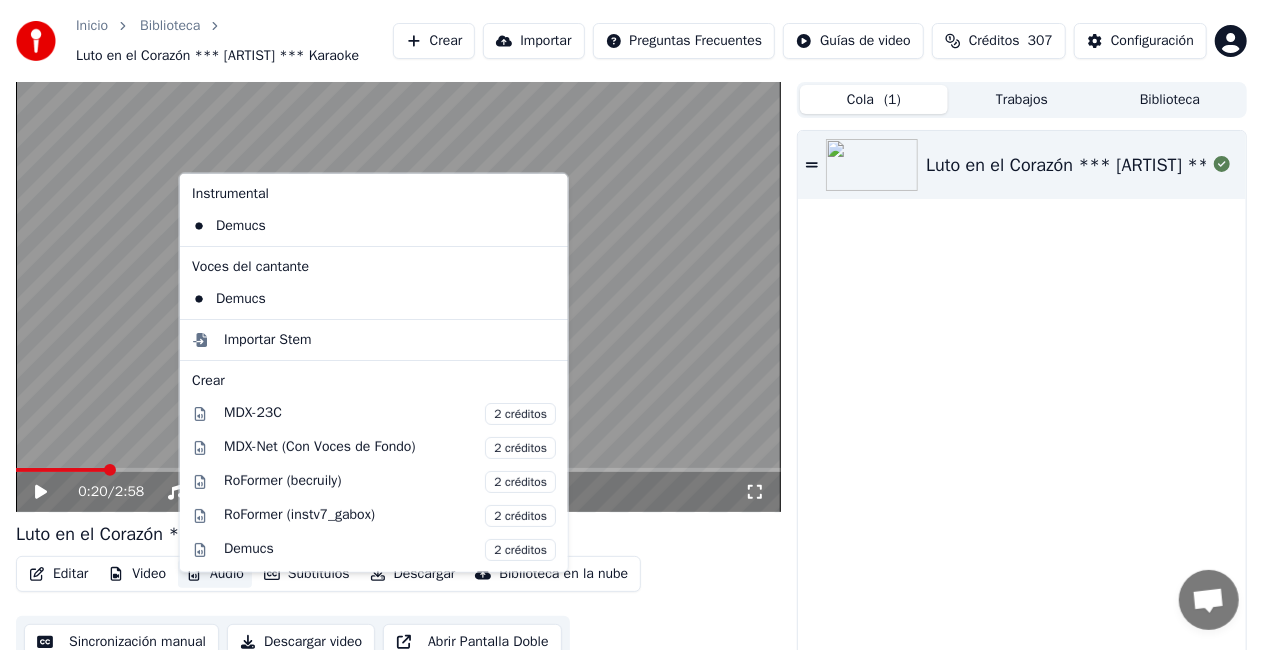 click on "Audio" at bounding box center [215, 574] 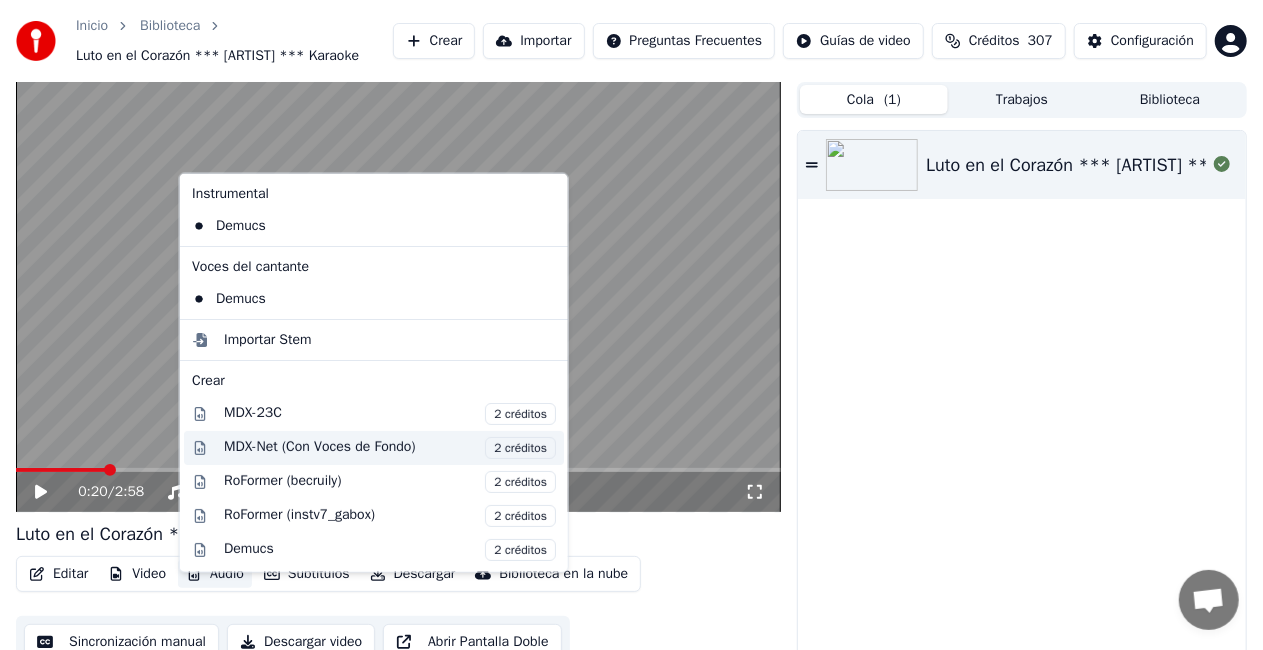 click on "MDX-Net (Con Voces de Fondo) 2 créditos" at bounding box center [390, 448] 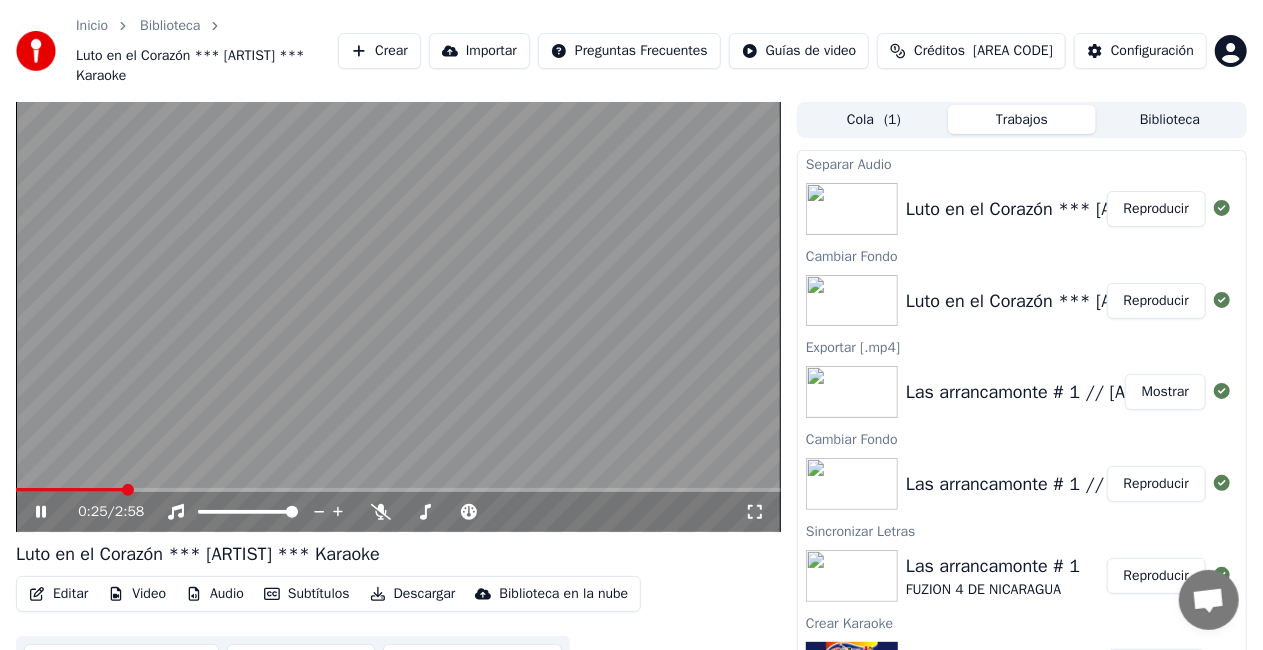 click on "Reproducir" at bounding box center (1156, 209) 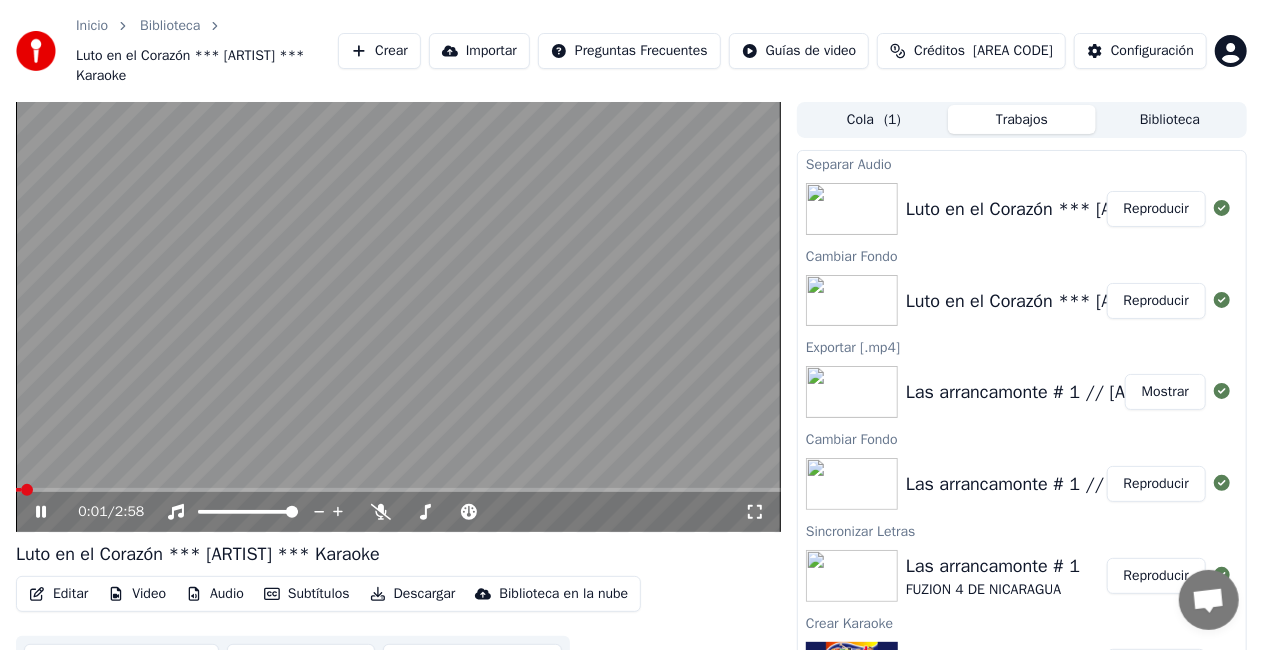 click on "Audio" at bounding box center (215, 594) 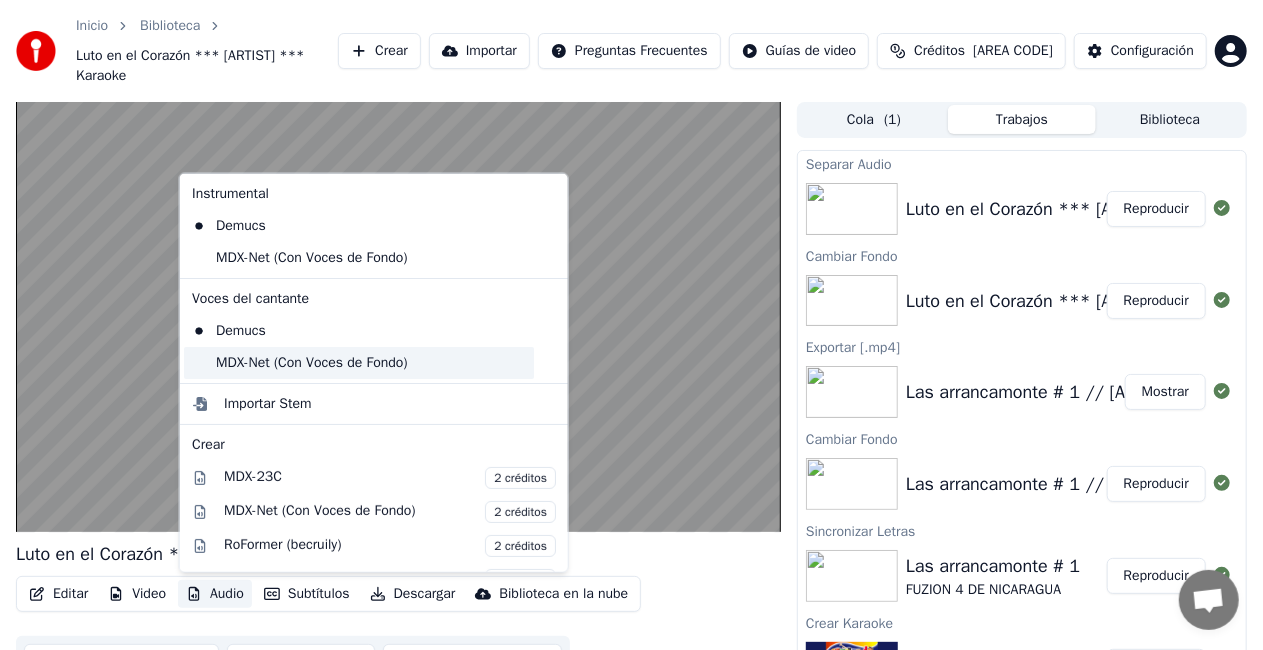click on "MDX-Net (Con Voces de Fondo)" at bounding box center [359, 363] 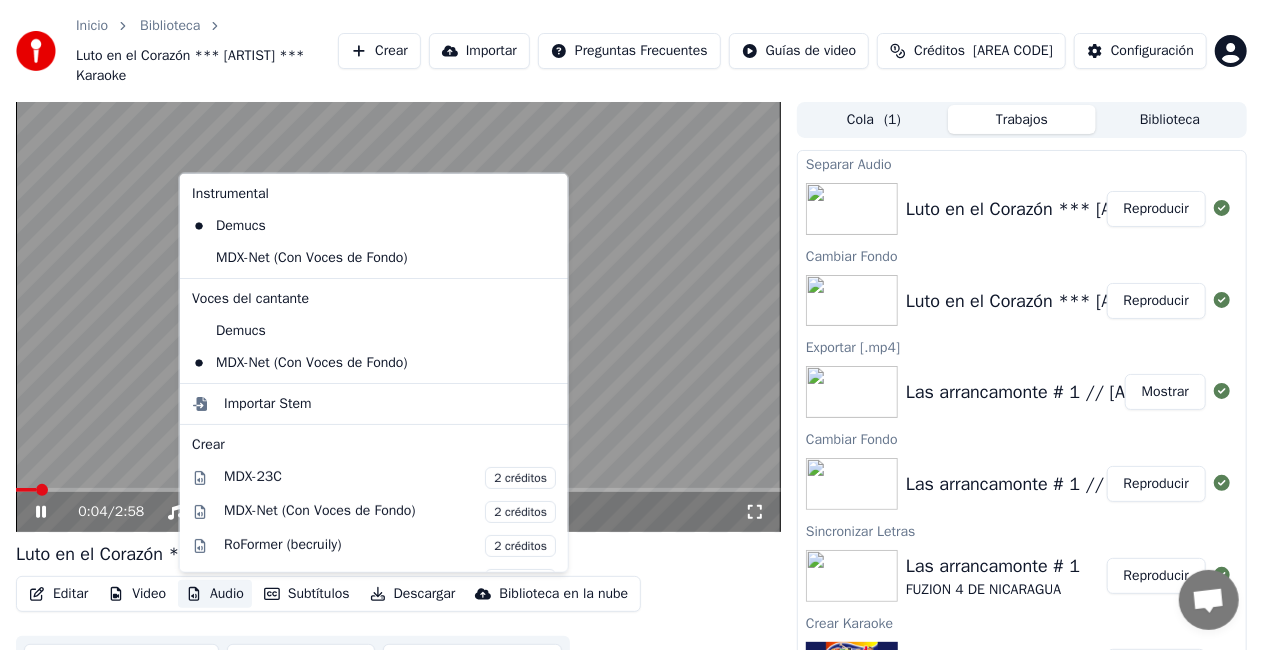 click on "Audio" at bounding box center (215, 594) 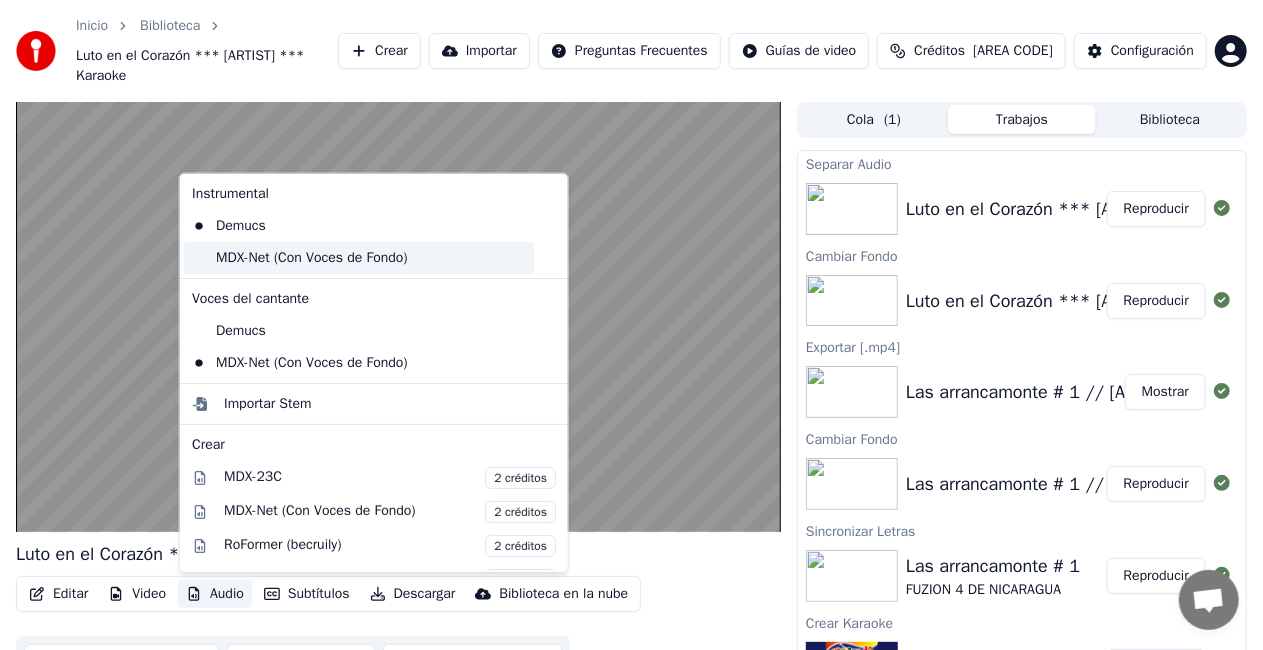 click on "MDX-Net (Con Voces de Fondo)" at bounding box center (359, 258) 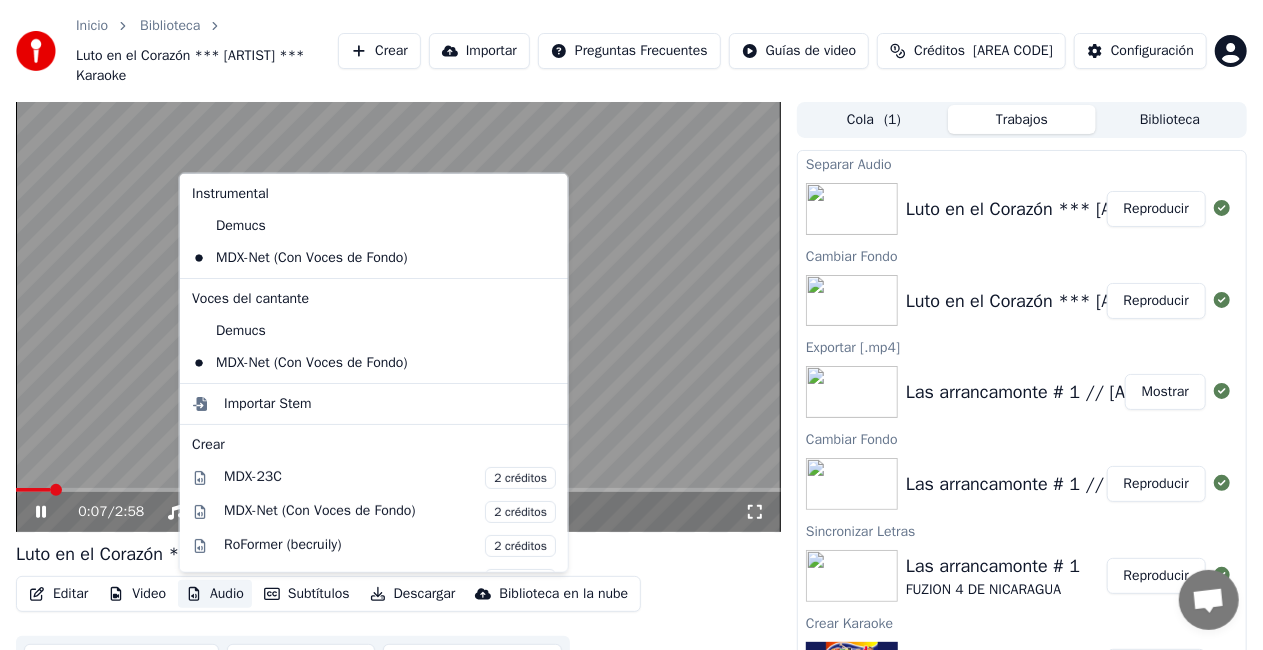 click on "Audio" at bounding box center (215, 594) 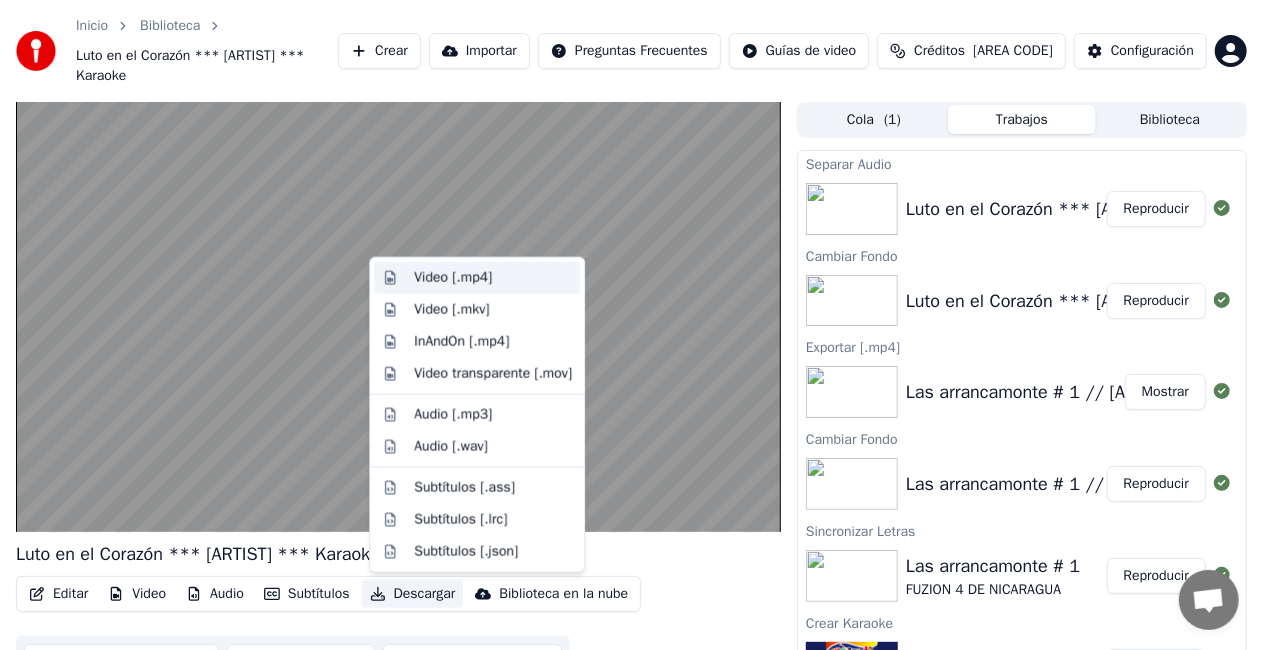 click on "Video [.mp4]" at bounding box center [453, 278] 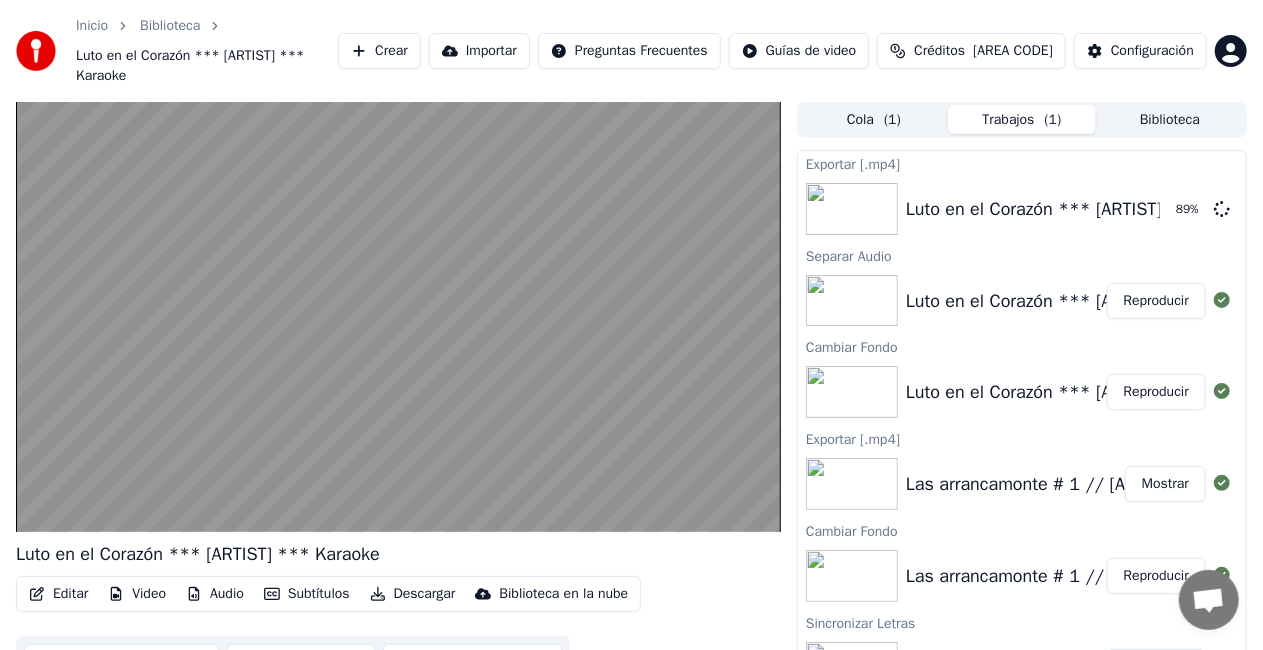 click on "Audio" at bounding box center [215, 594] 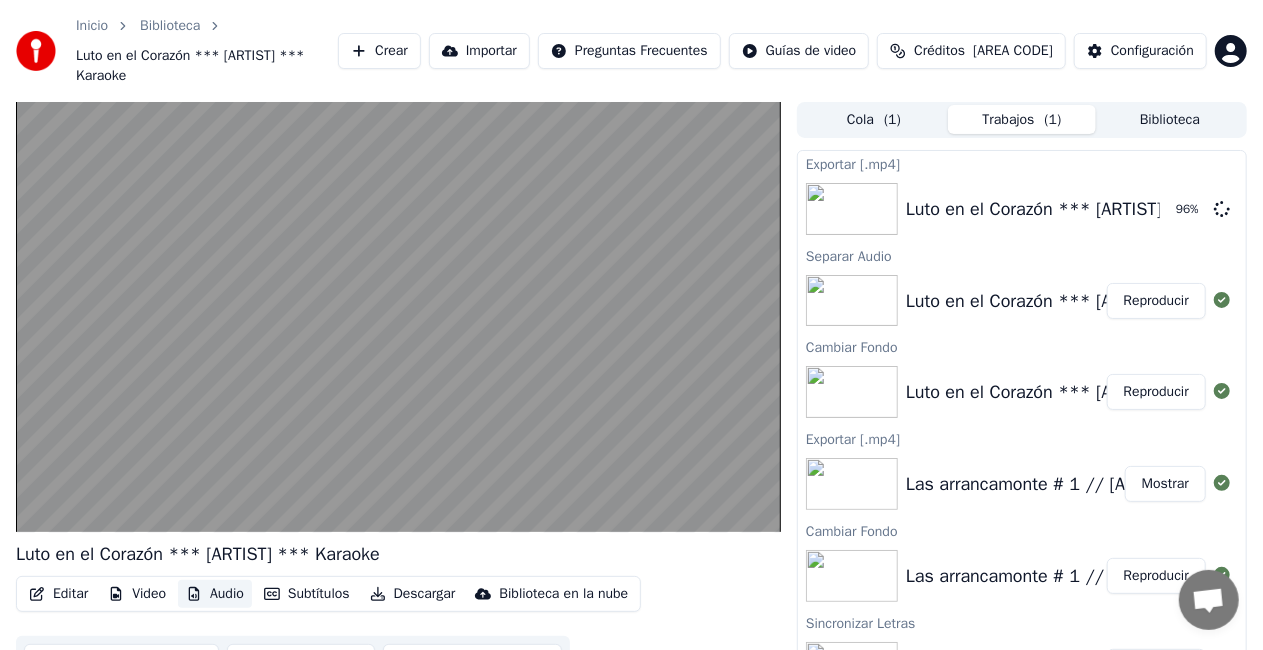 click on "Audio" at bounding box center [215, 594] 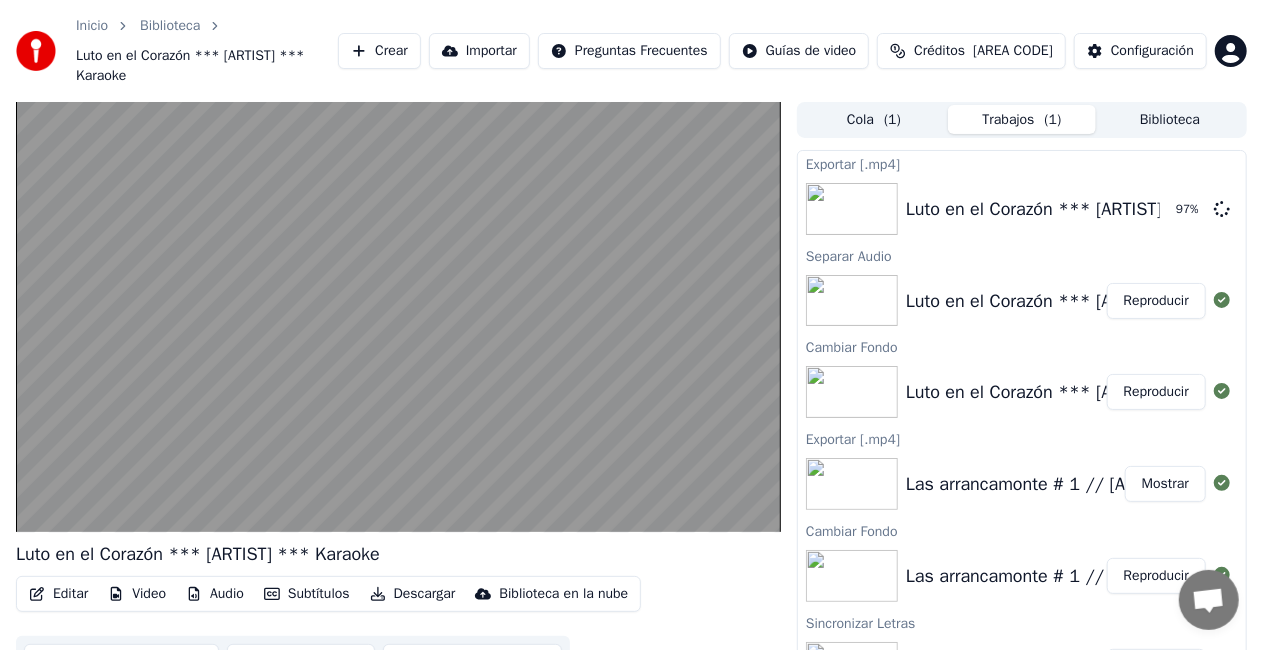 click on "Audio" at bounding box center [215, 594] 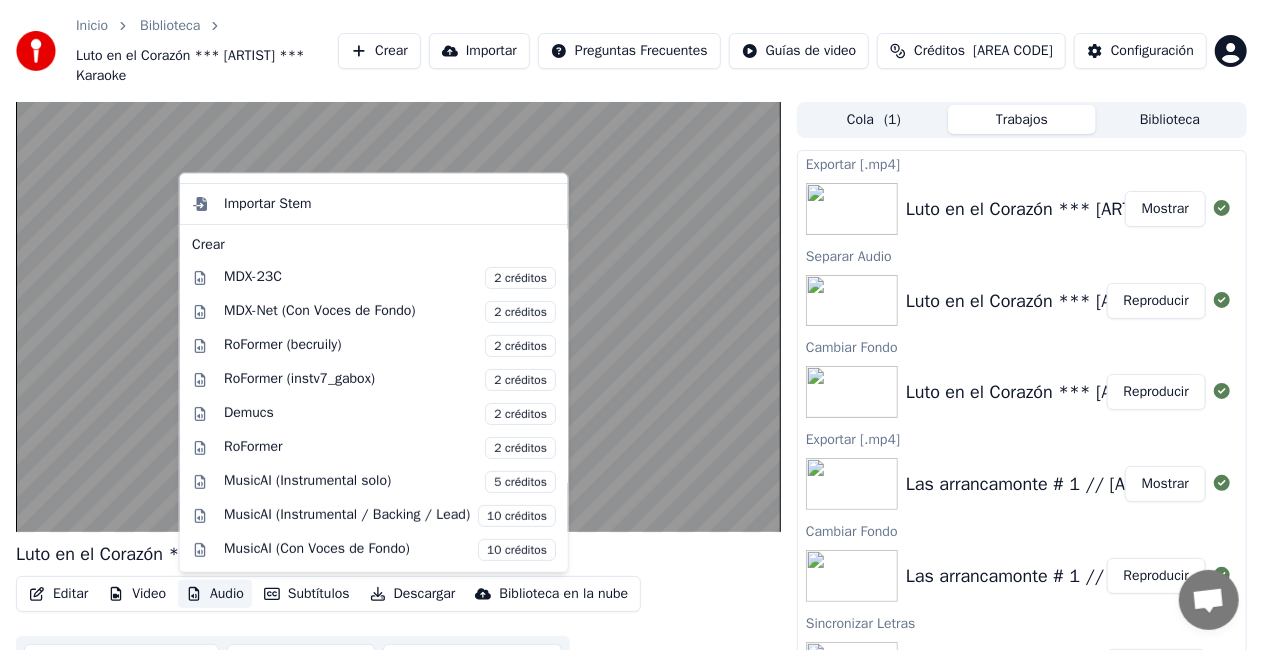 scroll, scrollTop: 266, scrollLeft: 0, axis: vertical 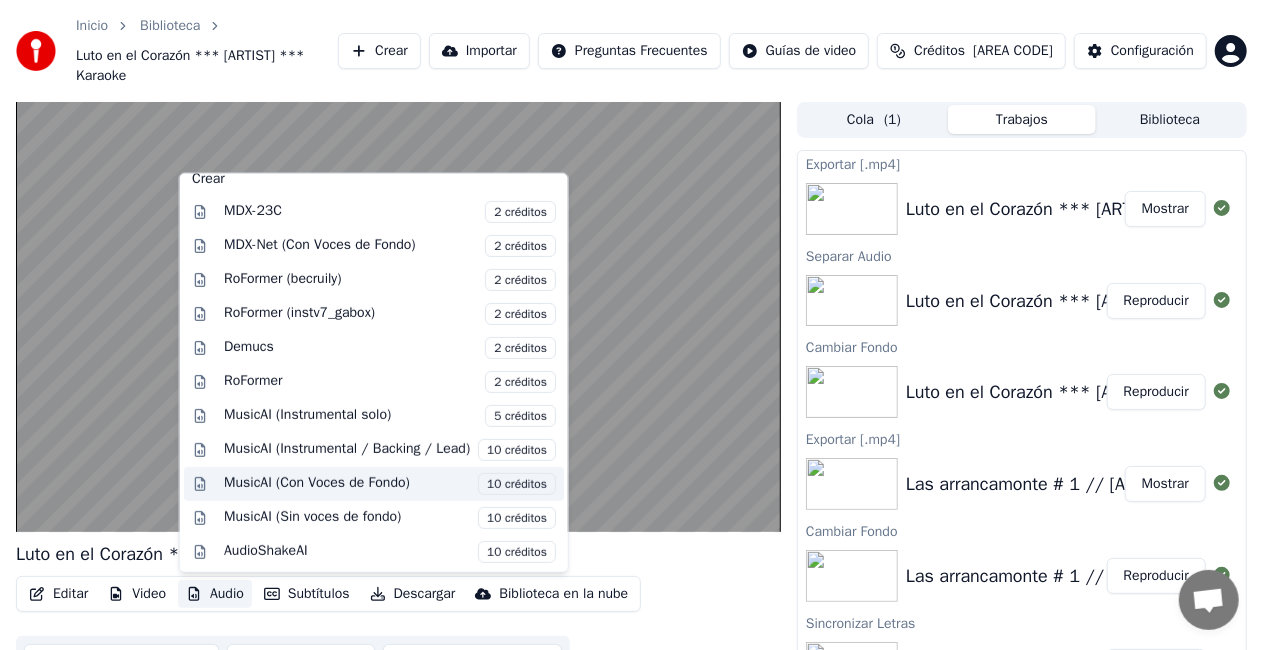 click on "10 créditos" at bounding box center [517, 483] 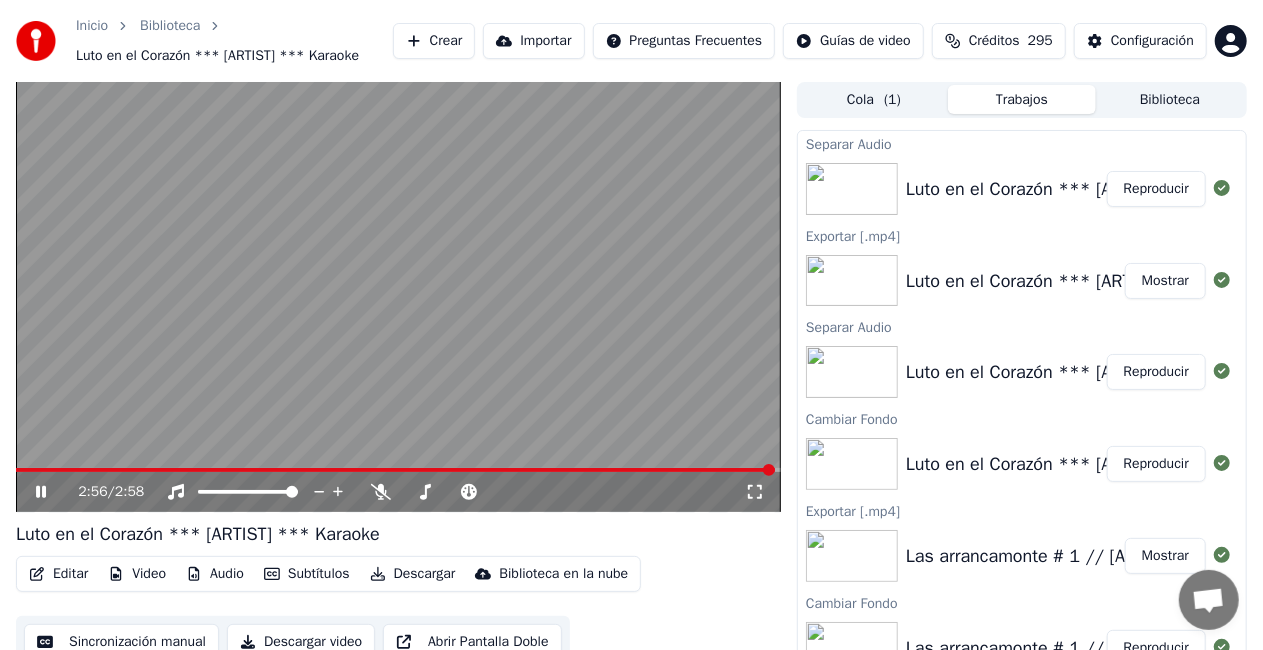 click on "Reproducir" at bounding box center (1156, 189) 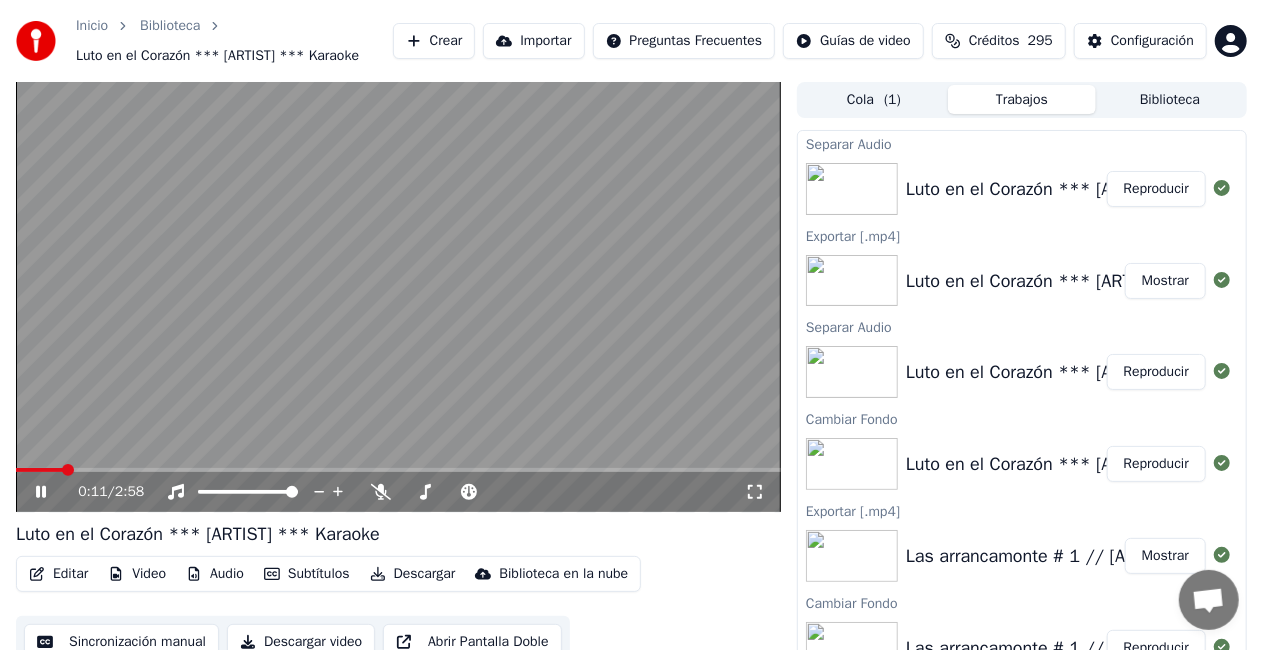 click at bounding box center [398, 470] 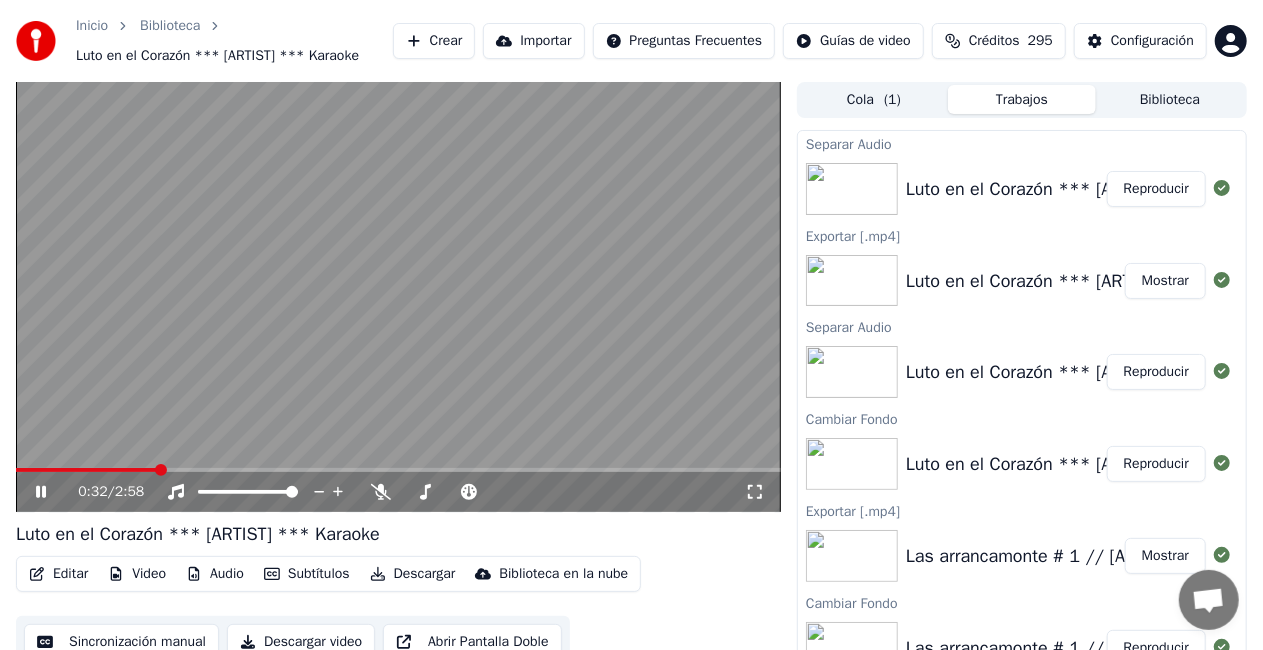 click on "Descargar" at bounding box center (413, 574) 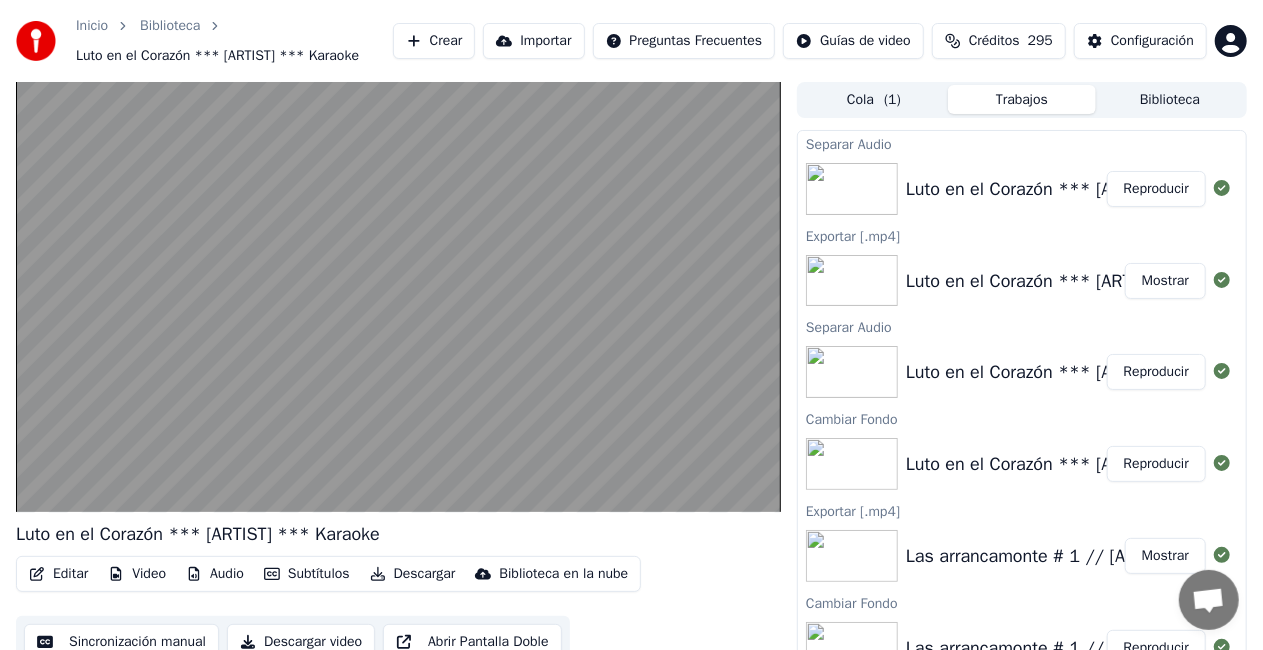 click on "Reproducir" at bounding box center [1156, 189] 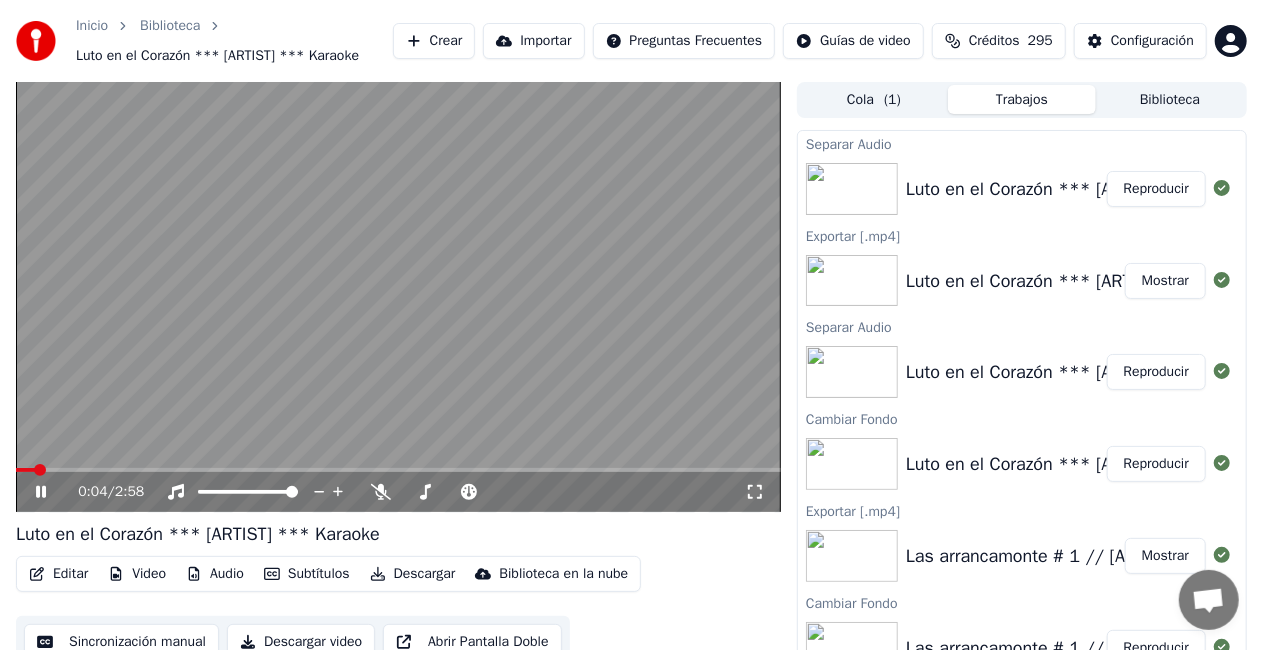 click on "0:04  /  2:58" at bounding box center [398, 492] 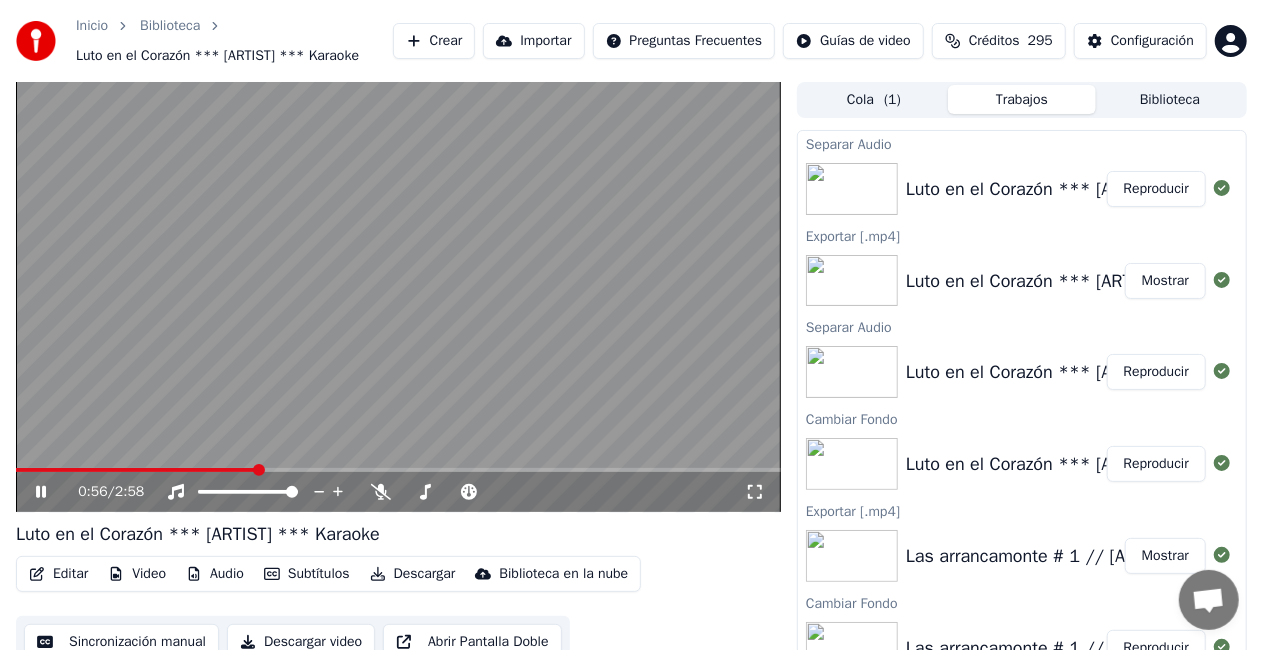 click at bounding box center [398, 470] 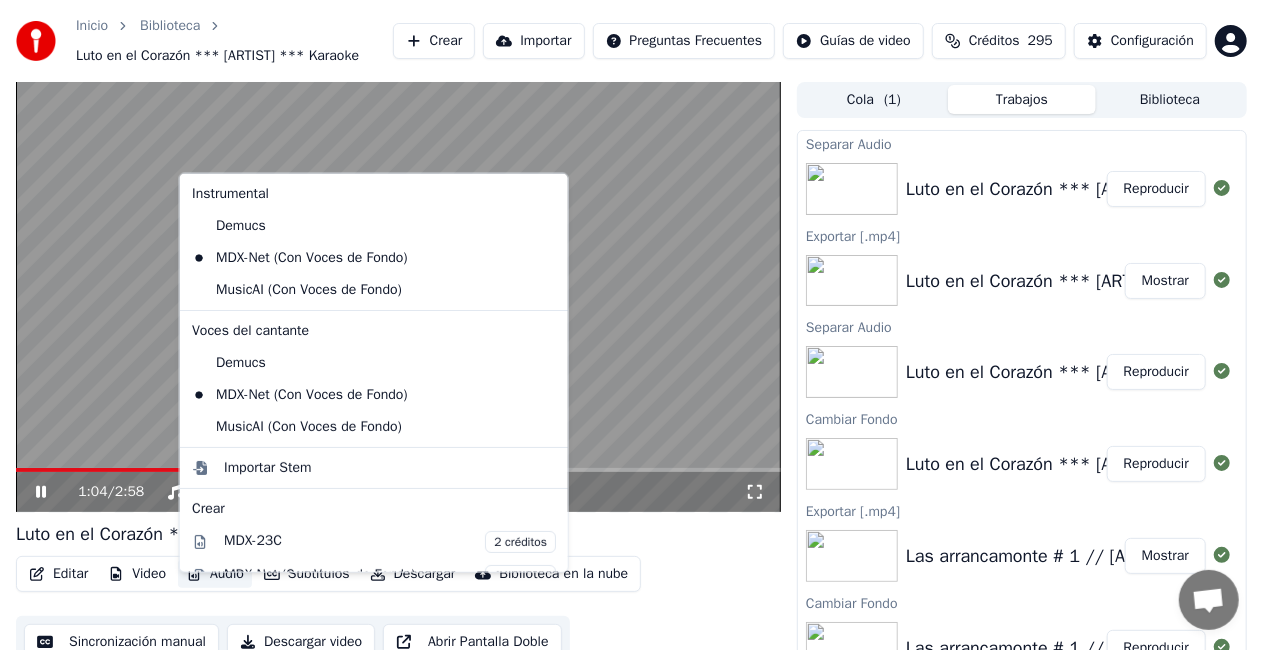 click on "Audio" at bounding box center [215, 574] 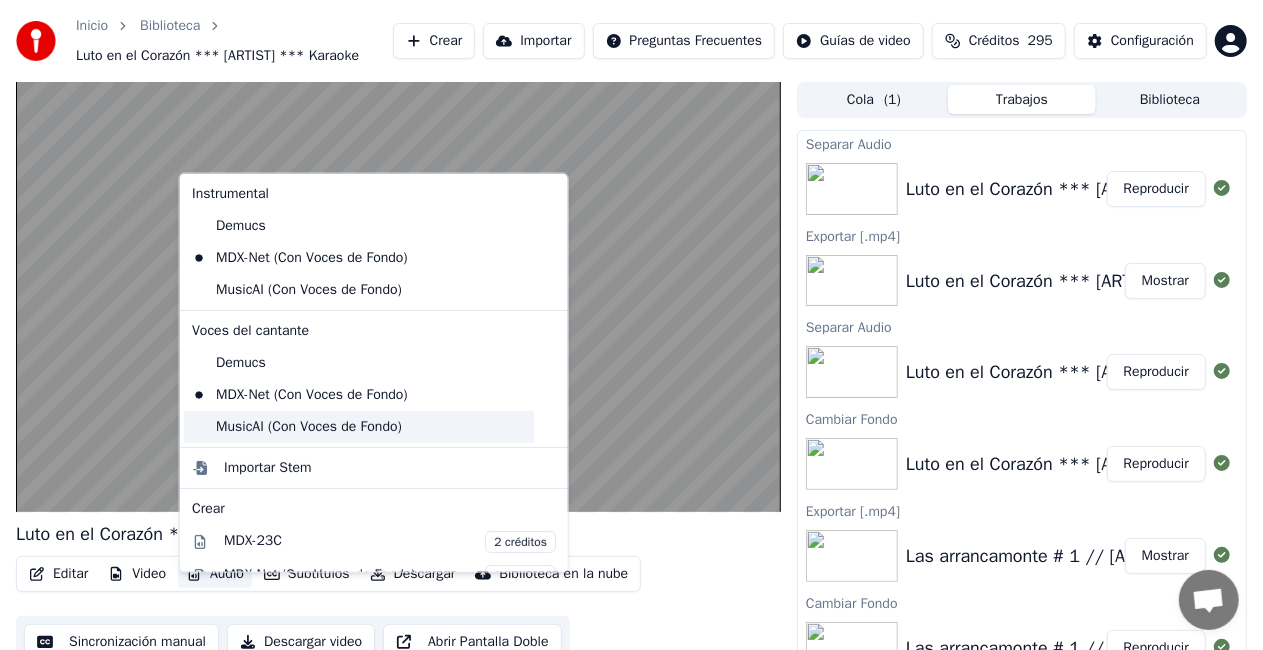 click on "MusicAI (Con Voces de Fondo)" at bounding box center (359, 427) 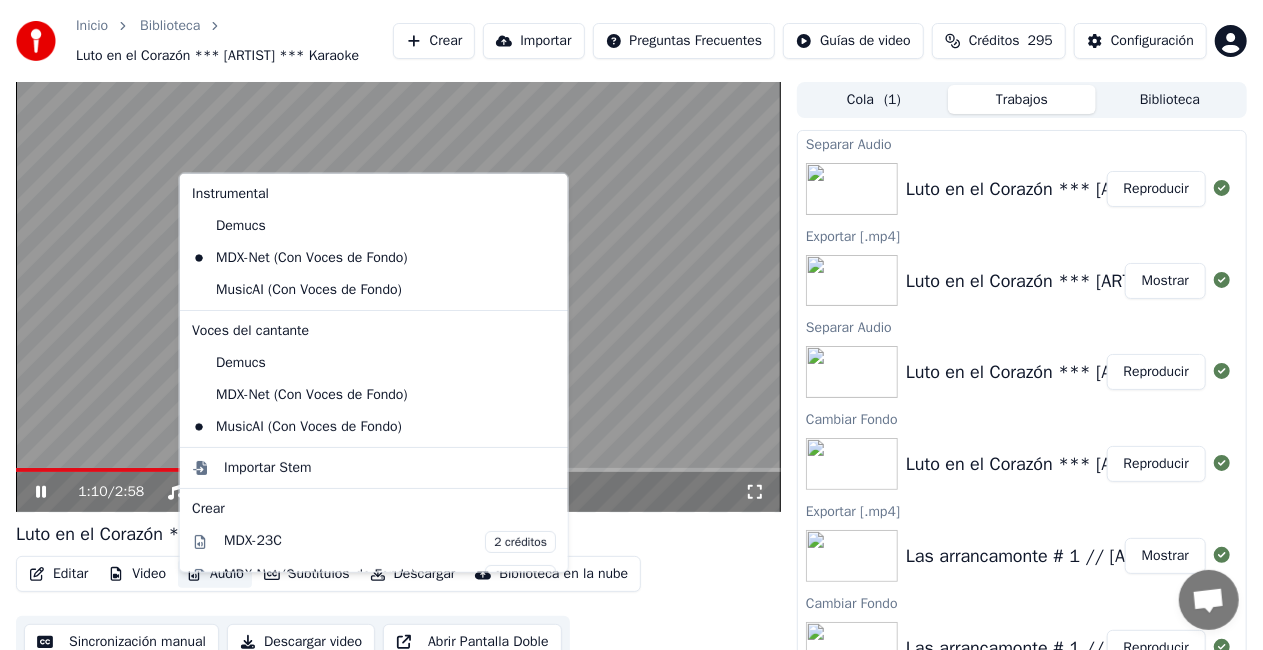 click on "Audio" at bounding box center [215, 574] 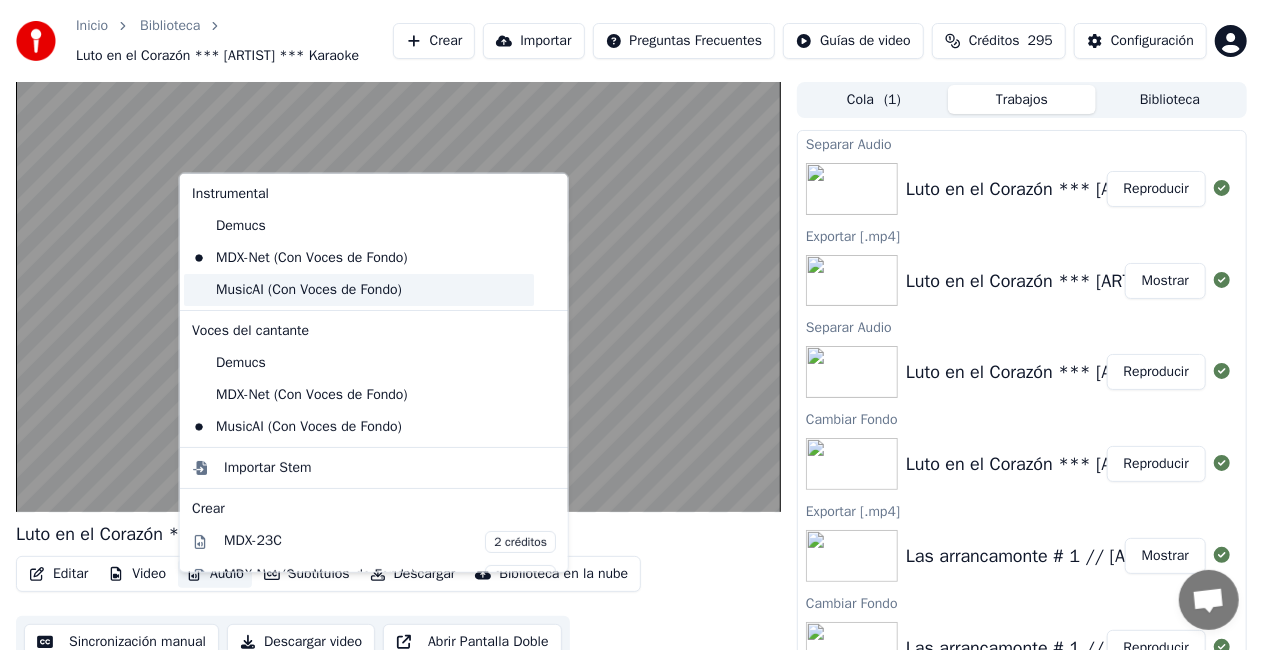 click on "MusicAI (Con Voces de Fondo)" at bounding box center (359, 290) 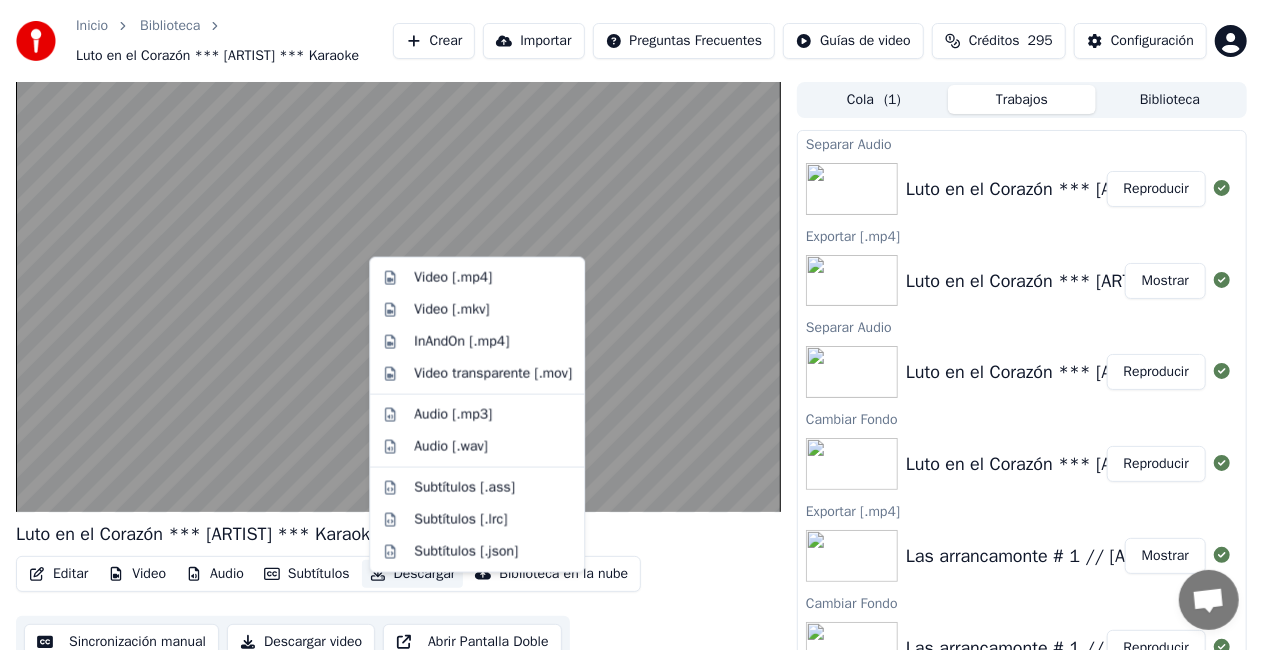 click on "Descargar" at bounding box center [413, 574] 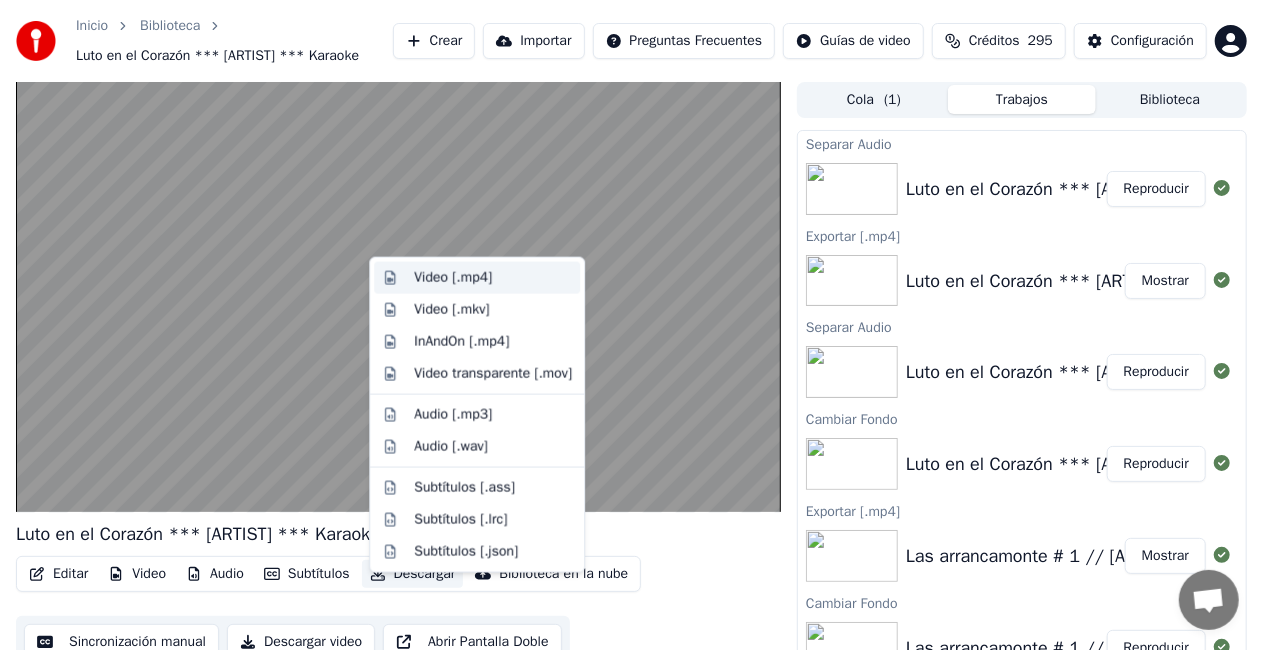 click on "Video [.mp4]" at bounding box center (453, 278) 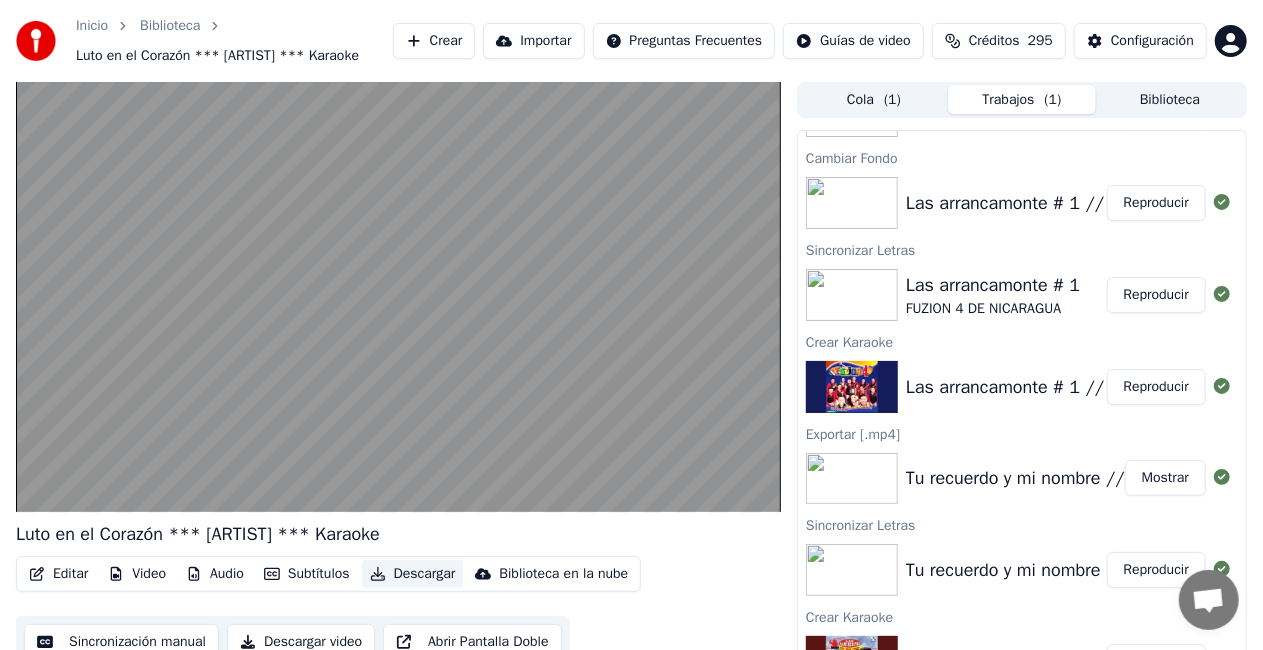 scroll, scrollTop: 550, scrollLeft: 0, axis: vertical 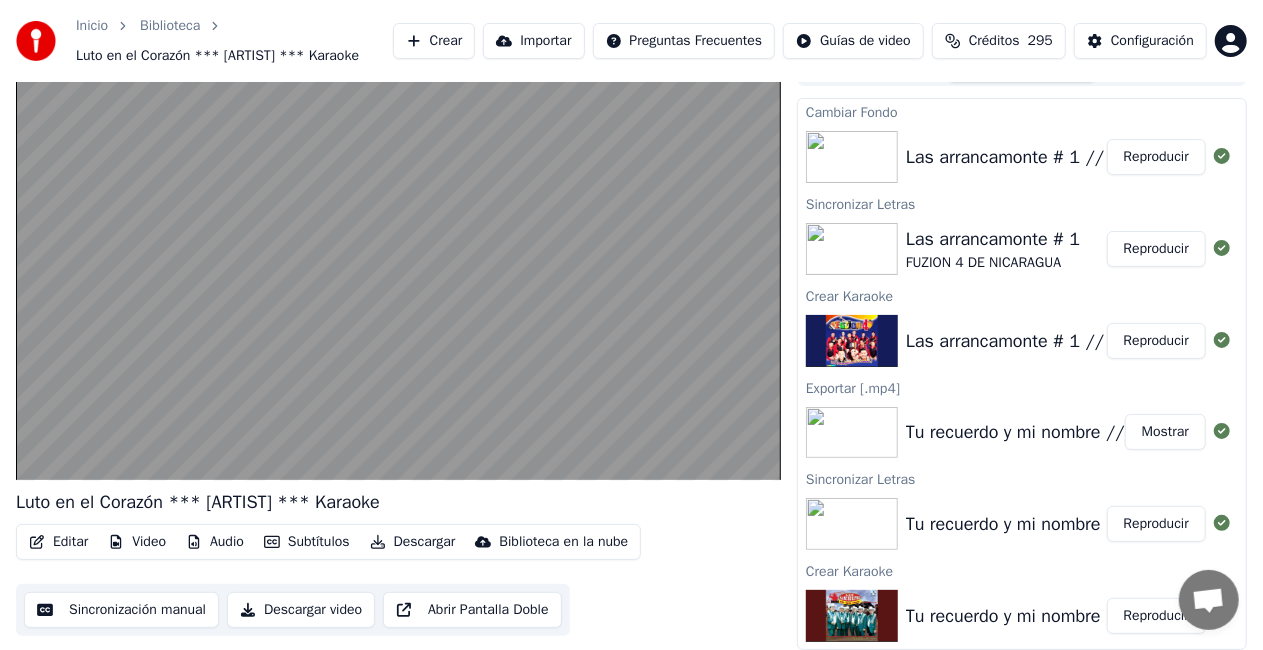 click on "Tu recuerdo y mi nombre" at bounding box center (1003, 524) 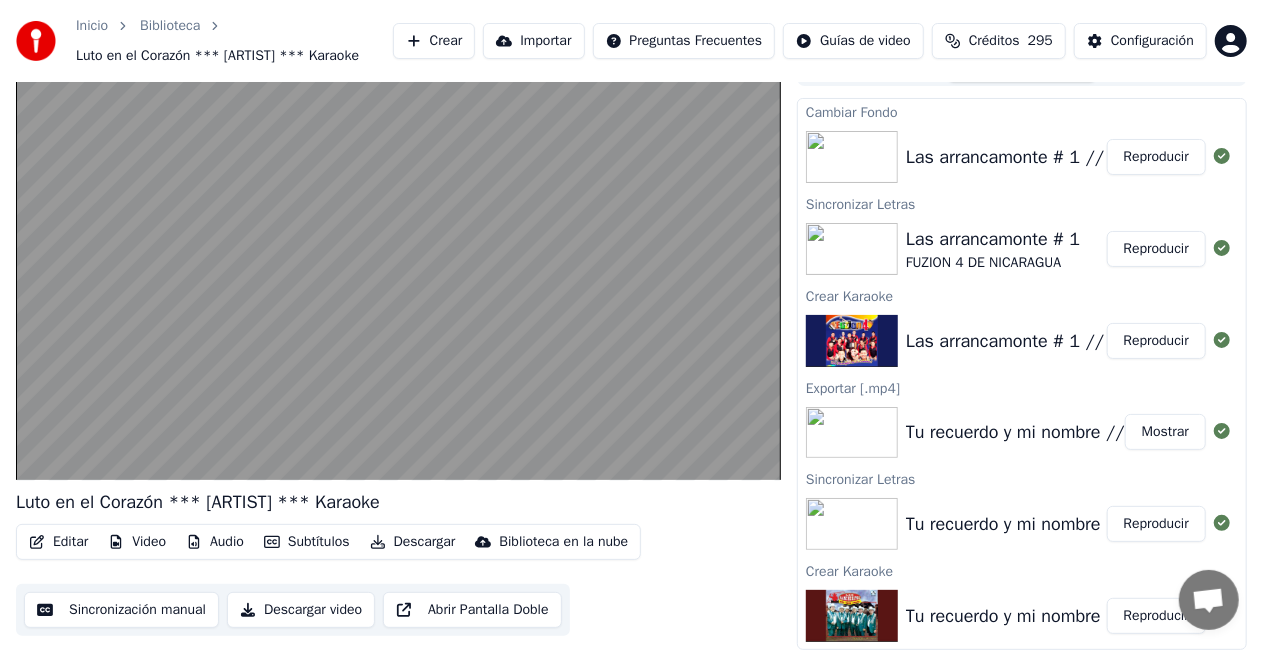 click on "Tu recuerdo y mi nombre" at bounding box center [1003, 524] 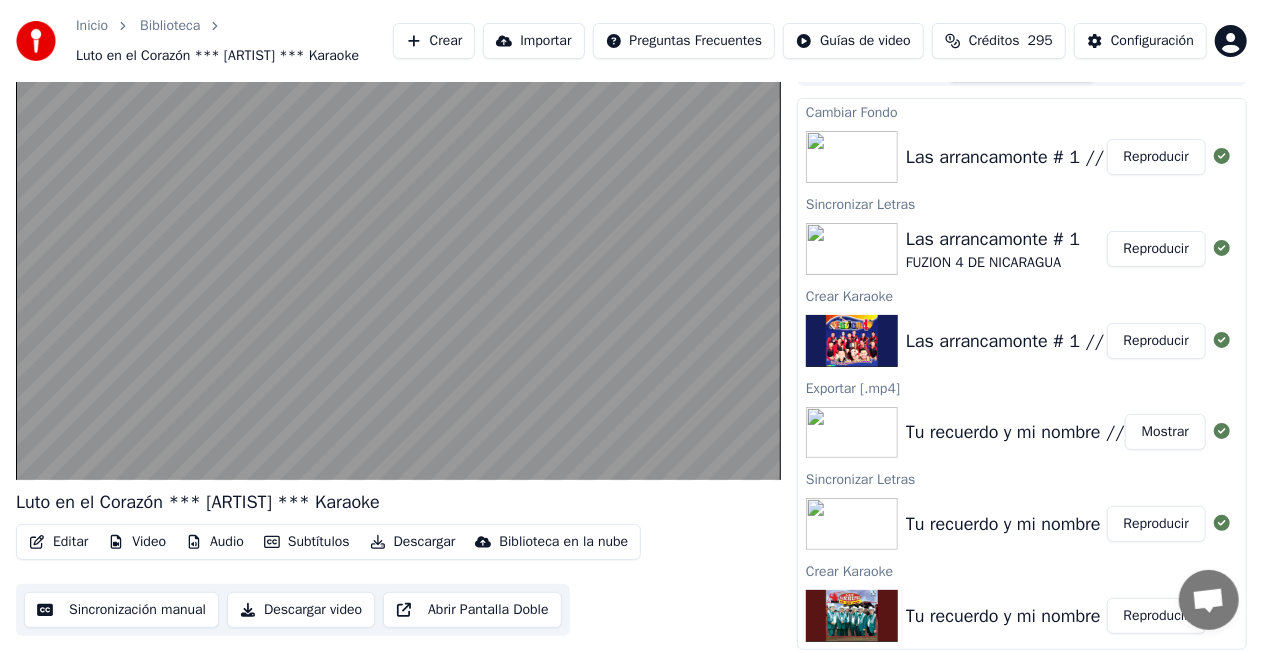 click on "Reproducir" at bounding box center [1156, 524] 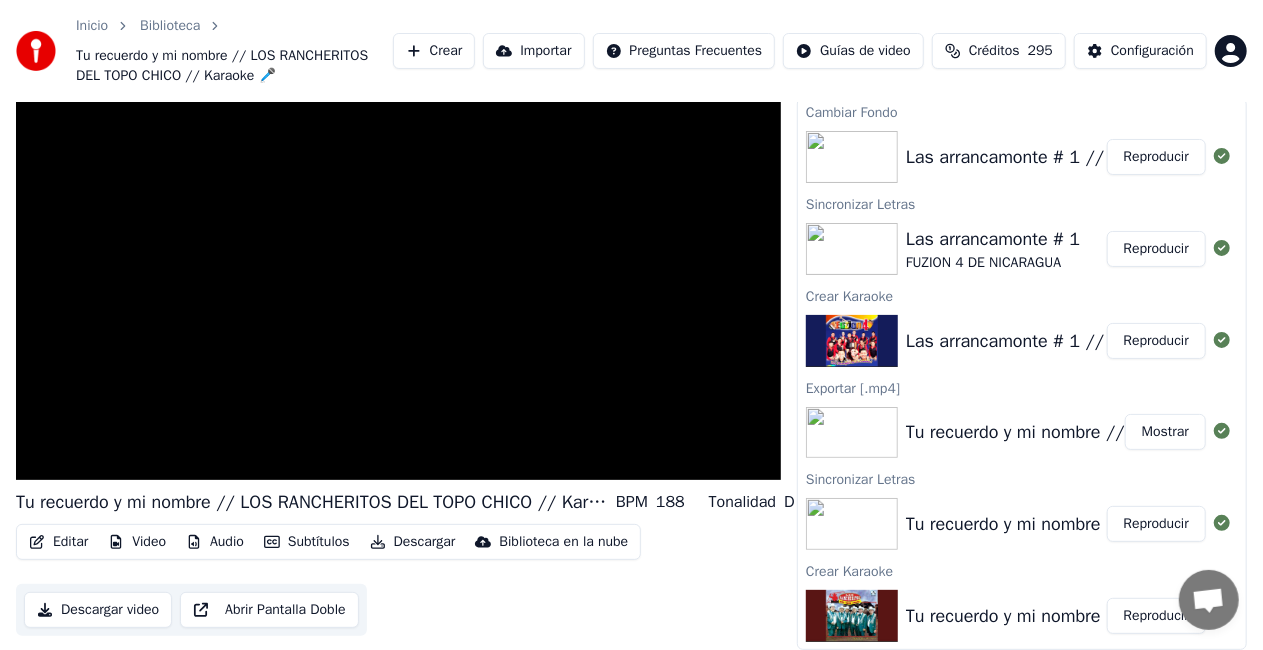 scroll, scrollTop: 72, scrollLeft: 0, axis: vertical 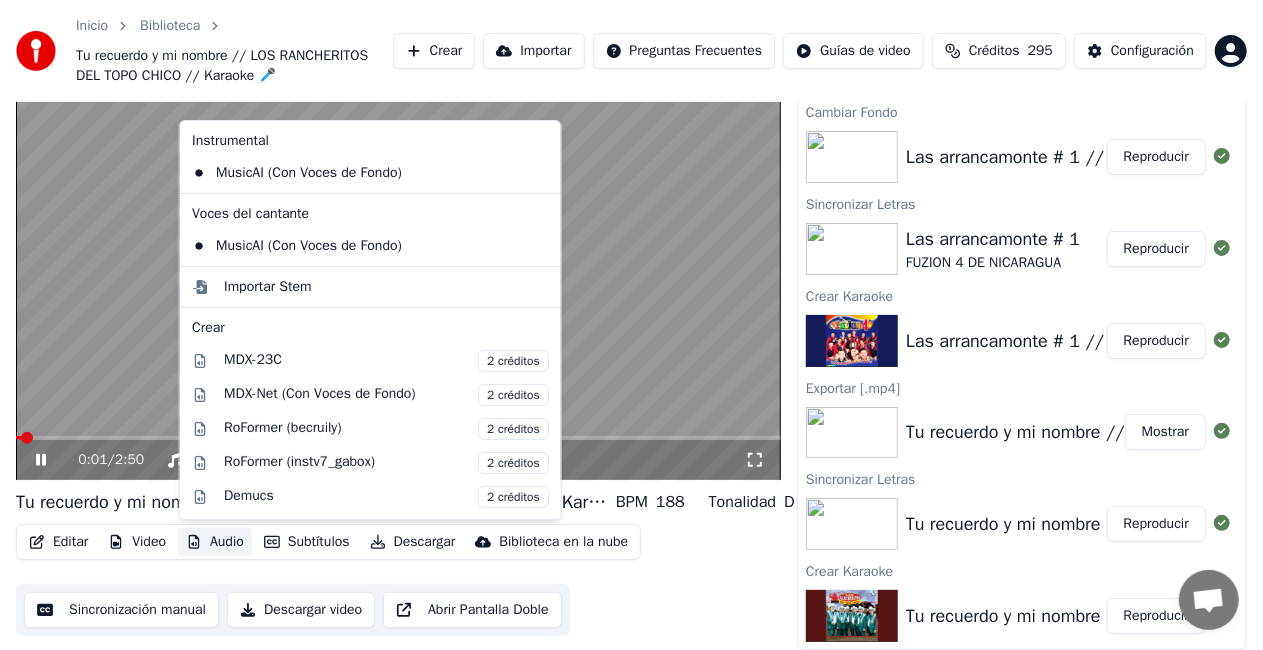 click on "Audio" at bounding box center [215, 542] 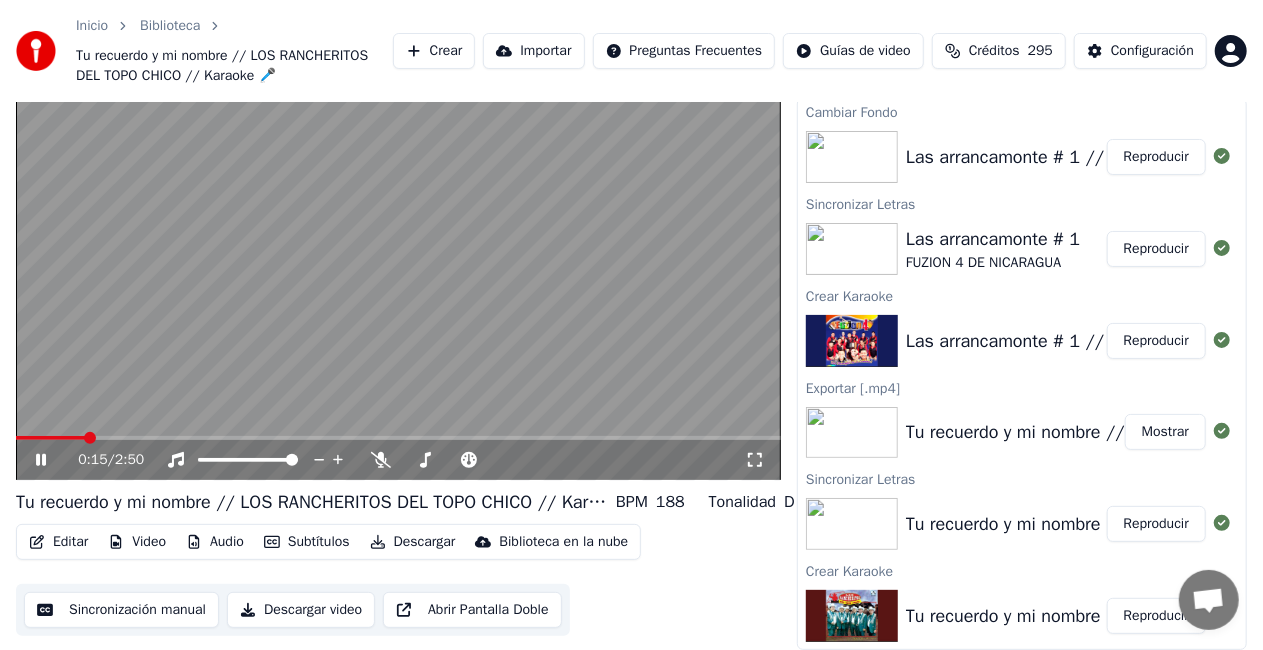 click 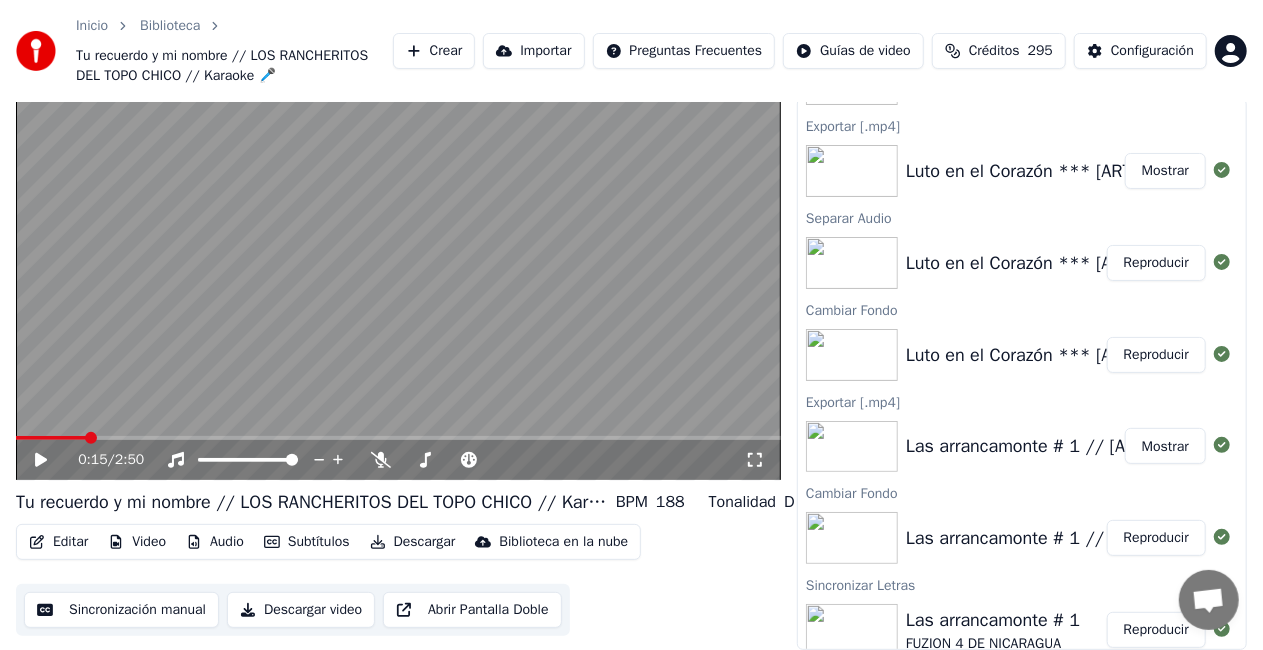 scroll, scrollTop: 150, scrollLeft: 0, axis: vertical 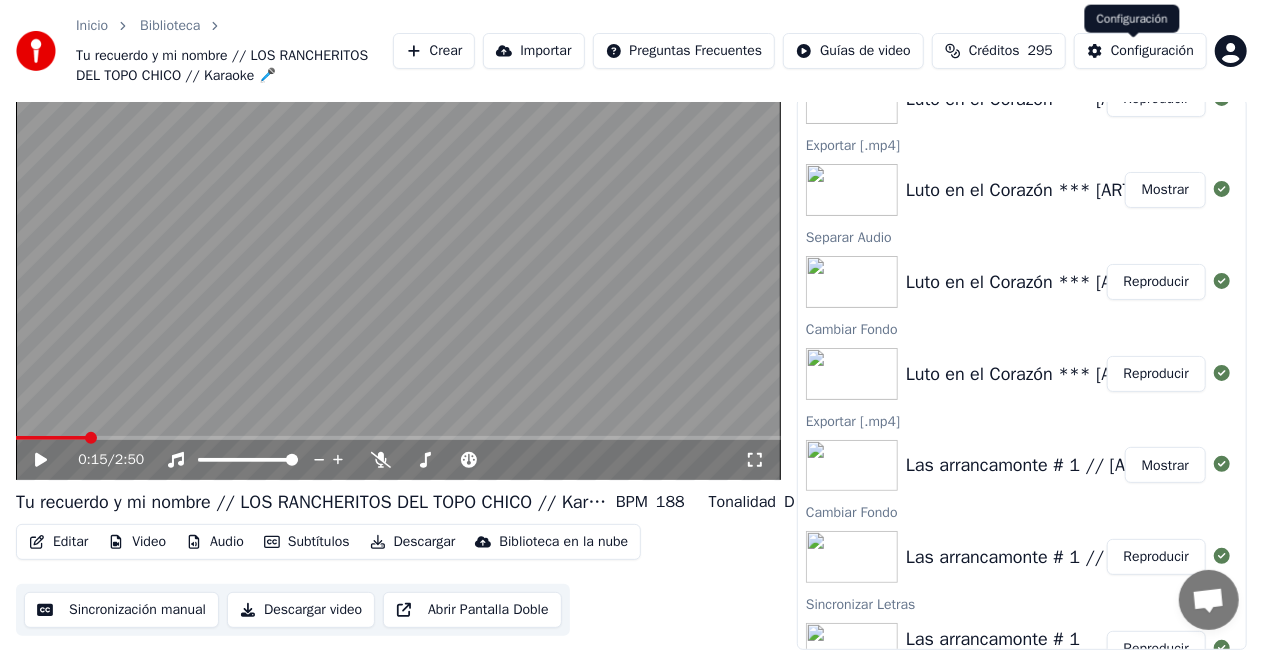 click on "Configuración" at bounding box center (1152, 51) 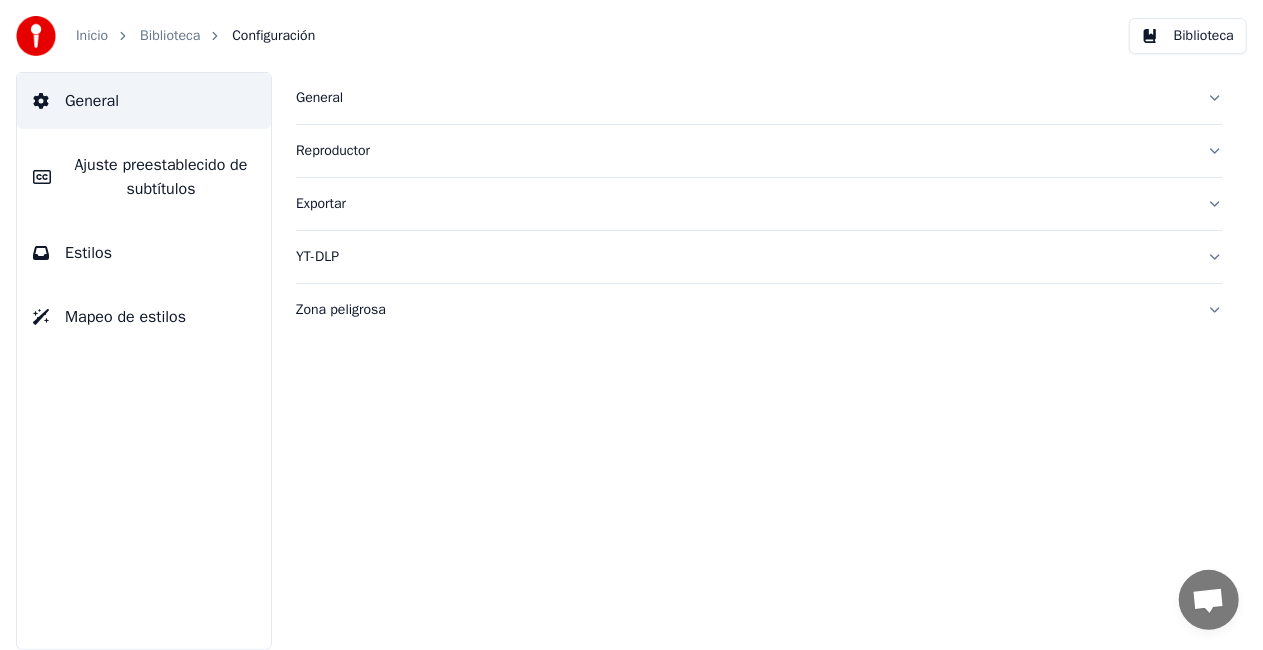 scroll, scrollTop: 0, scrollLeft: 0, axis: both 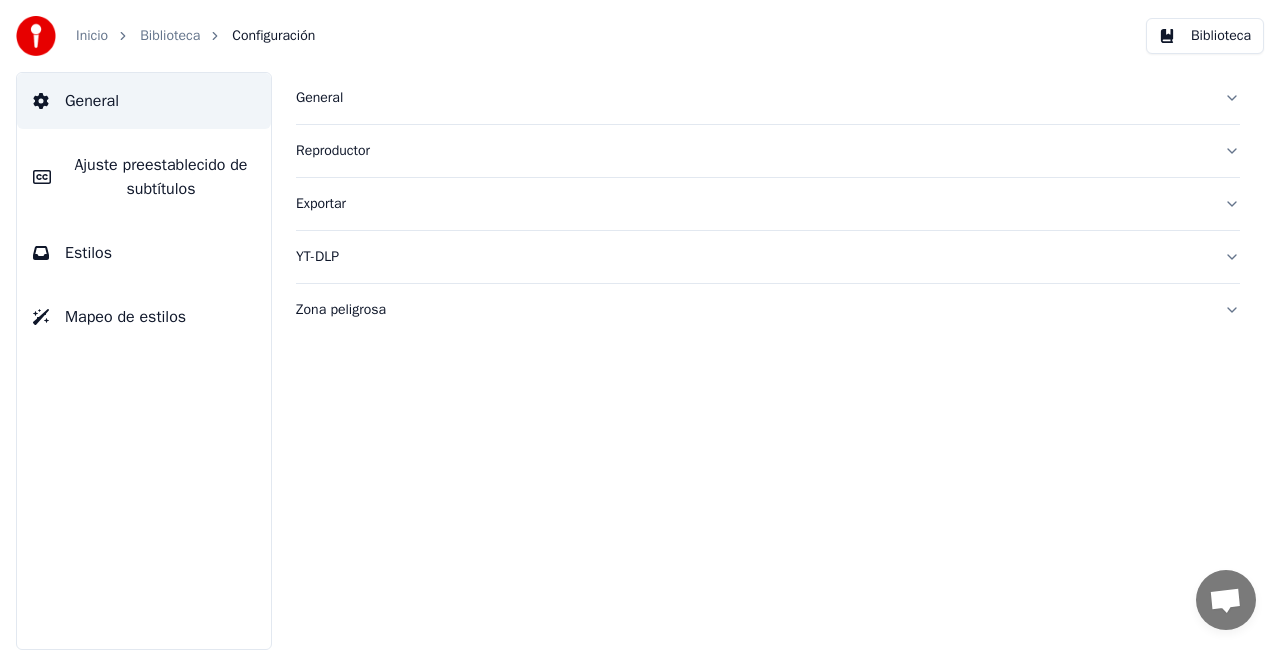 click on "General" at bounding box center [752, 98] 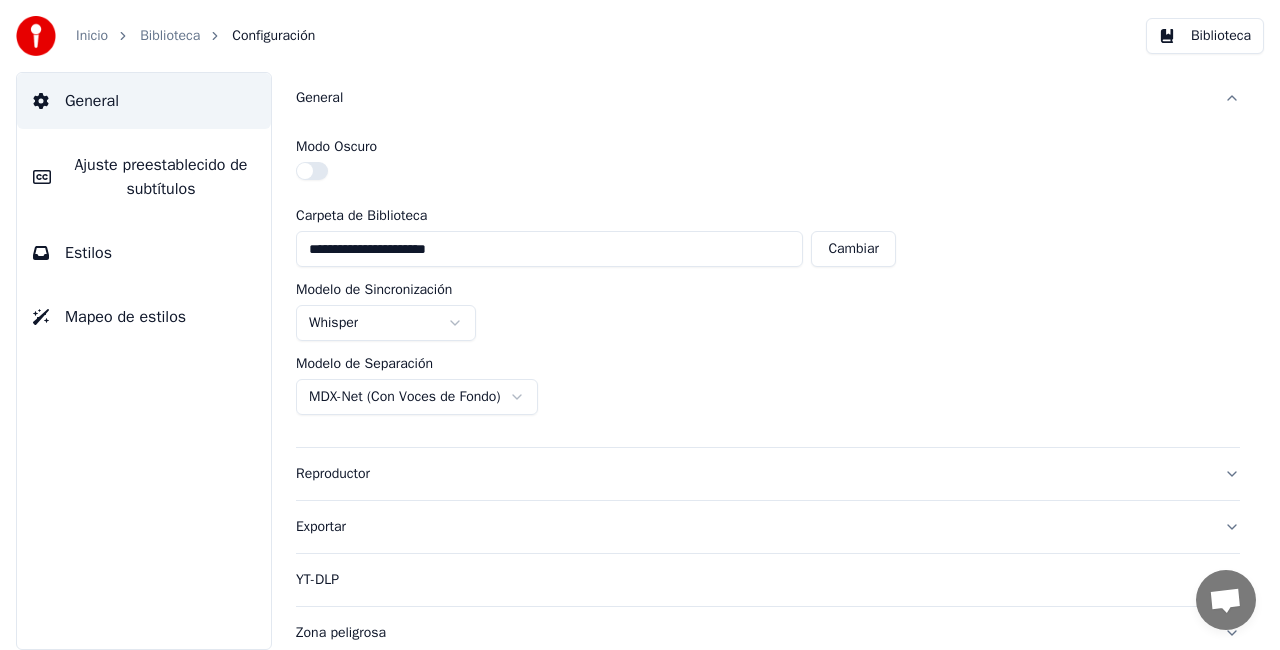click on "**********" at bounding box center [640, 325] 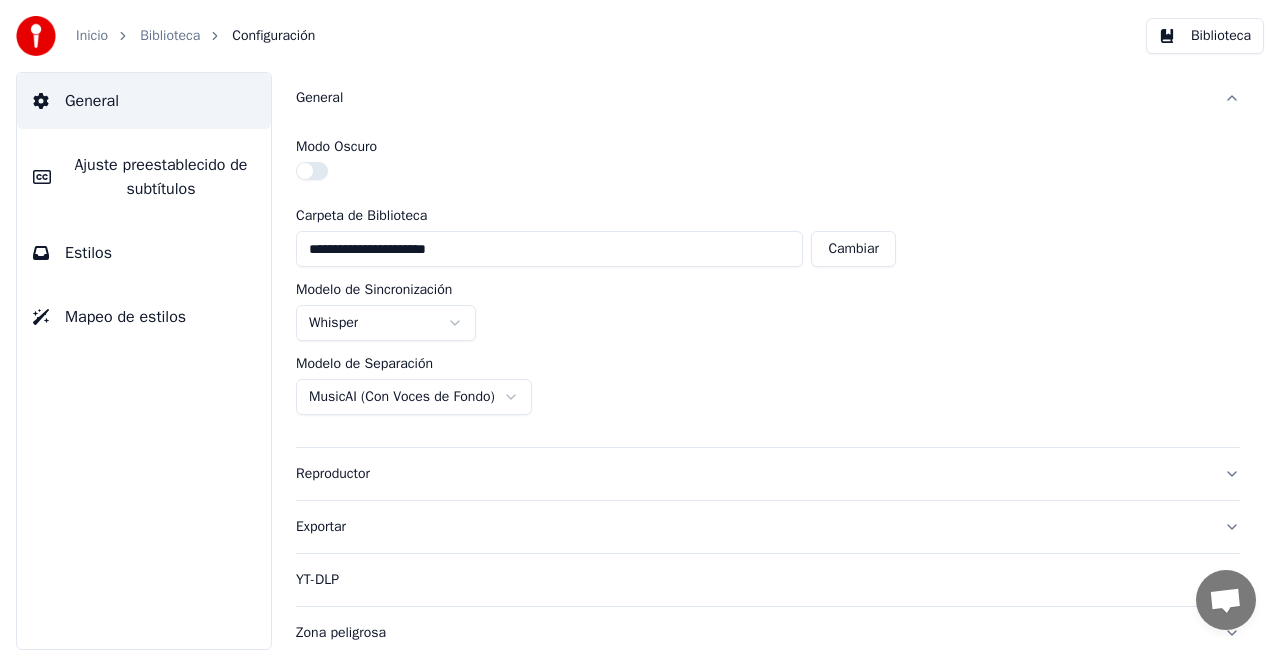 click on "Biblioteca" at bounding box center (170, 36) 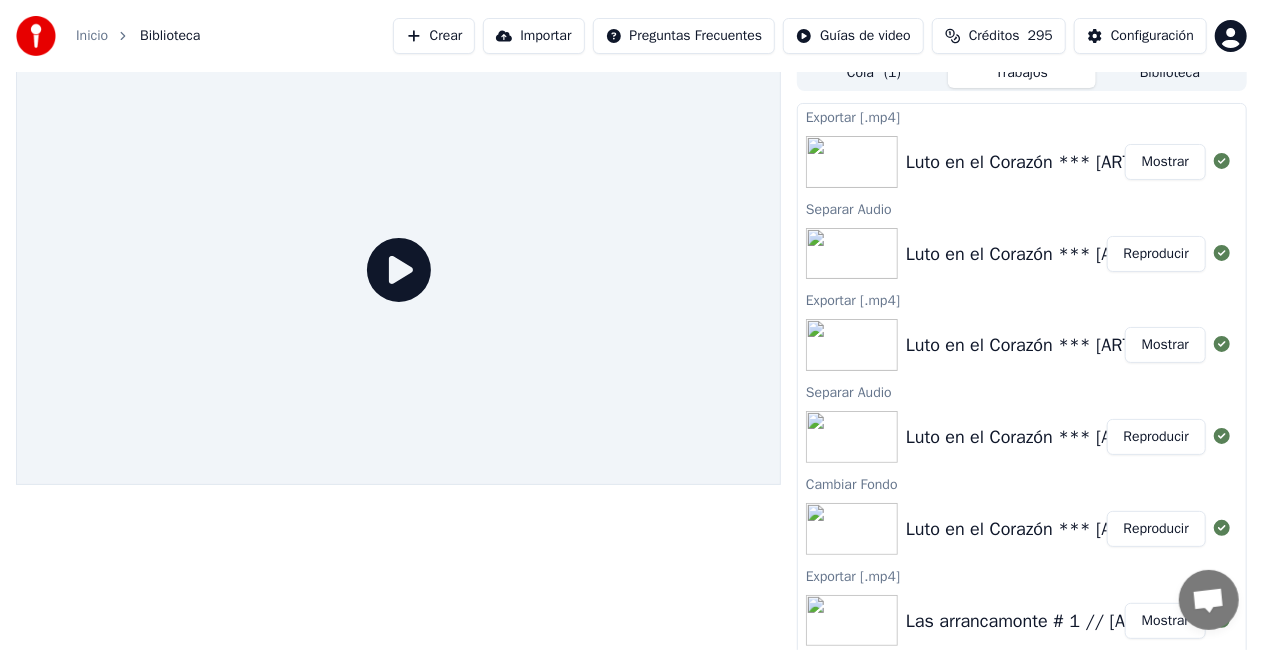 scroll, scrollTop: 22, scrollLeft: 0, axis: vertical 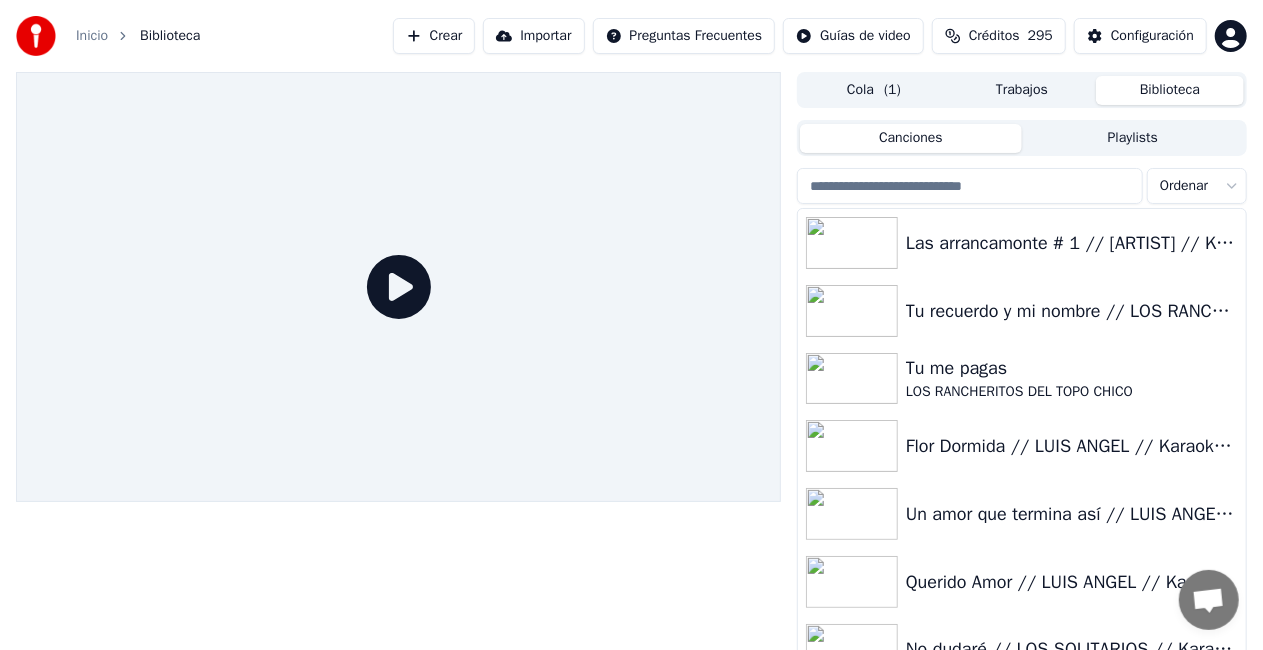 click on "Biblioteca" at bounding box center (1170, 90) 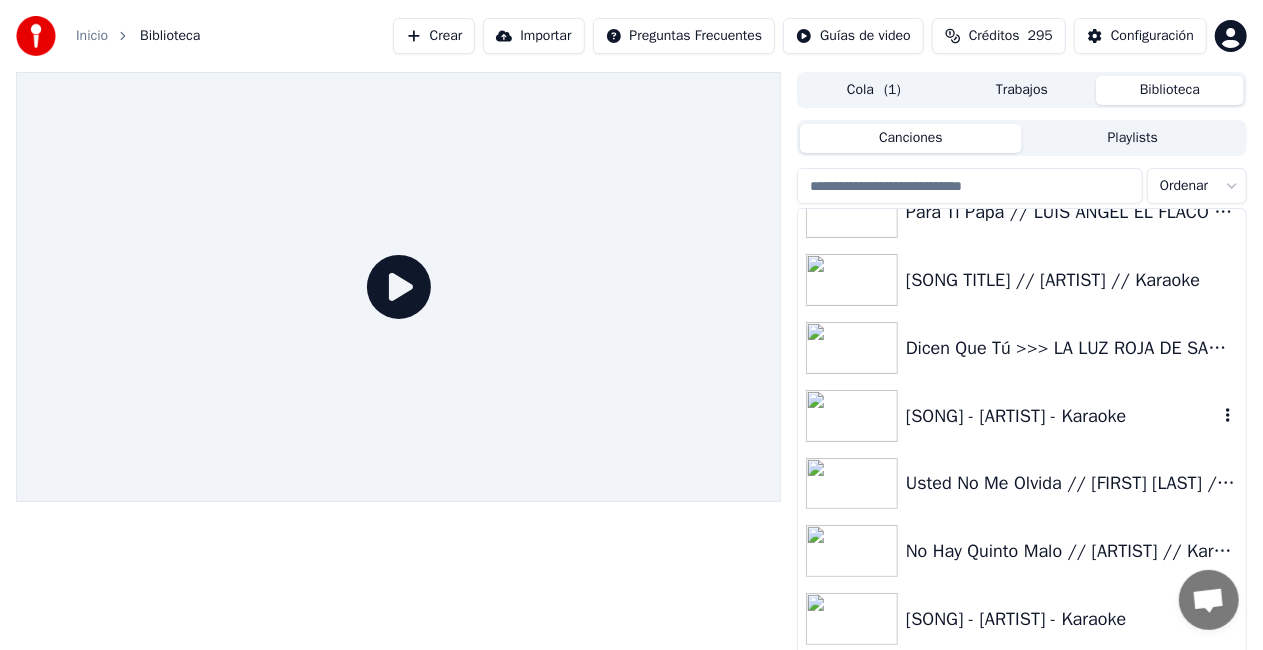 scroll, scrollTop: 15300, scrollLeft: 0, axis: vertical 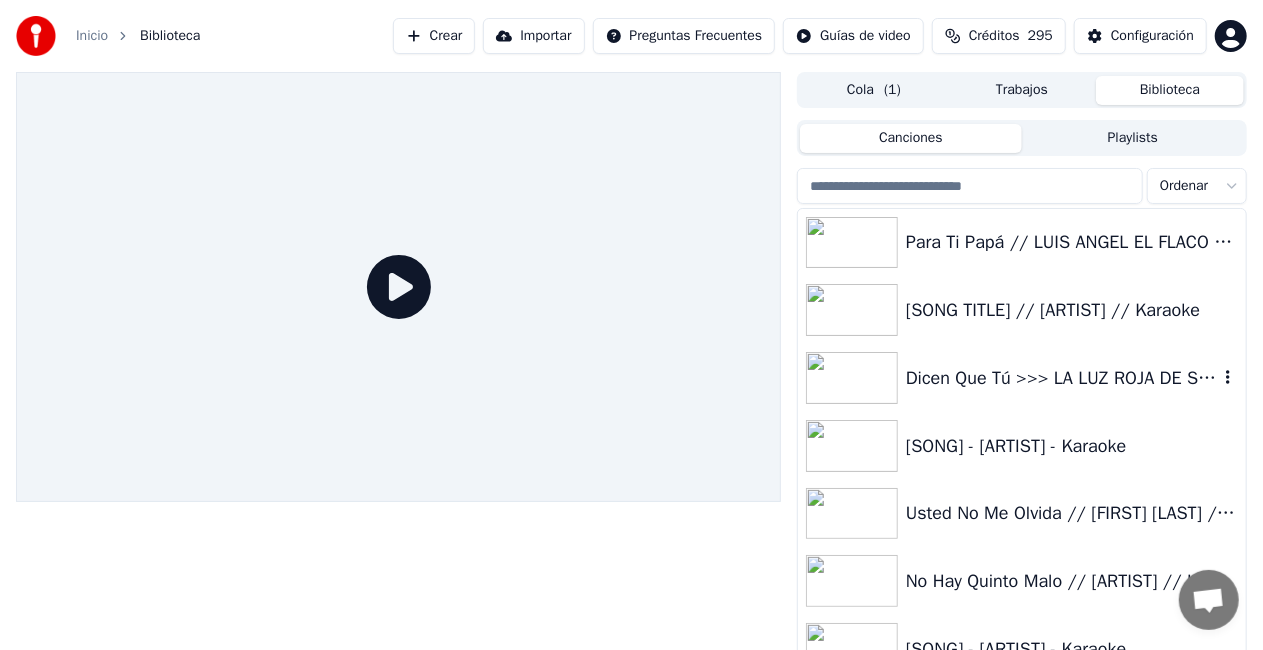 click on "Dicen Que Tú >>> LA LUZ ROJA DE SAN MARCOS<<< Karaoke" at bounding box center [1062, 378] 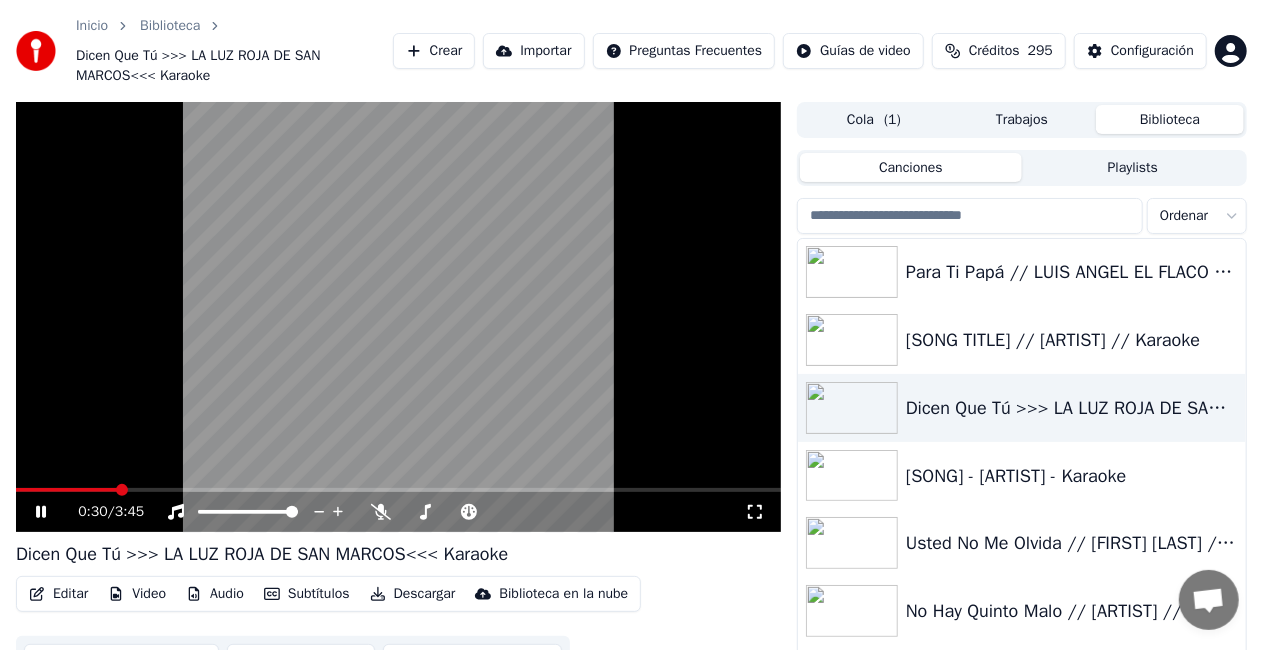 click at bounding box center [398, 490] 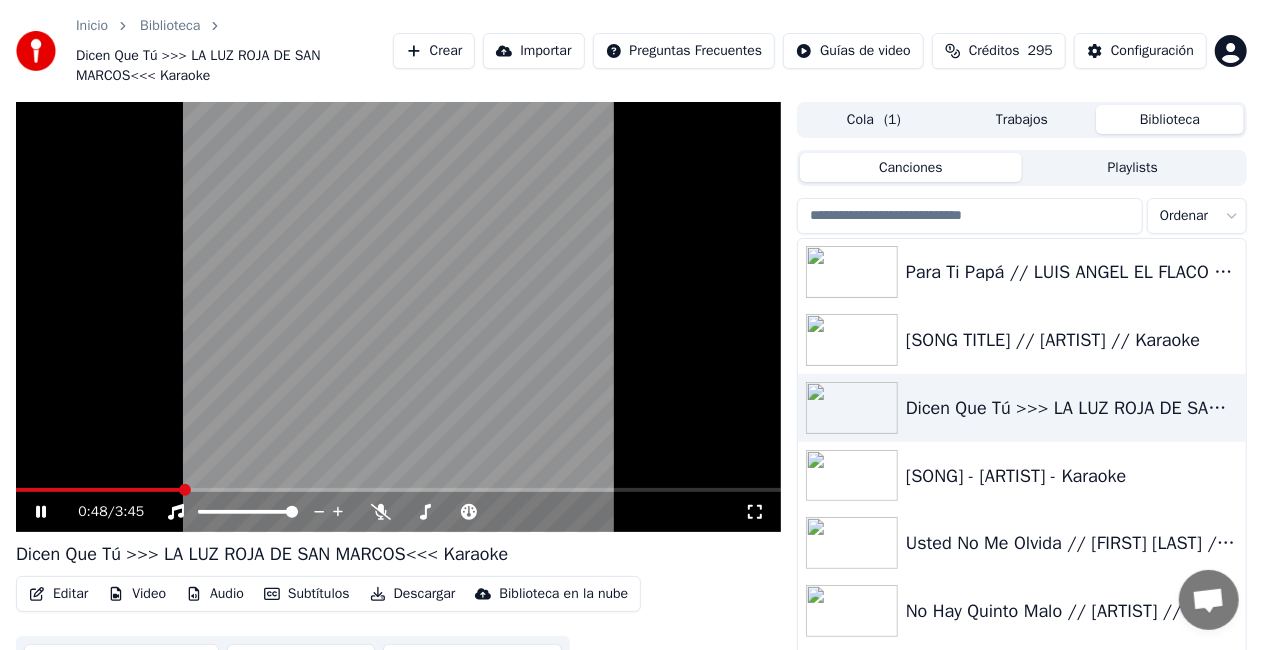click on "Audio" at bounding box center (215, 594) 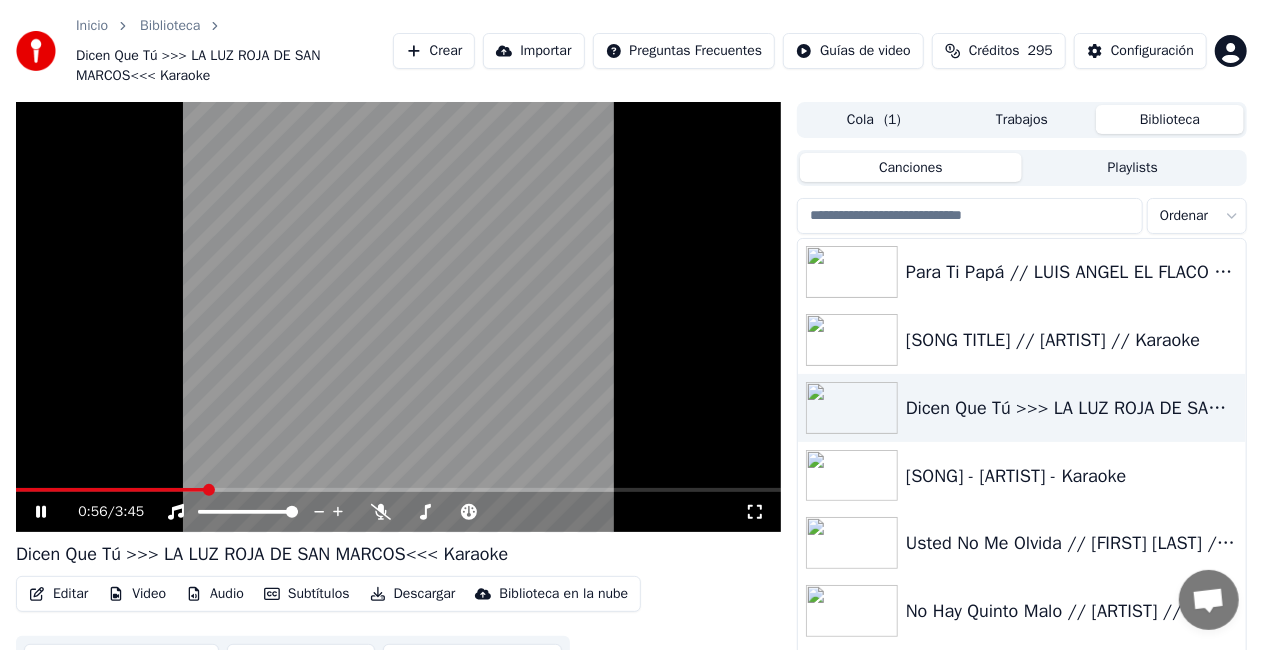 click on "0:56  /  3:45 Dicen Que Tú >> [ARTIST]<< Karaoke Editar Video Audio Subtítulos Descargar Biblioteca en la nube Sincronización manual Descargar video Abrir Pantalla Doble Cola ( 1 ) Trabajos Biblioteca Canciones Playlists Ordenar El Cantador // [ARTIST] // Karaoke 🎤 Libro Abierto / [ARTIST] / Karaoke Para Ti Papá // [ARTIST] // Karaoke 🎤 Como un Perro // [ARTIST] // Karaoke Dicen Que Tú >> [ARTIST]<< Karaoke Mi Sepulcro - [ARTIST] - Karaoke Usted No Me Olvida // [ARTIST] // Karaoke 🎤 No Hay Quinto Malo // [ARTIST] // Karaoke 🎤 Tu Primer Amor - [ARTIST] - Karaoke Ando sin frenos // [ARTIST] // Karaoke En donde quiera que estés // [ARTIST] // Karaoke 🎤" at bounding box center (631, 414) 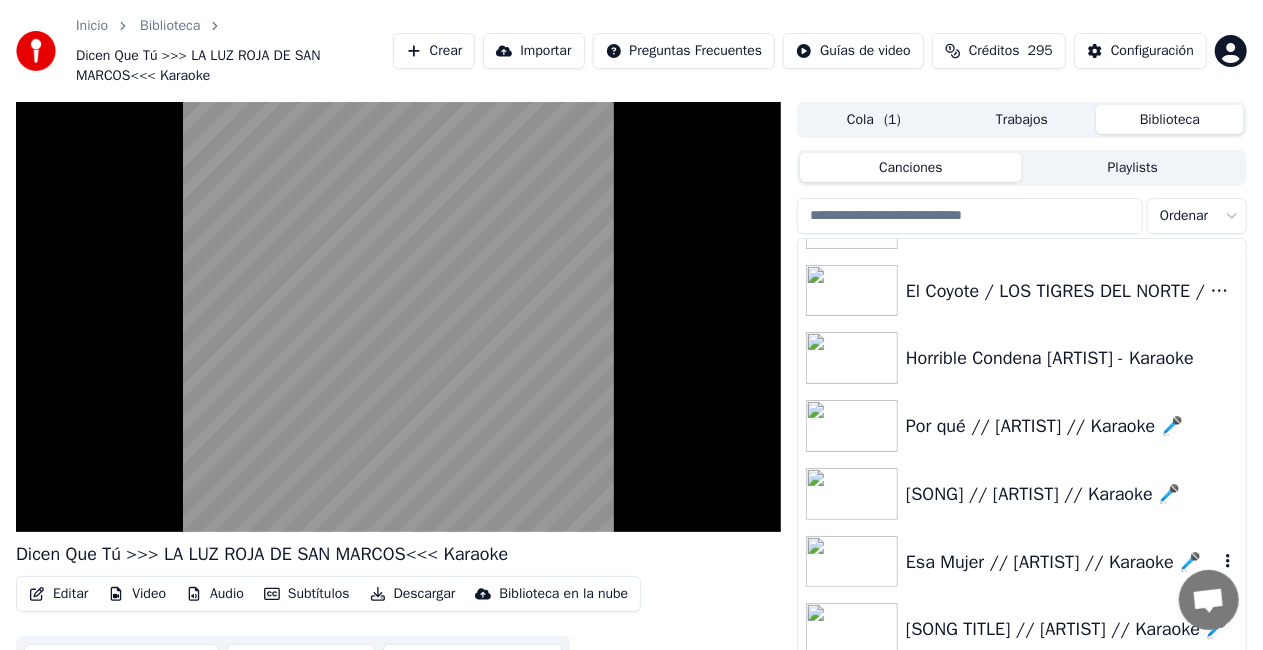 scroll, scrollTop: 20100, scrollLeft: 0, axis: vertical 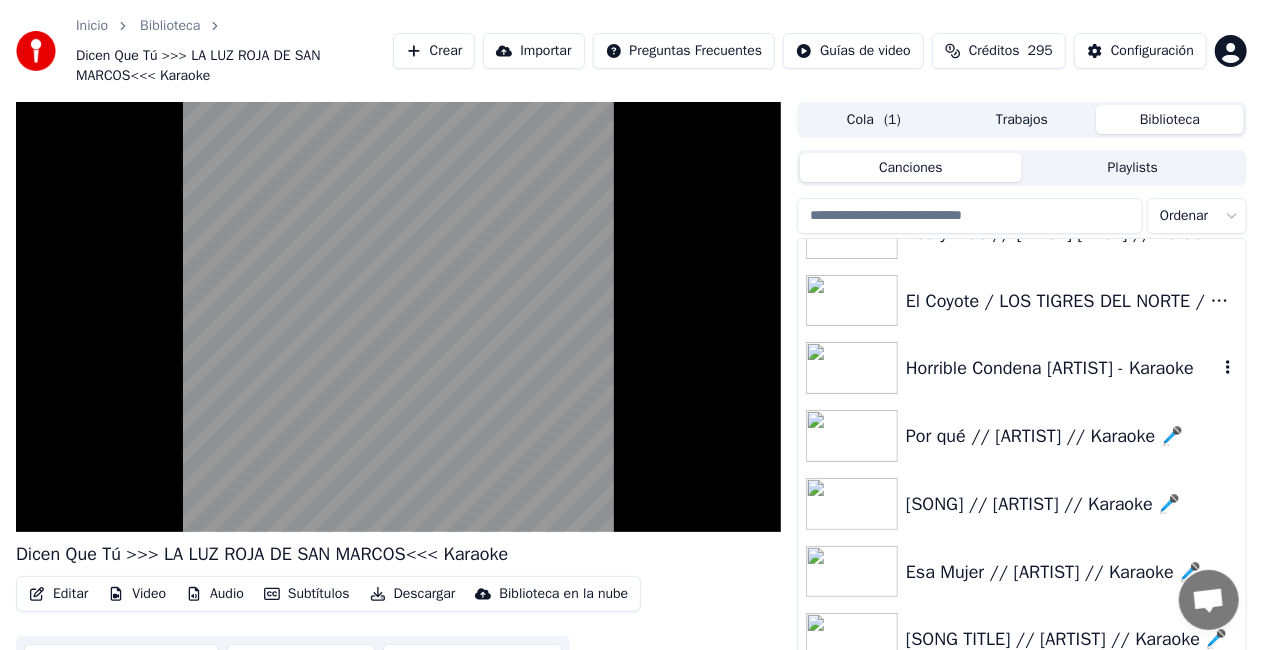 click on "Horrible Condena [ARTIST] - Karaoke" at bounding box center [1062, 368] 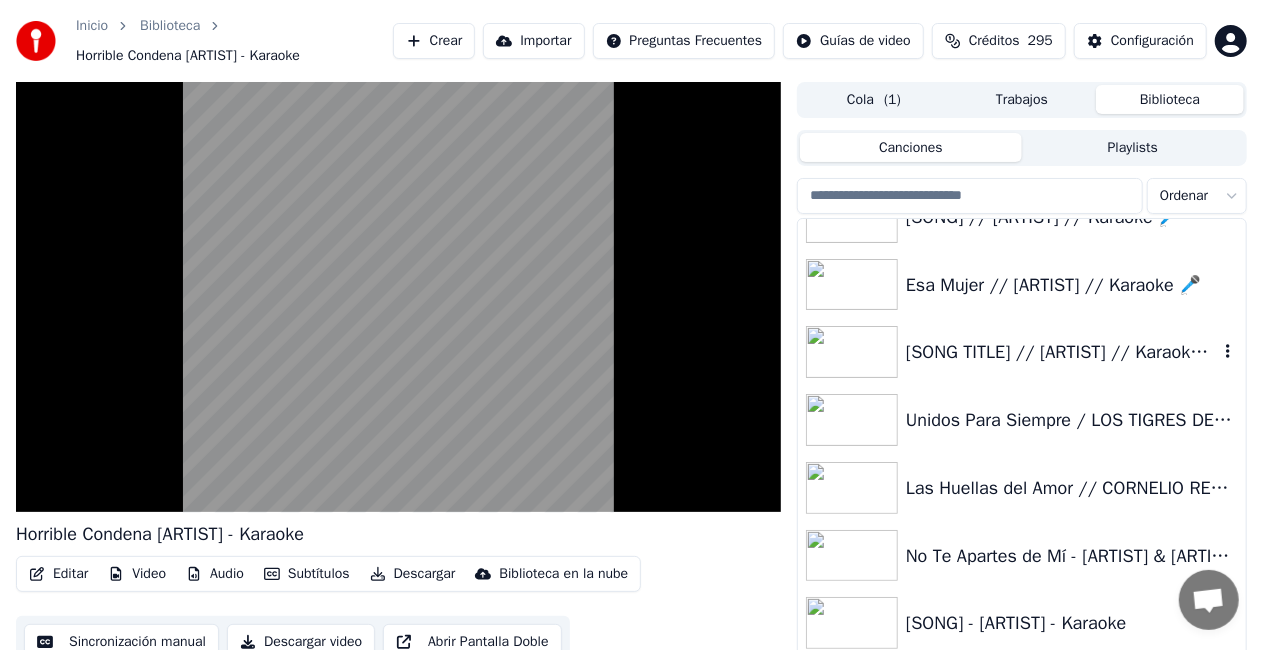scroll, scrollTop: 20400, scrollLeft: 0, axis: vertical 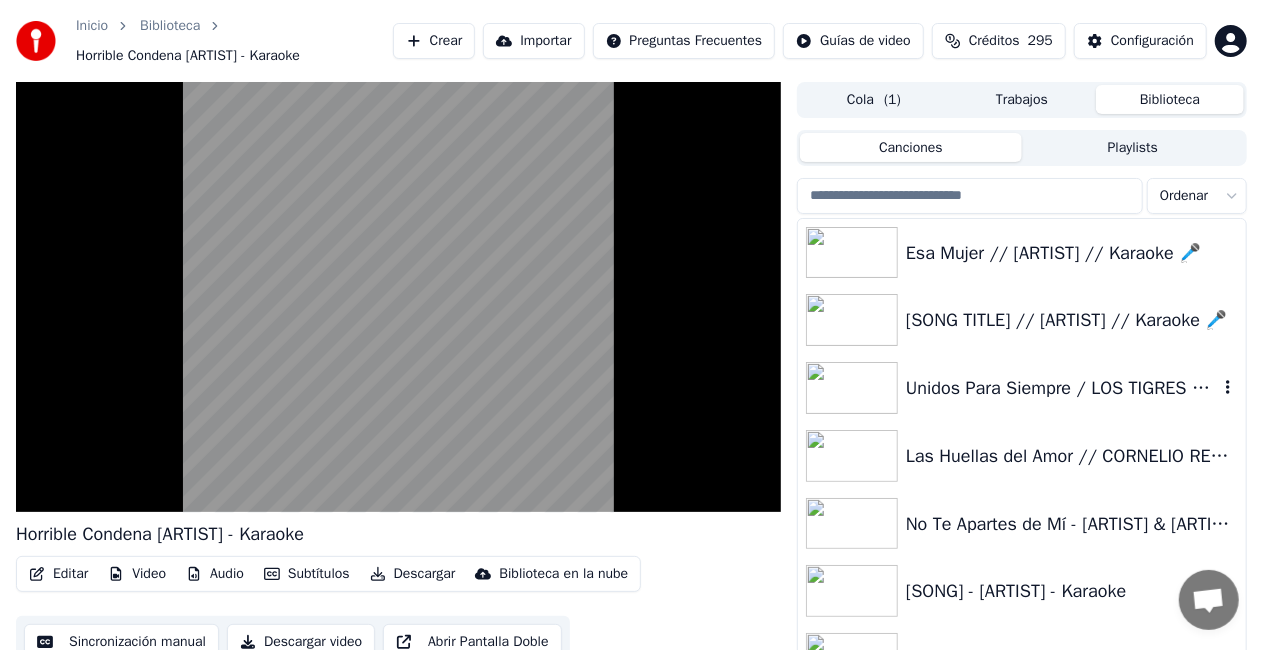 click on "Unidos Para Siempre / LOS TIGRES DEL NORTE / Karaoke" at bounding box center (1062, 388) 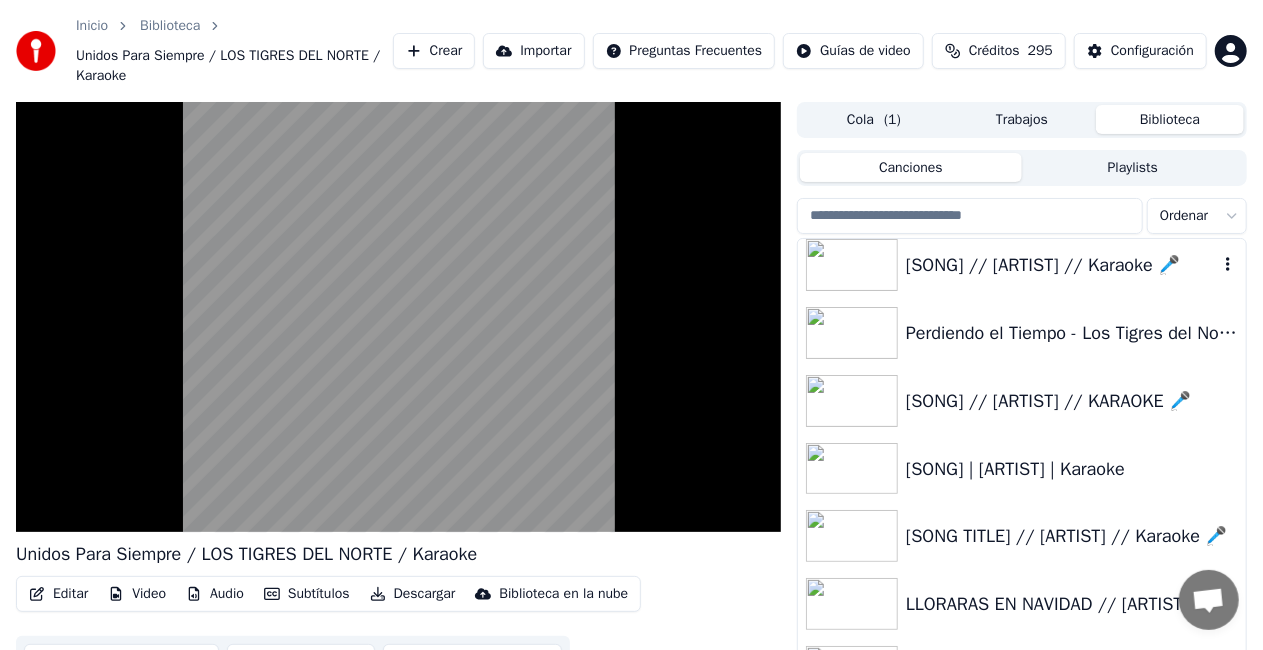 scroll, scrollTop: 23300, scrollLeft: 0, axis: vertical 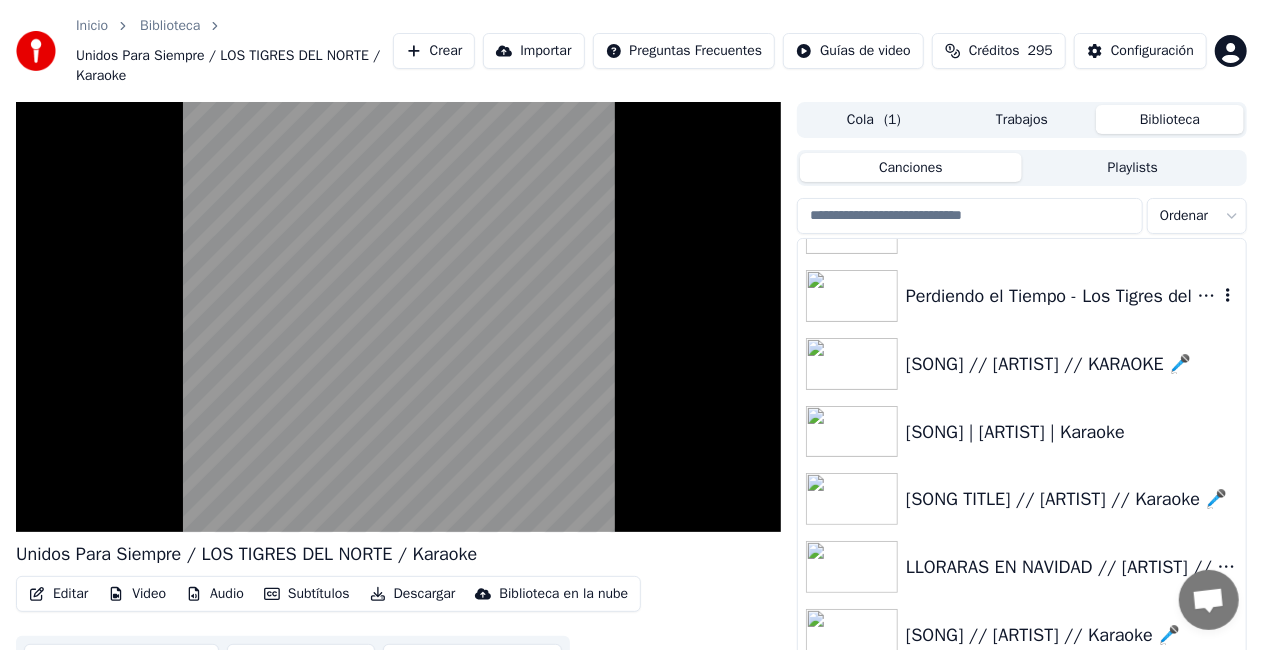 click on "Perdiendo el Tiempo - Los Tigres del Norte - Karaoke" at bounding box center (1062, 296) 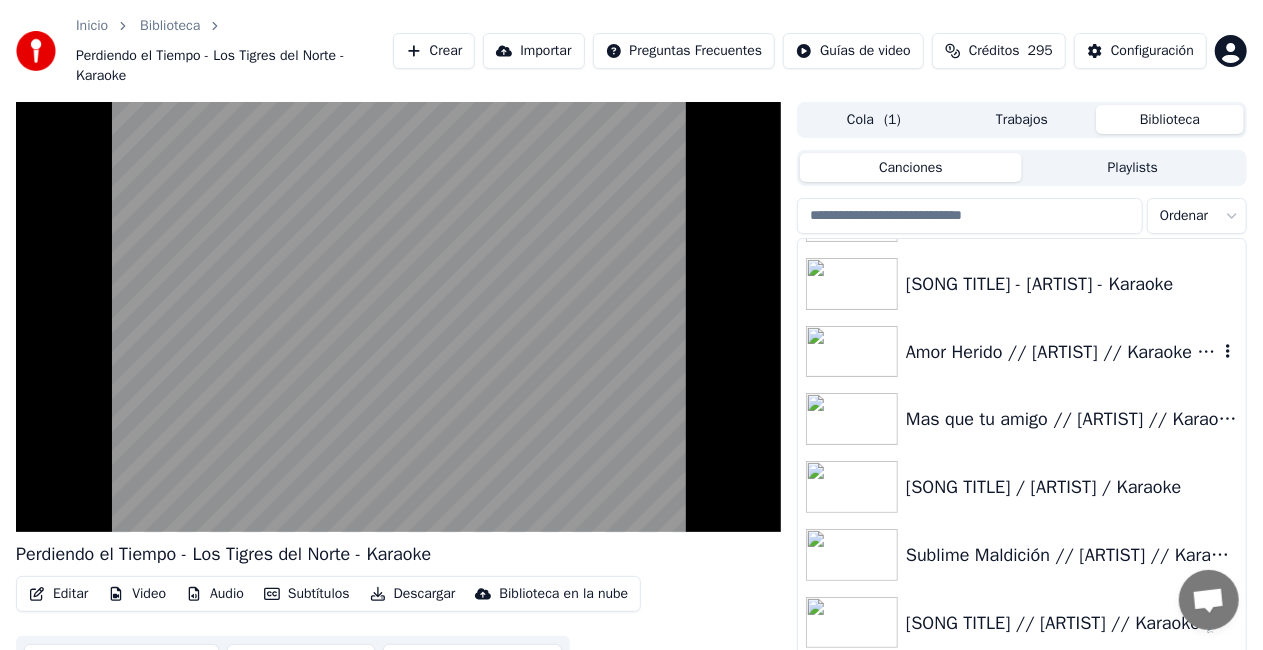 scroll, scrollTop: 24300, scrollLeft: 0, axis: vertical 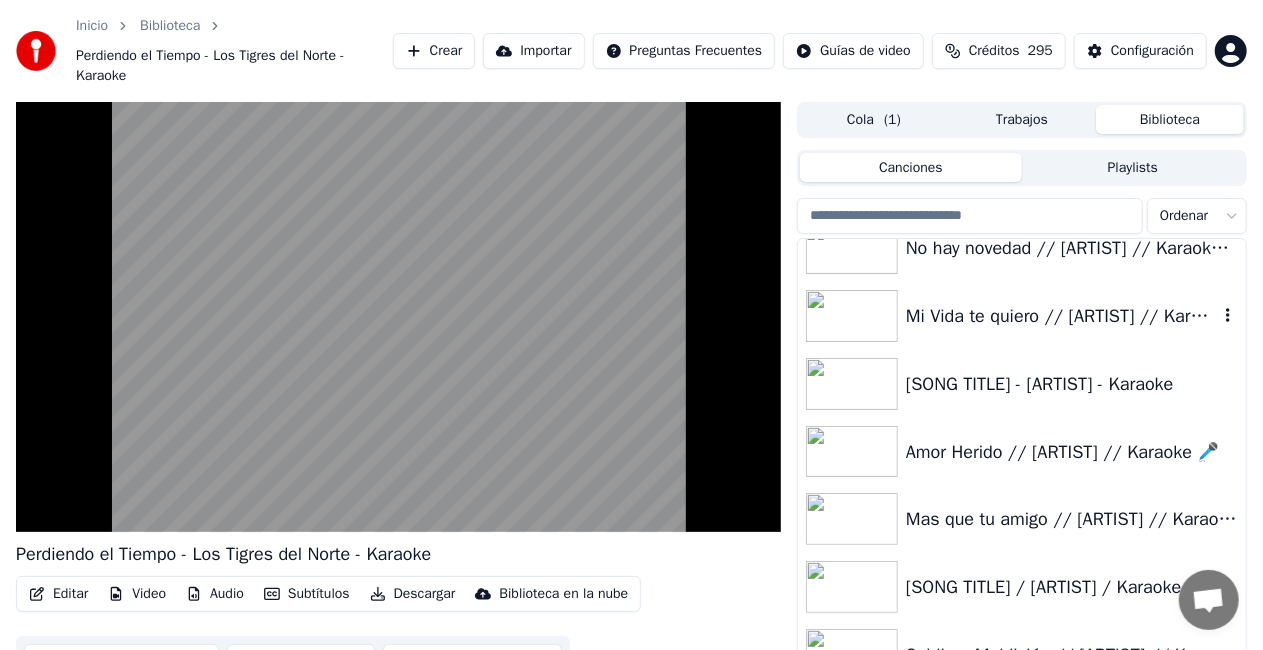 click on "Mi Vida te quiero // [ARTIST] // Karaoke 🎤" at bounding box center (1062, 316) 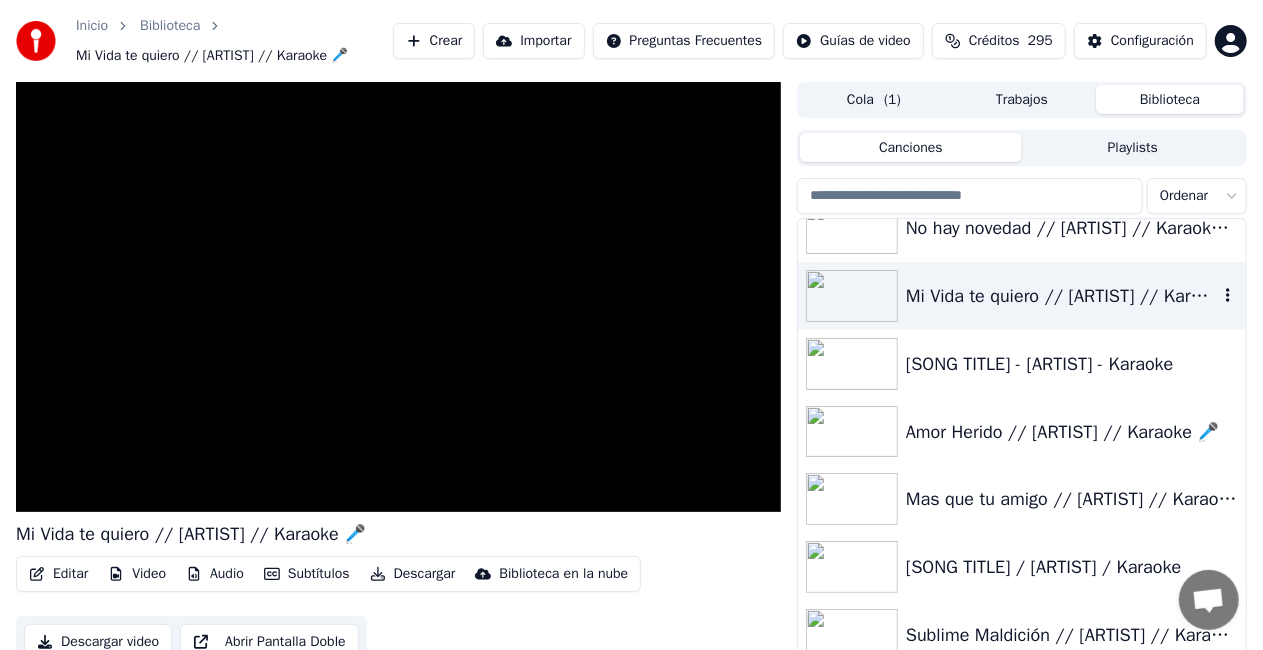 click on "Mi Vida te quiero // [ARTIST] // Karaoke 🎤" at bounding box center [1062, 296] 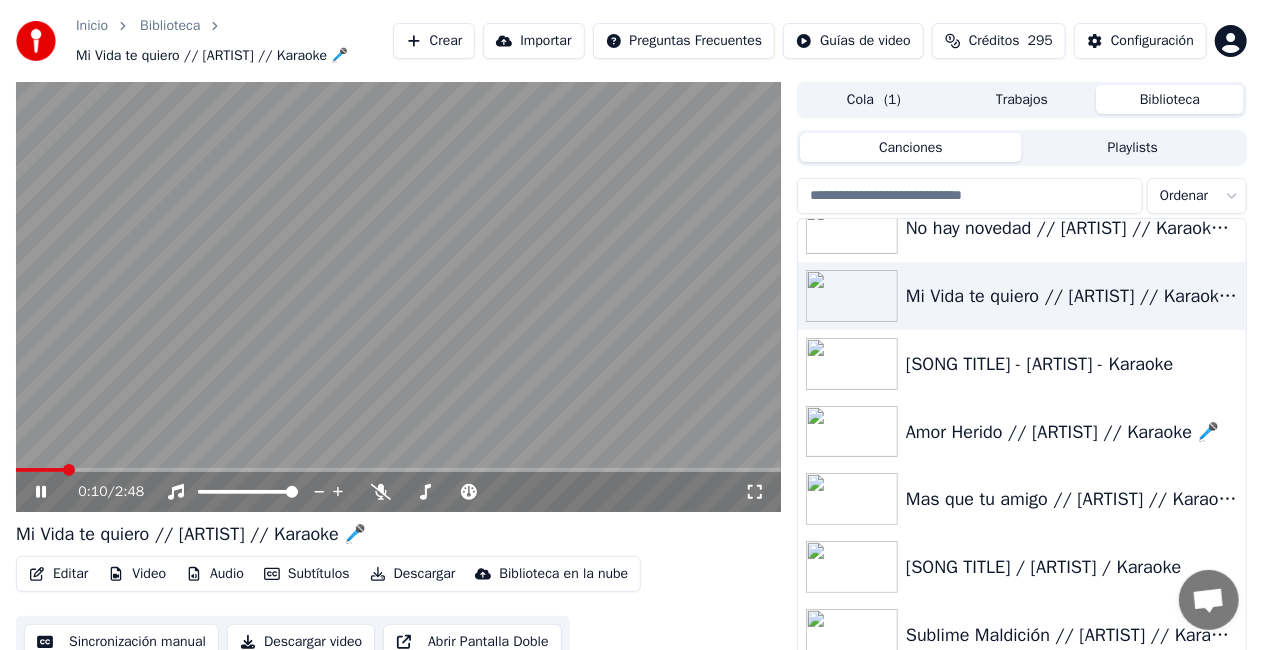 click at bounding box center (398, 470) 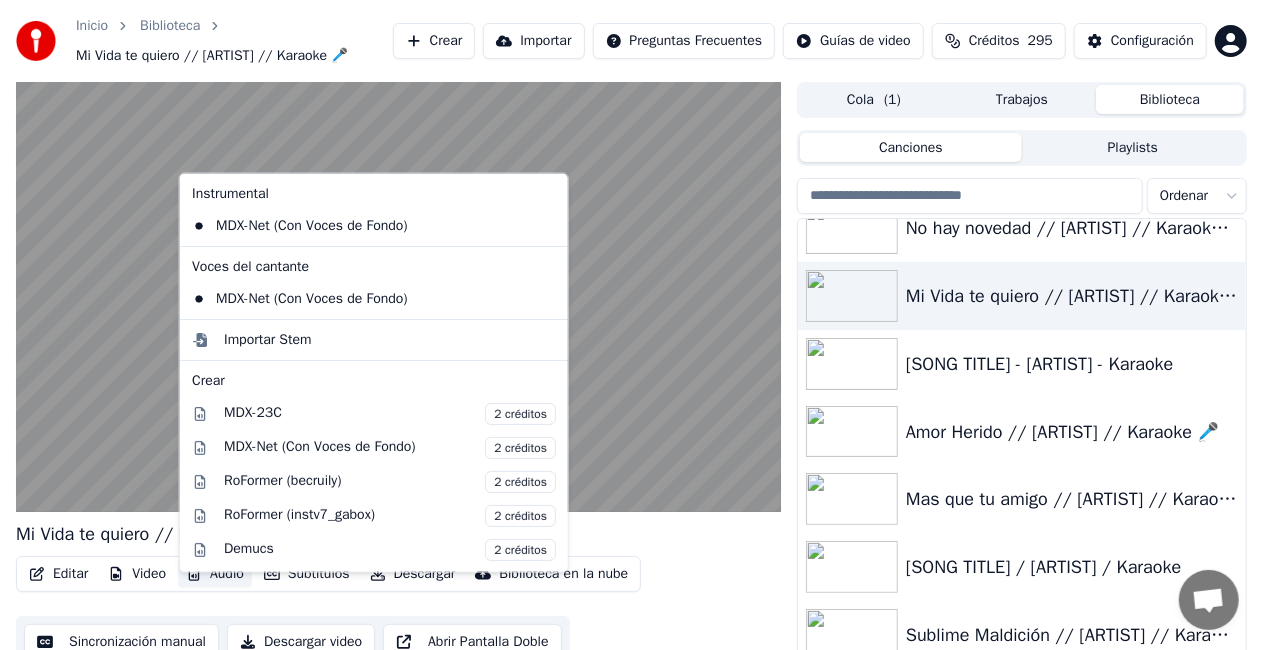 click on "Audio" at bounding box center (215, 574) 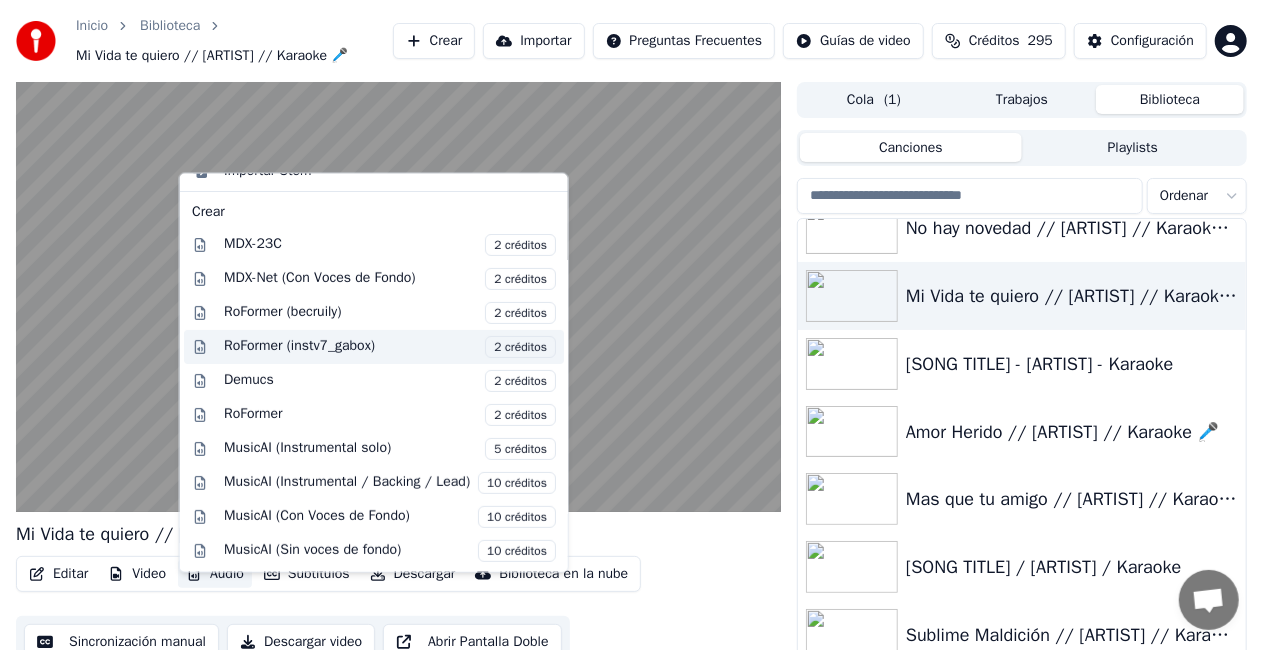 scroll, scrollTop: 200, scrollLeft: 0, axis: vertical 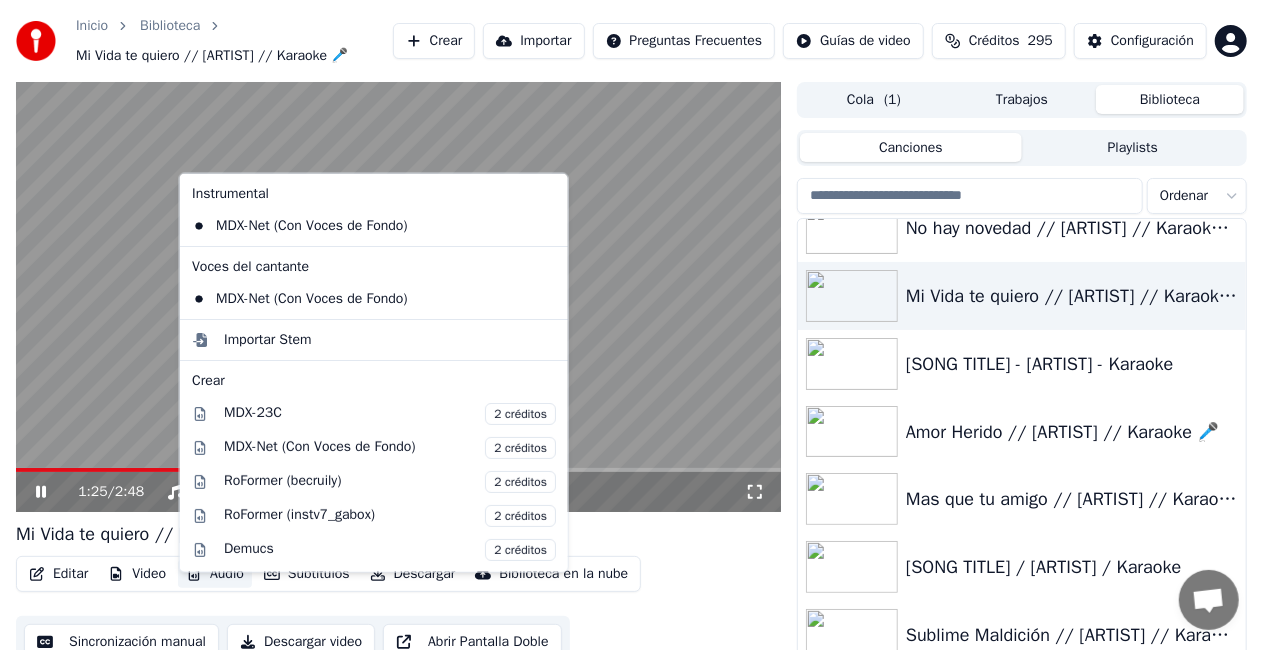 click at bounding box center (398, 297) 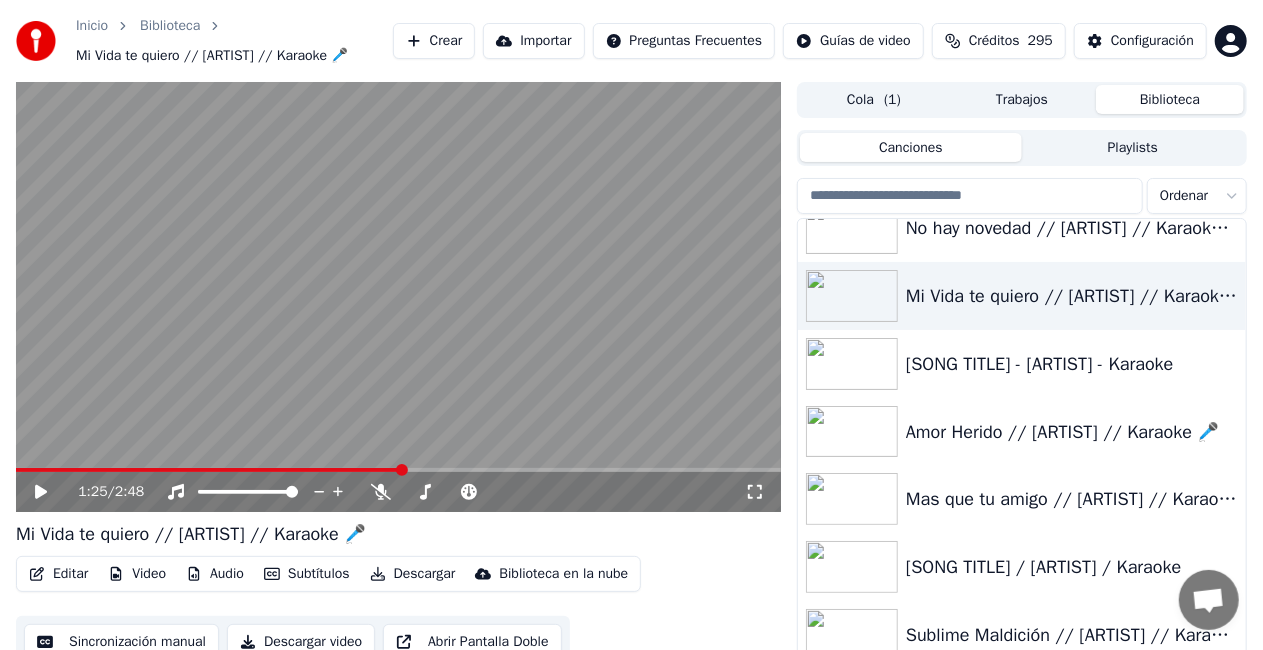 click at bounding box center [398, 297] 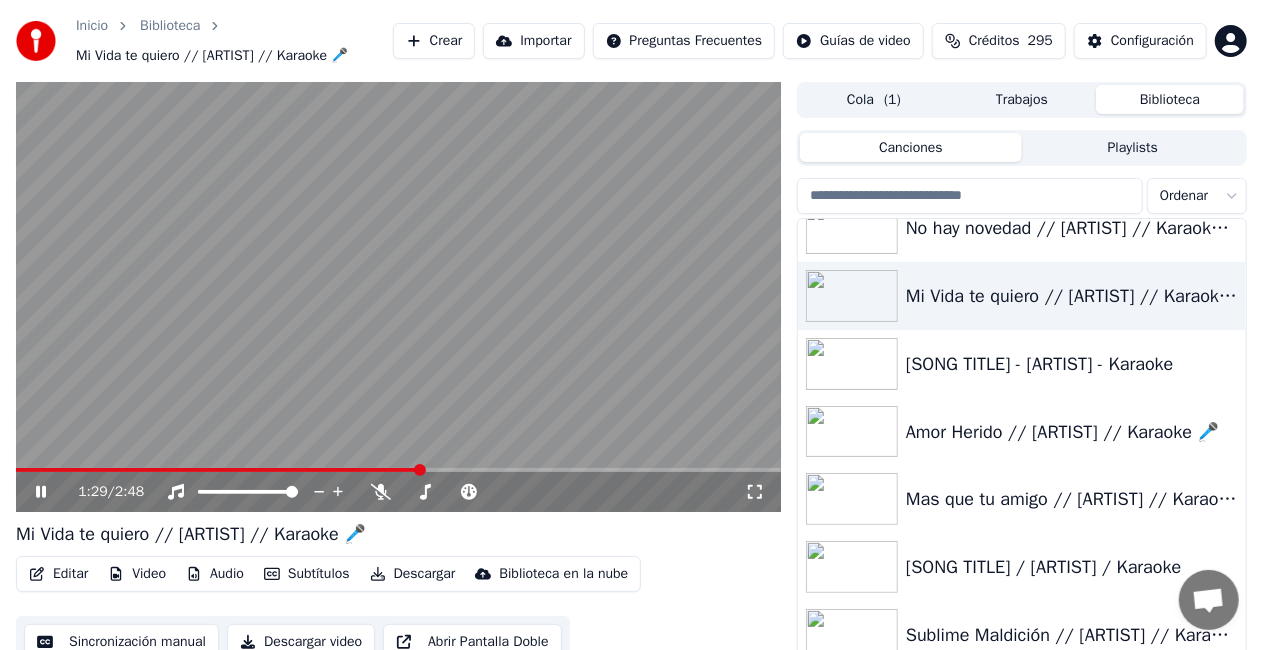 click on "Editar" at bounding box center [58, 574] 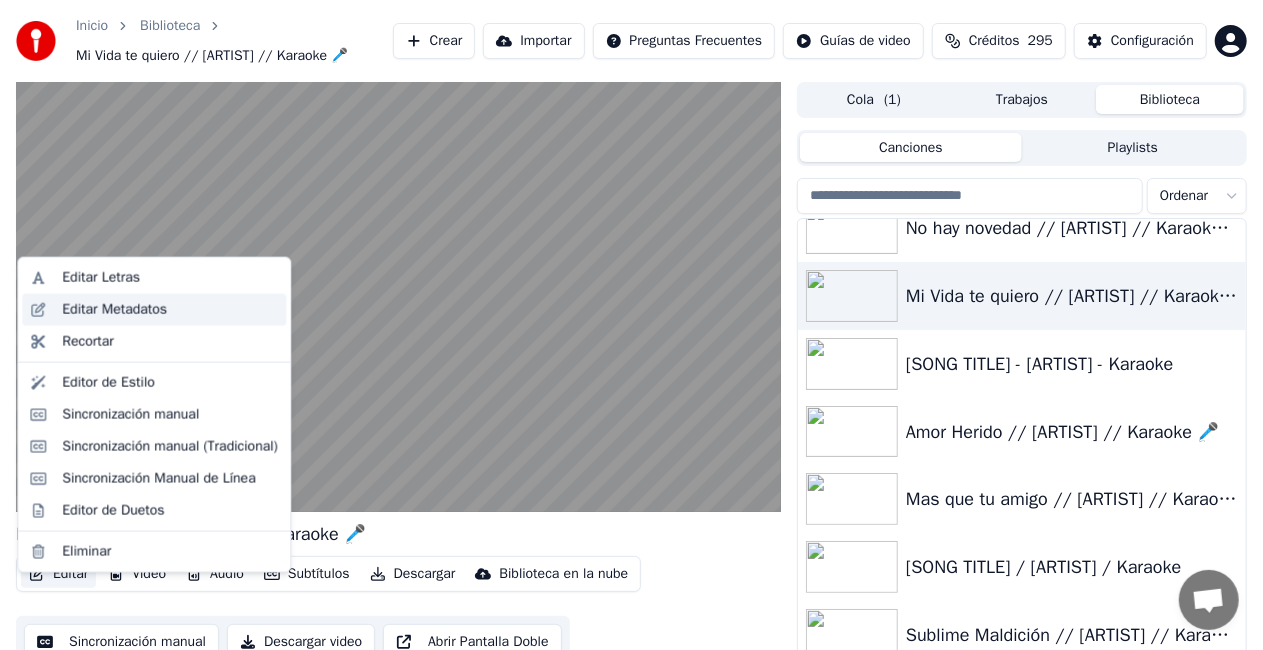 click on "Editar Metadatos" at bounding box center (114, 310) 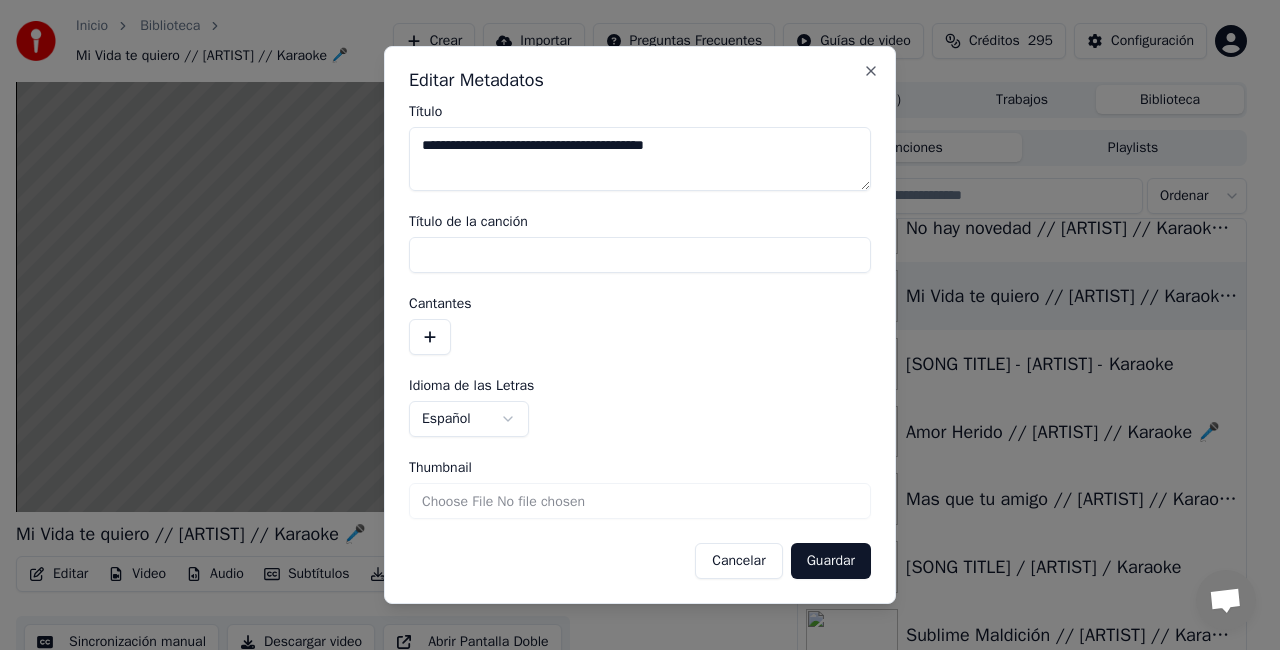 click on "Thumbnail" at bounding box center [640, 501] 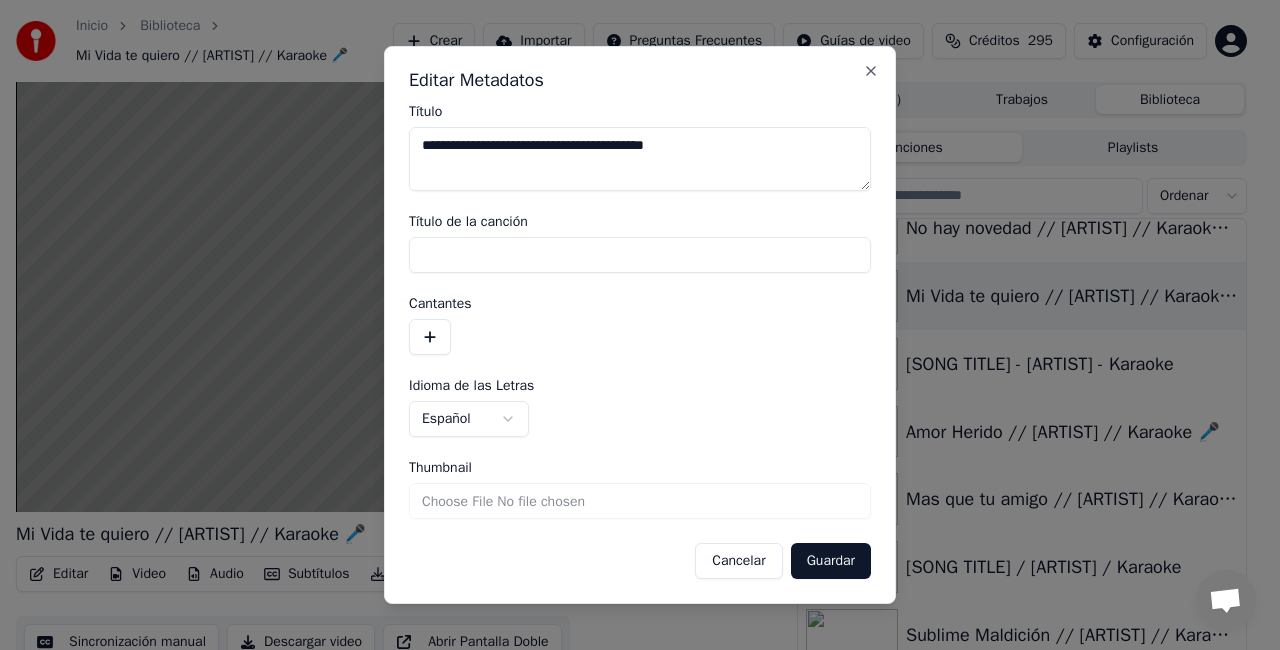 type on "**********" 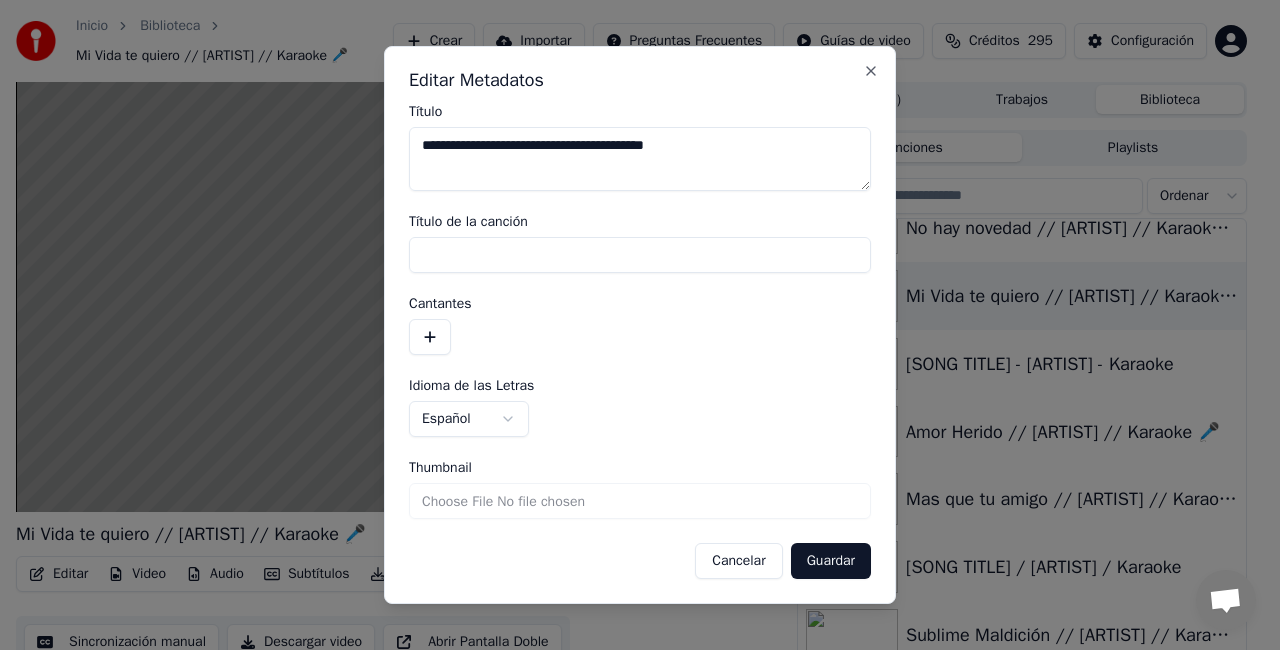 click on "Guardar" at bounding box center (831, 561) 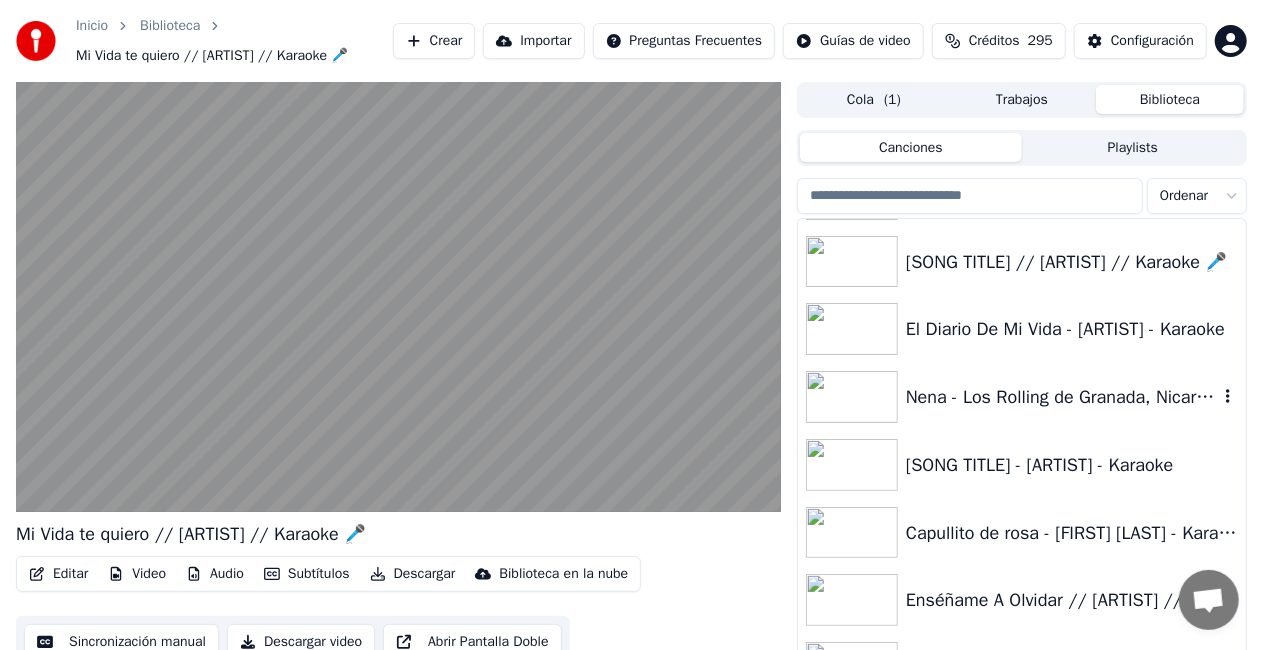 scroll, scrollTop: 25800, scrollLeft: 0, axis: vertical 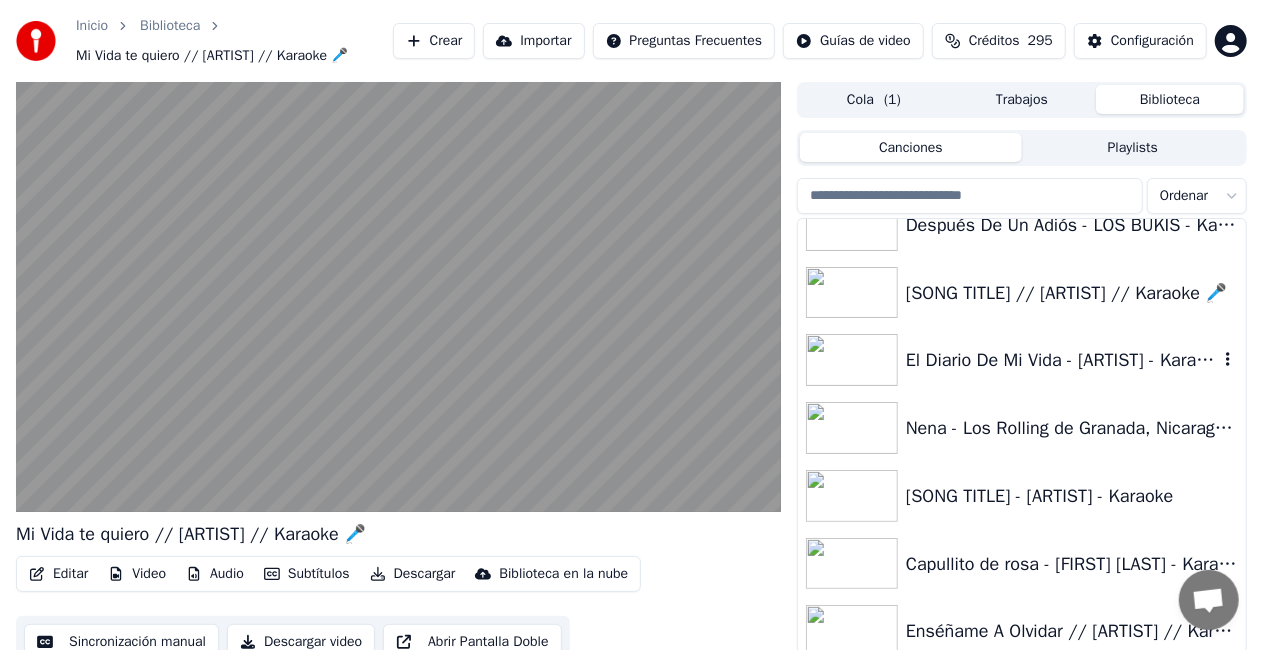 click on "El Diario De Mi Vida - [ARTIST] - Karaoke" at bounding box center (1062, 360) 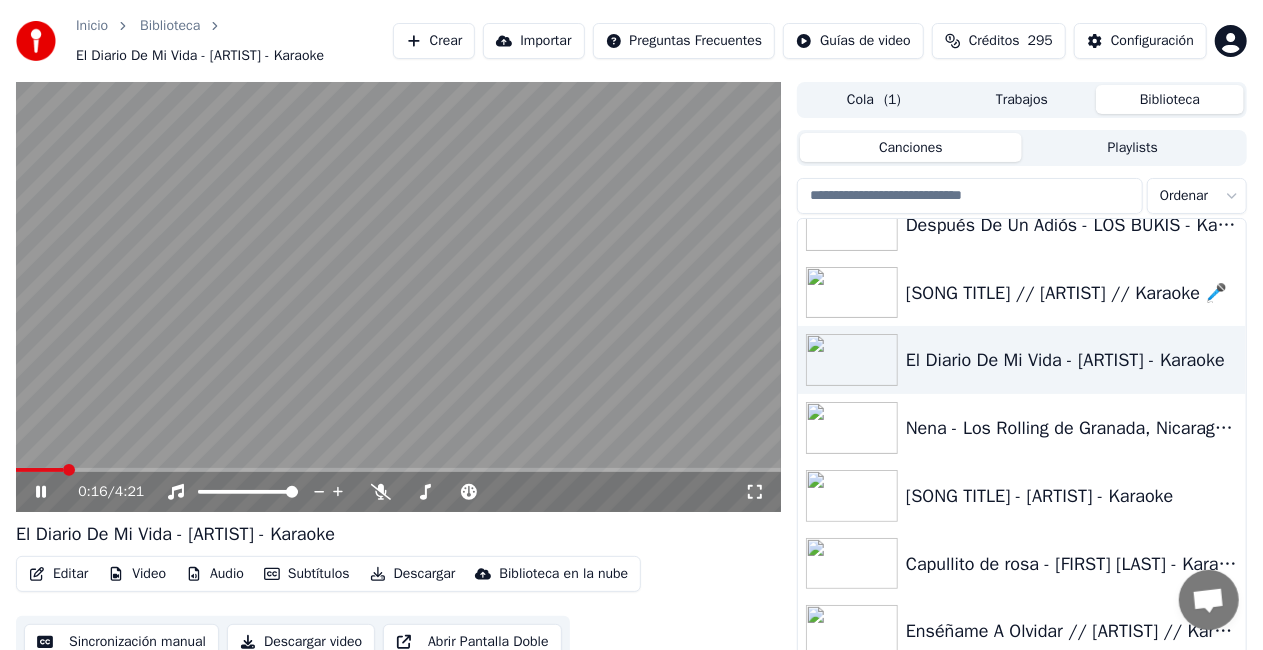 click on "Editar Video Audio Subtítulos Descargar Biblioteca en la nube Sincronización manual Descargar video Abrir Pantalla Doble" at bounding box center (398, 612) 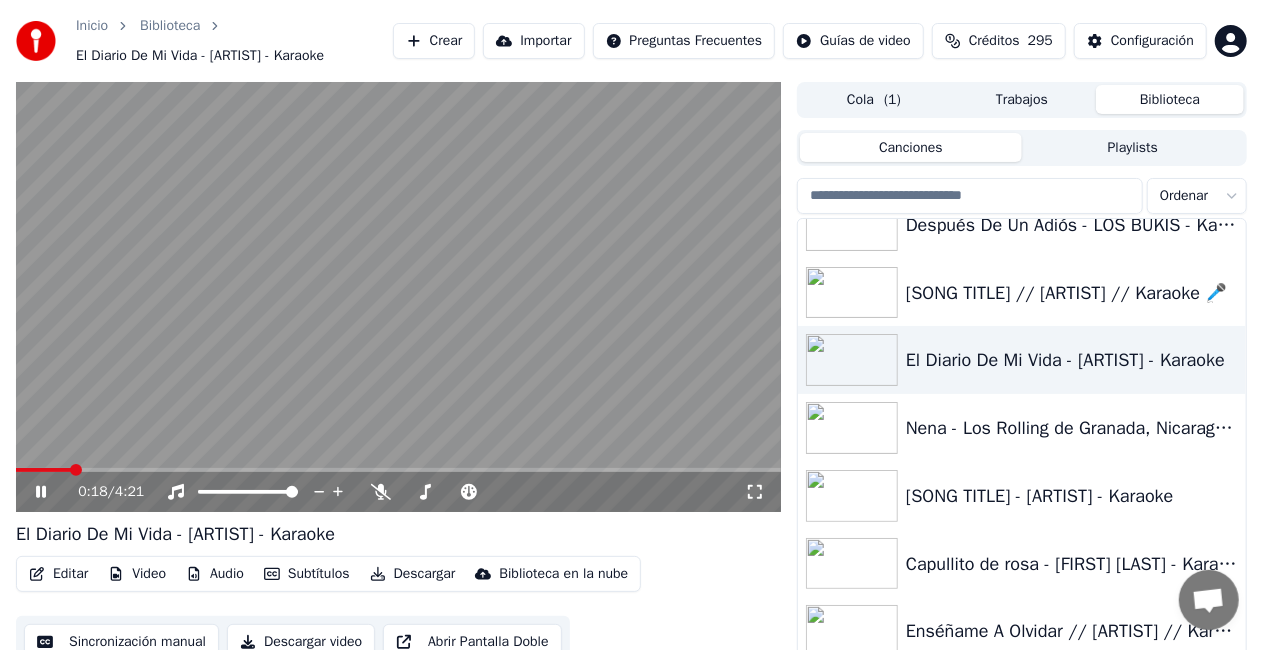 click on "Audio" at bounding box center (215, 574) 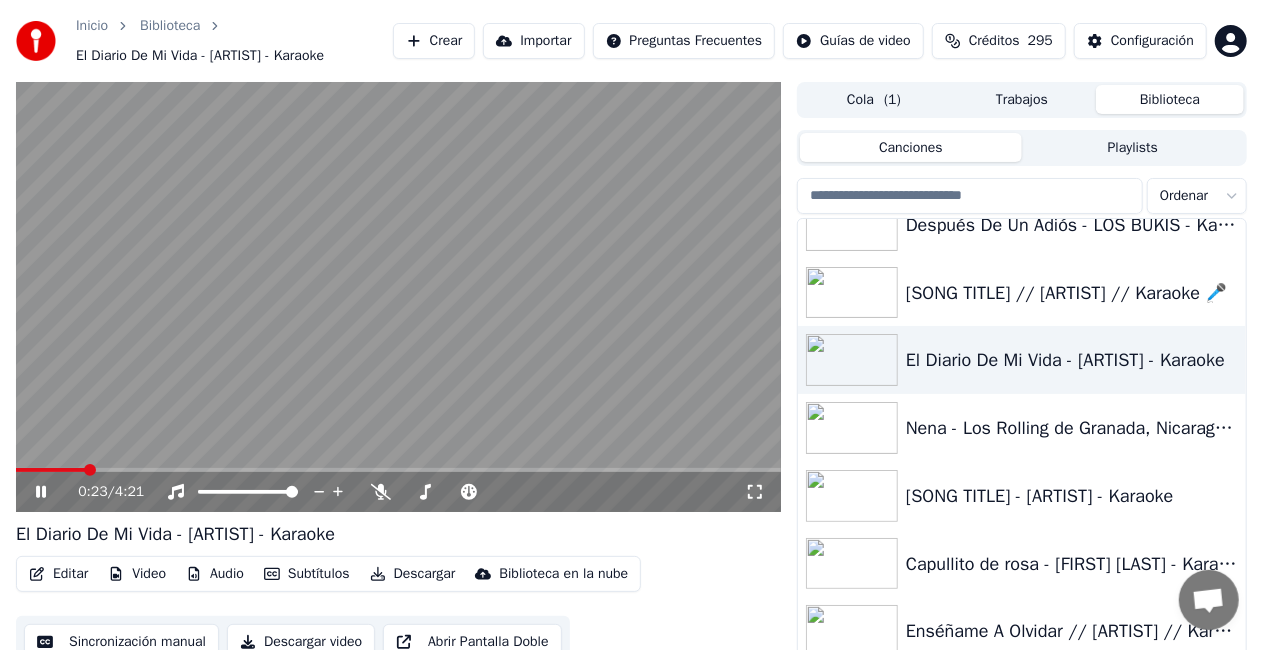 click at bounding box center (398, 297) 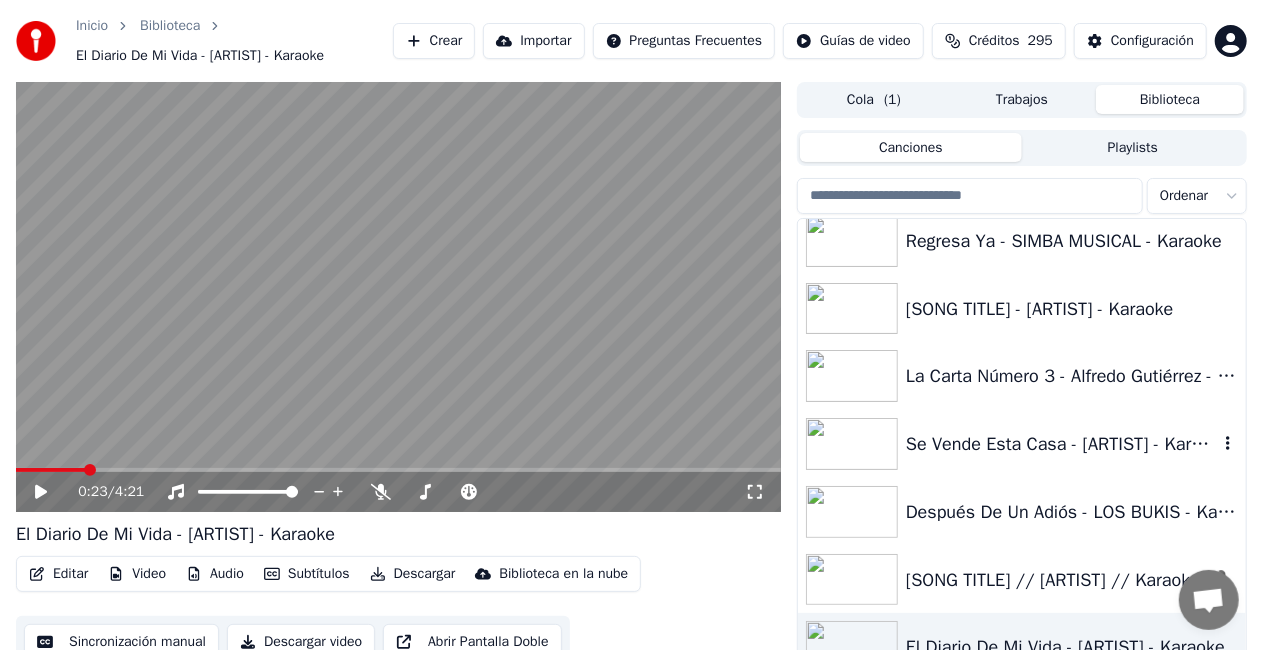 scroll, scrollTop: 25400, scrollLeft: 0, axis: vertical 